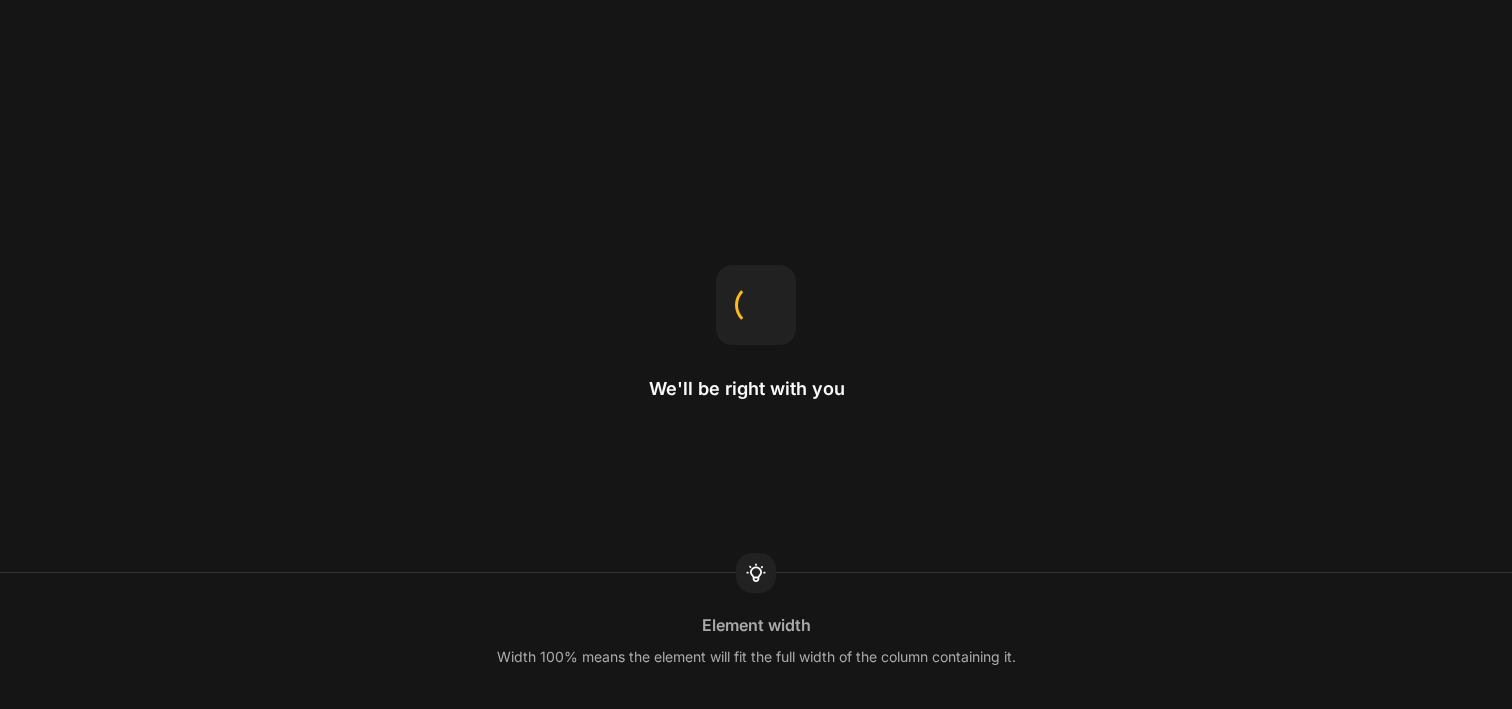 scroll, scrollTop: 0, scrollLeft: 0, axis: both 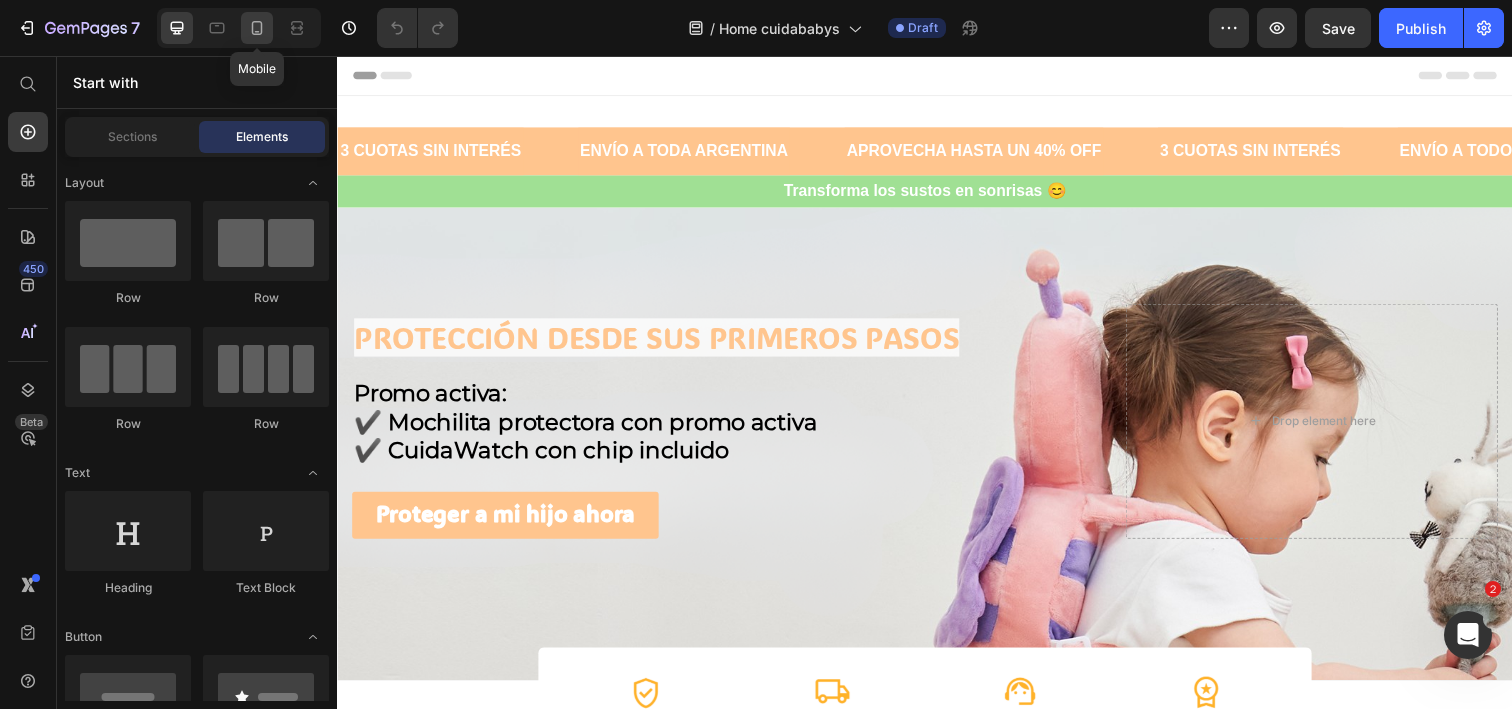 click 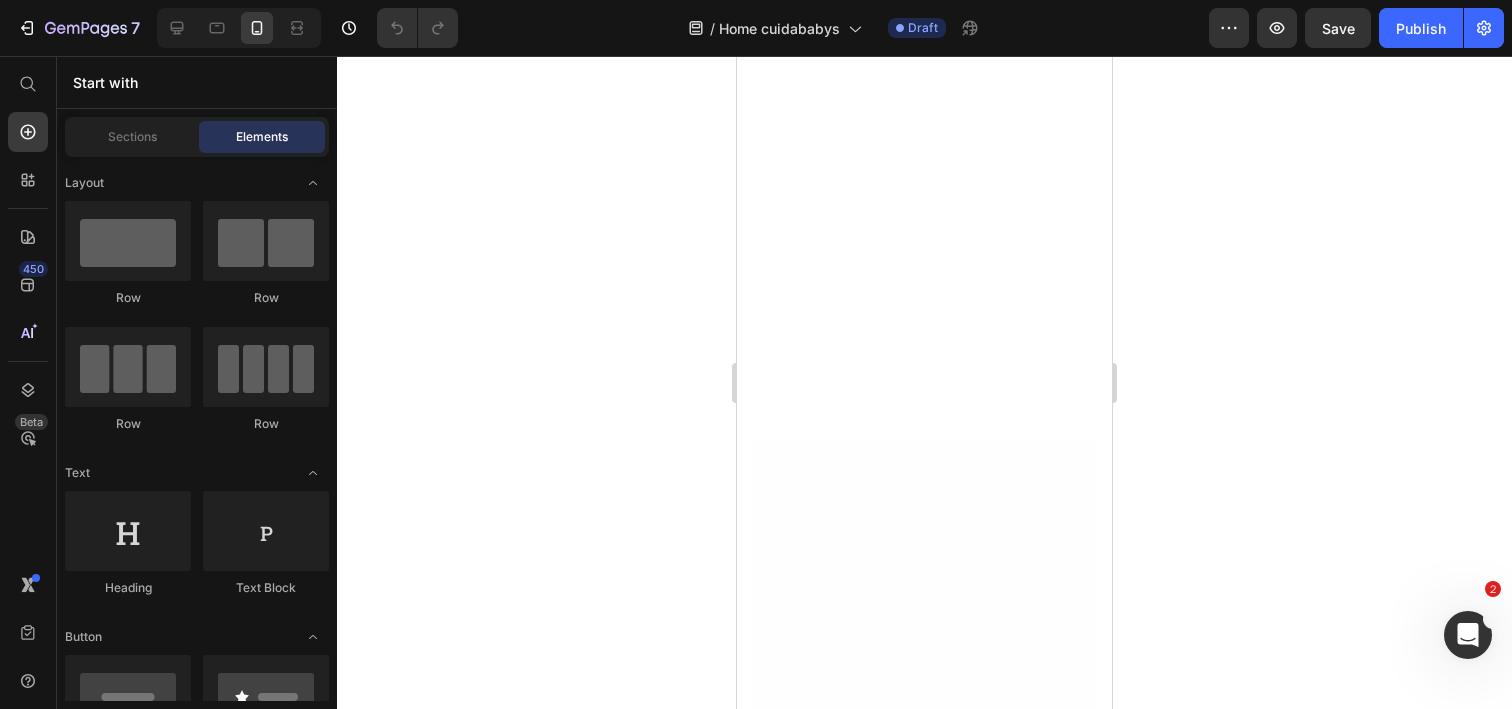 scroll, scrollTop: 0, scrollLeft: 0, axis: both 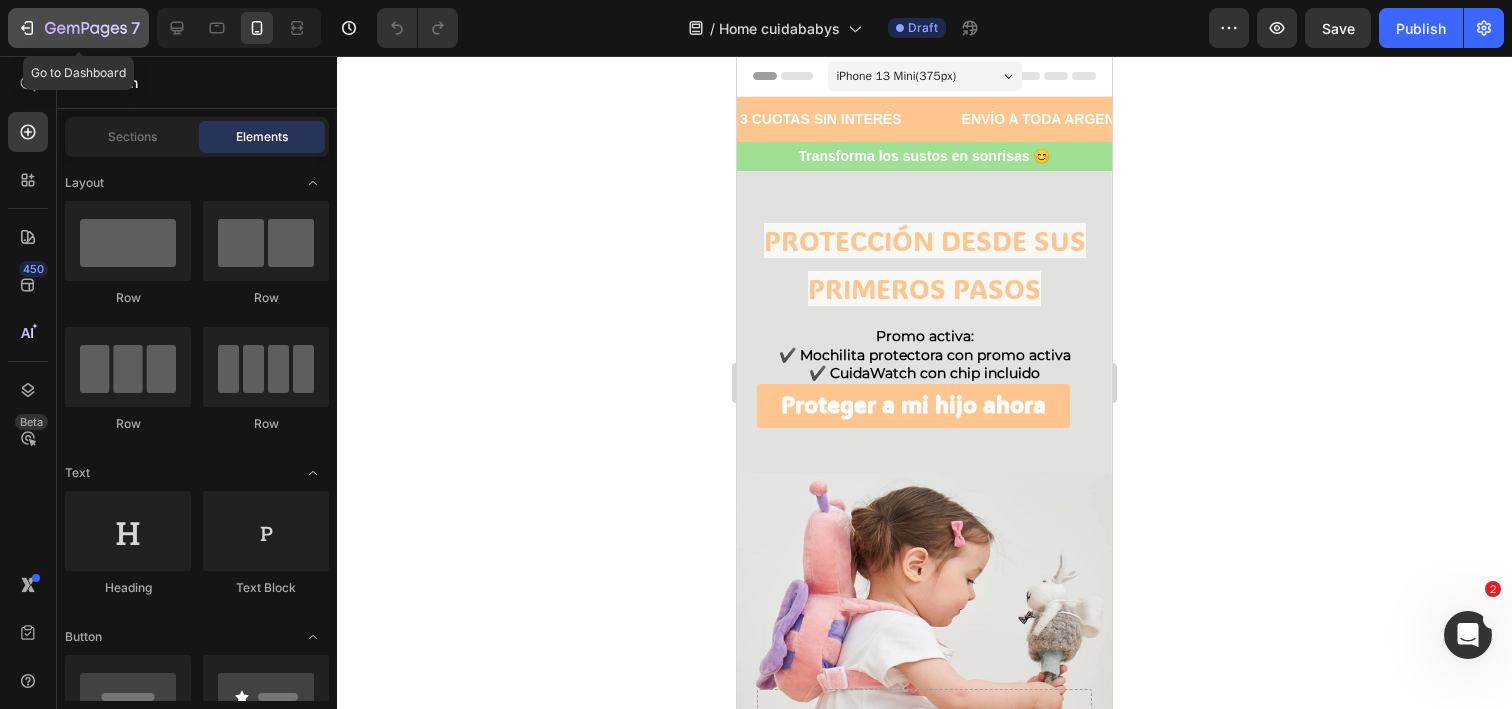click on "7" at bounding box center [78, 28] 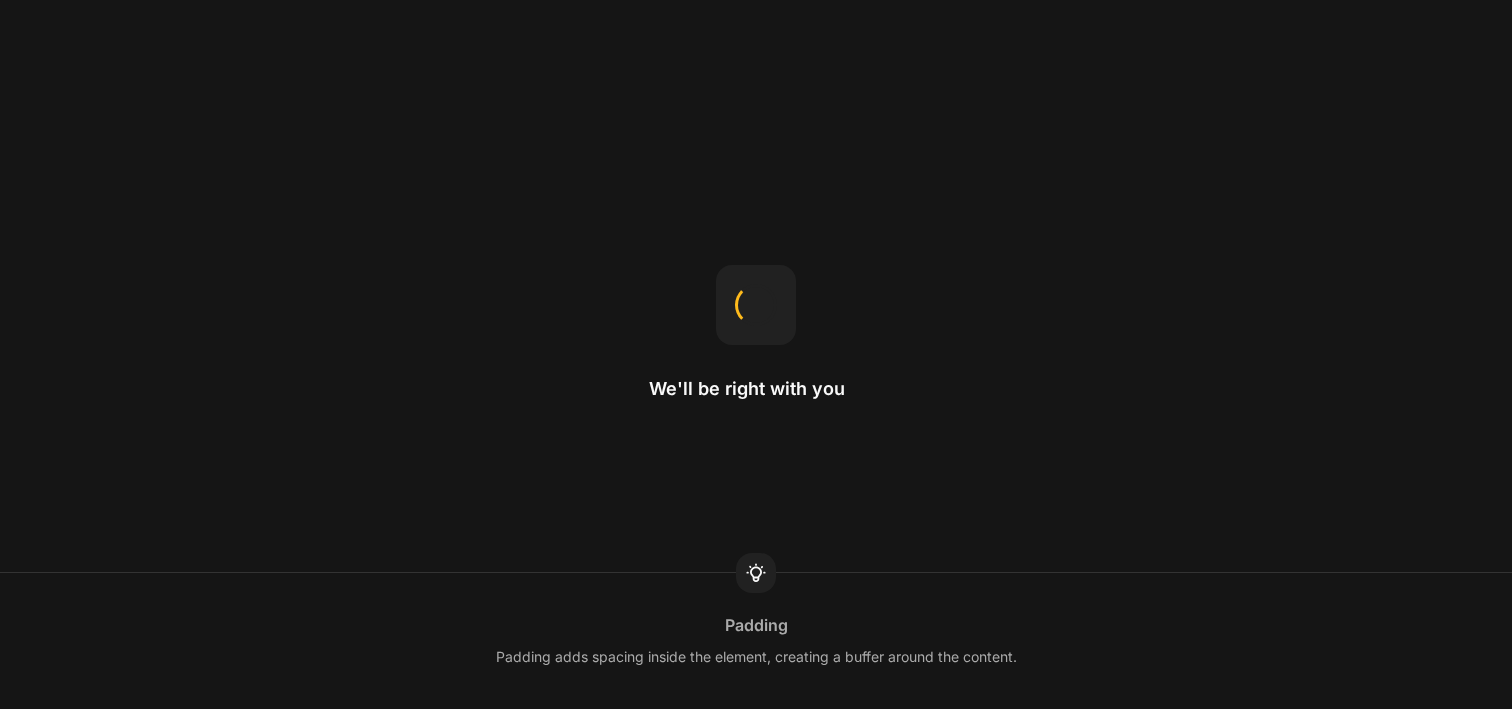 scroll, scrollTop: 0, scrollLeft: 0, axis: both 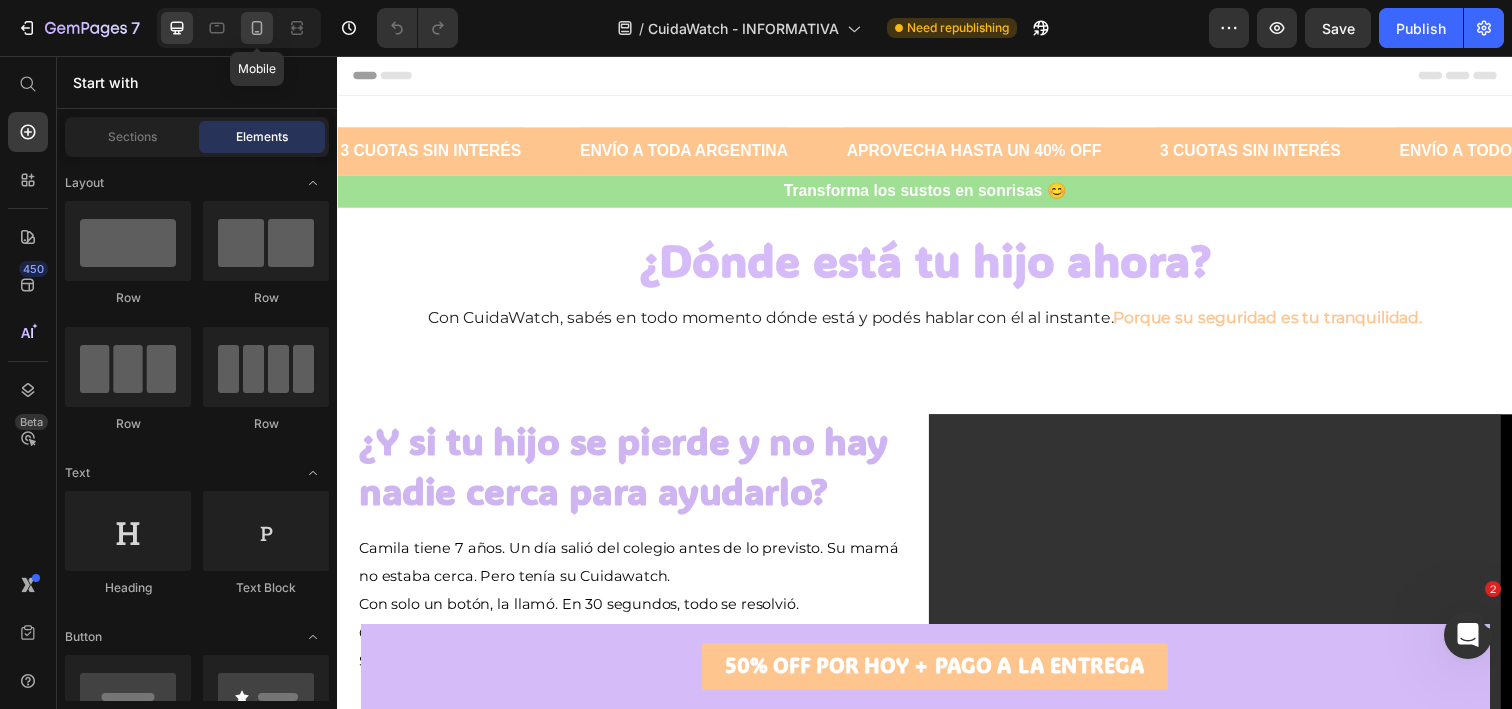 click 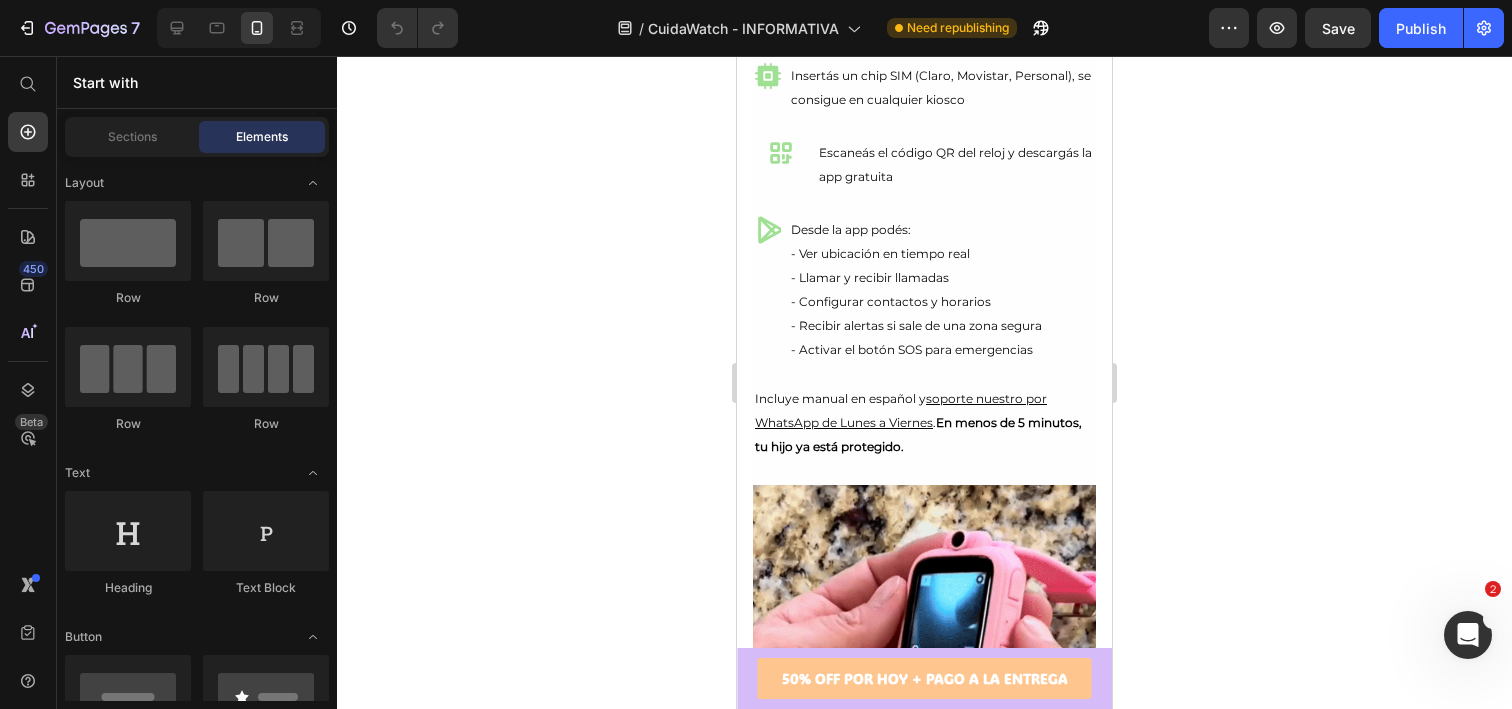 scroll, scrollTop: 923, scrollLeft: 0, axis: vertical 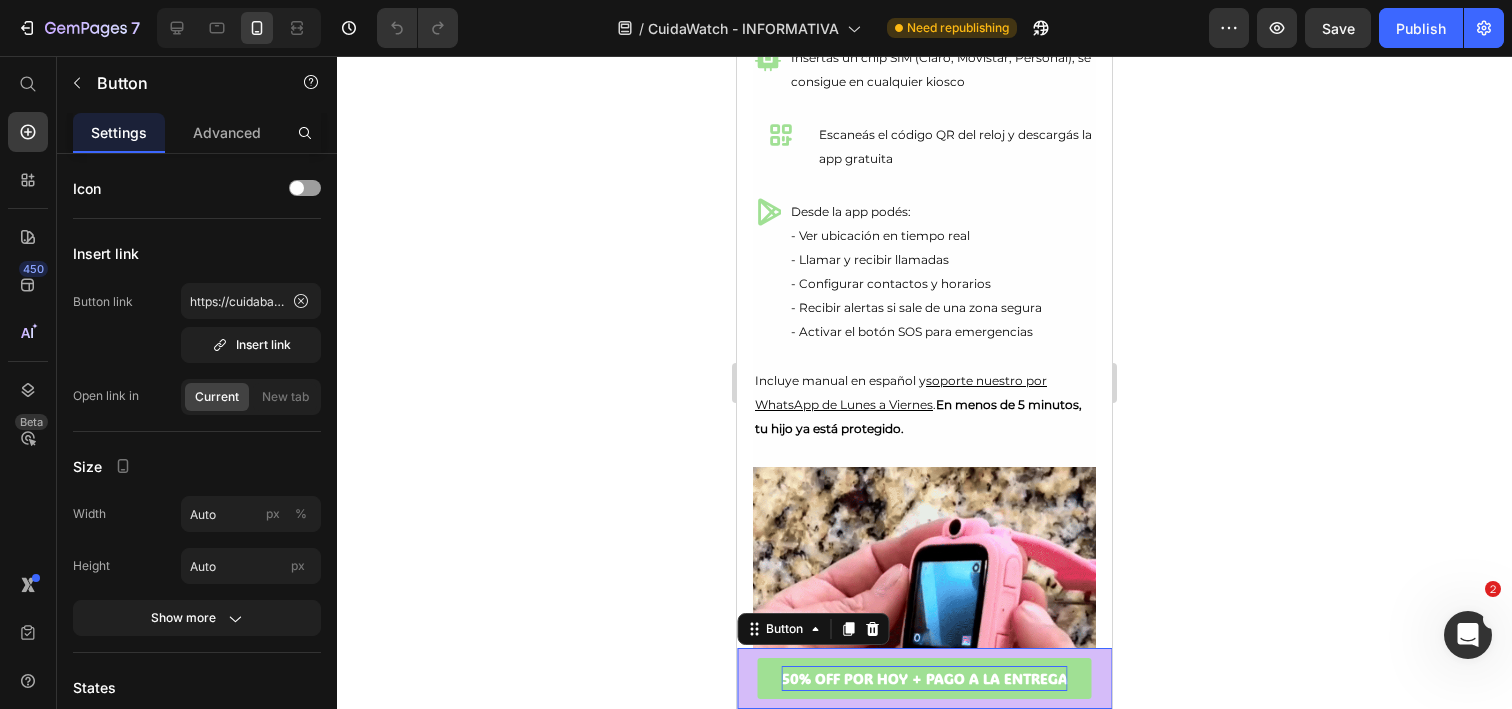 click on "50% OFF POR HOY + PAGO A LA ENTREGA" at bounding box center (925, 678) 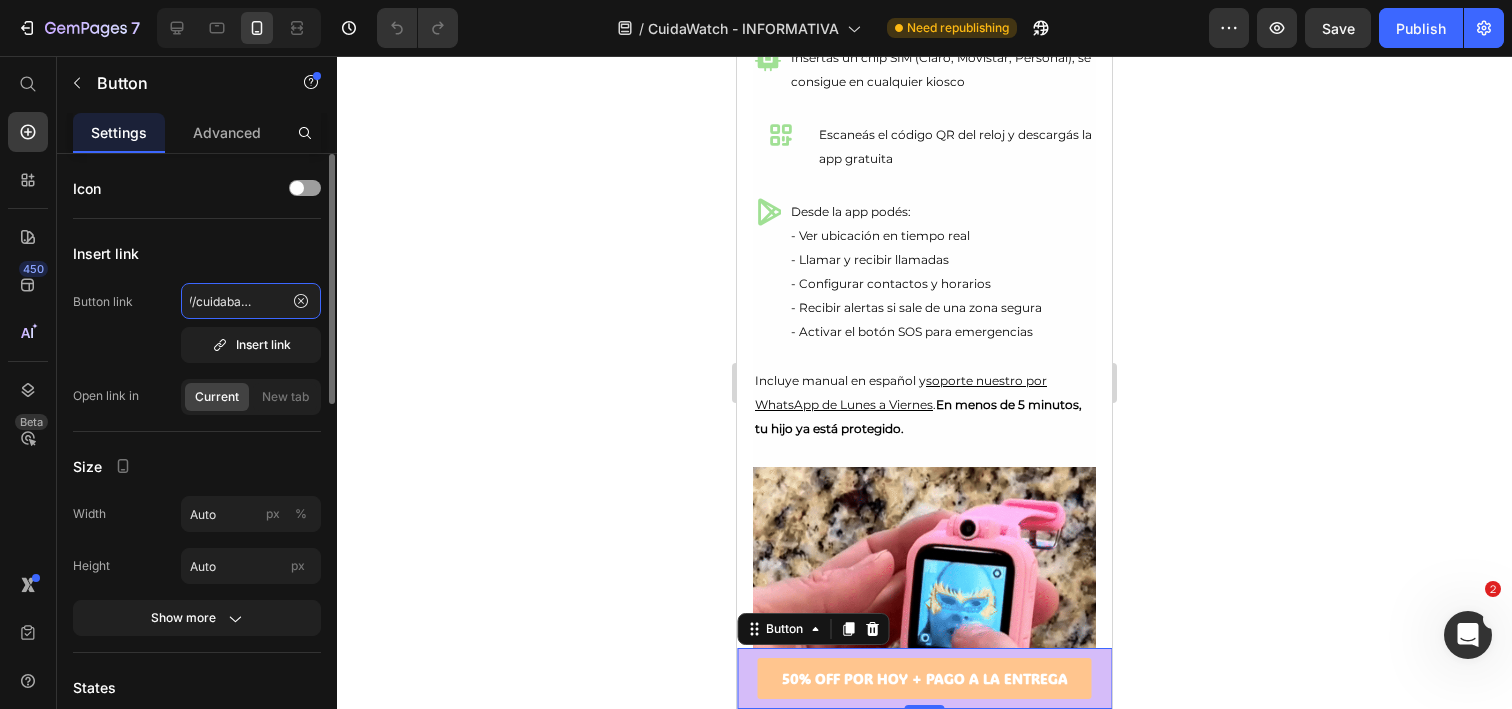 scroll, scrollTop: 0, scrollLeft: 0, axis: both 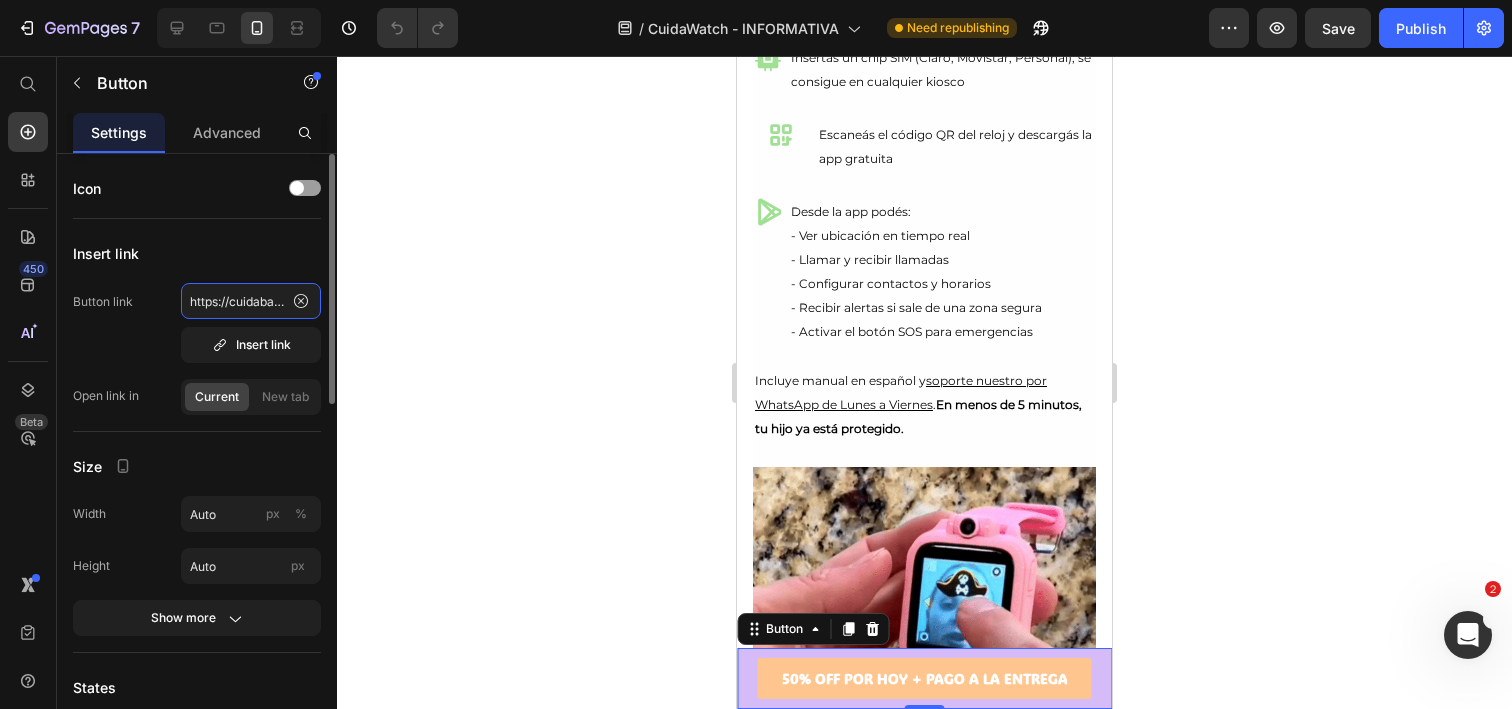 drag, startPoint x: 261, startPoint y: 297, endPoint x: 177, endPoint y: 301, distance: 84.095184 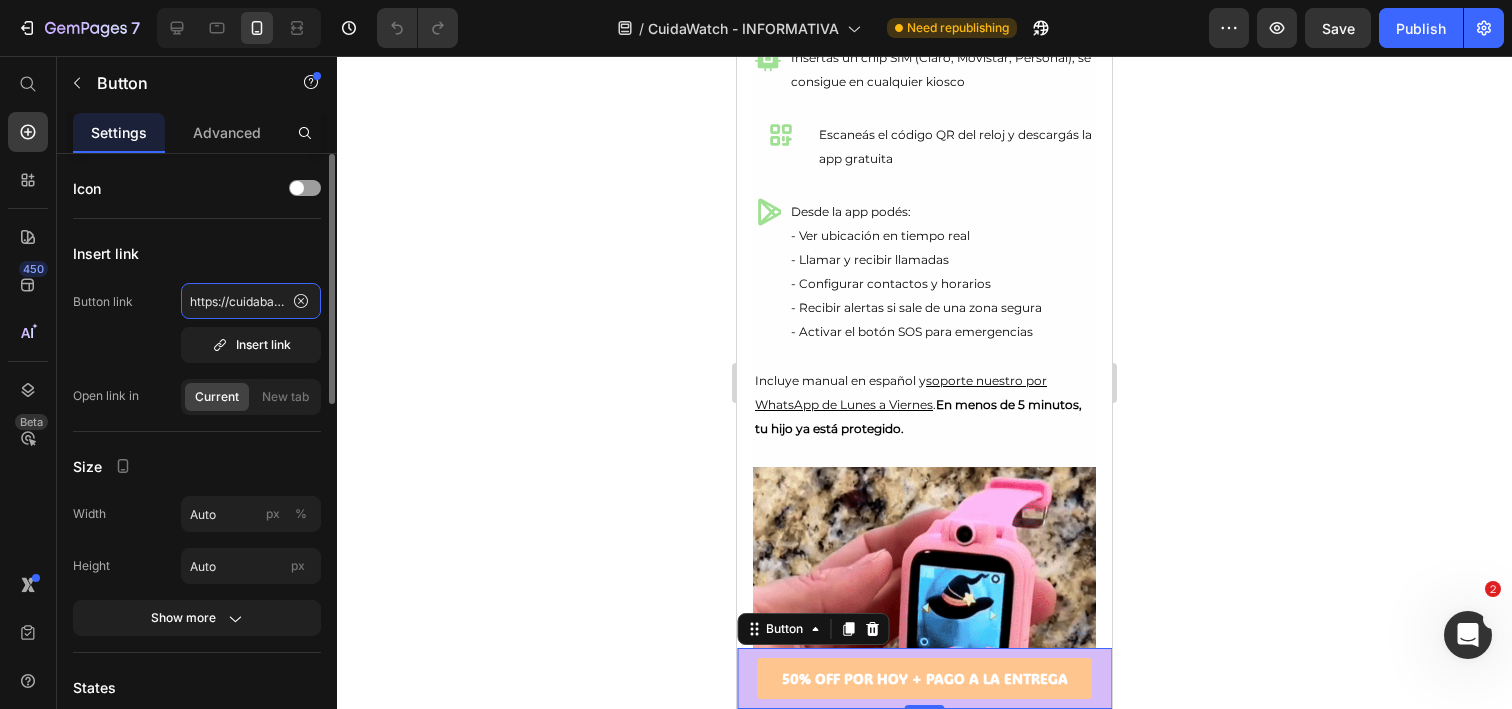 click on "Button link https://cuidababys.com/pages/landing-page-sep-16-12-35-31?_ab=0&key=1727434845747  Insert link" at bounding box center [197, 323] 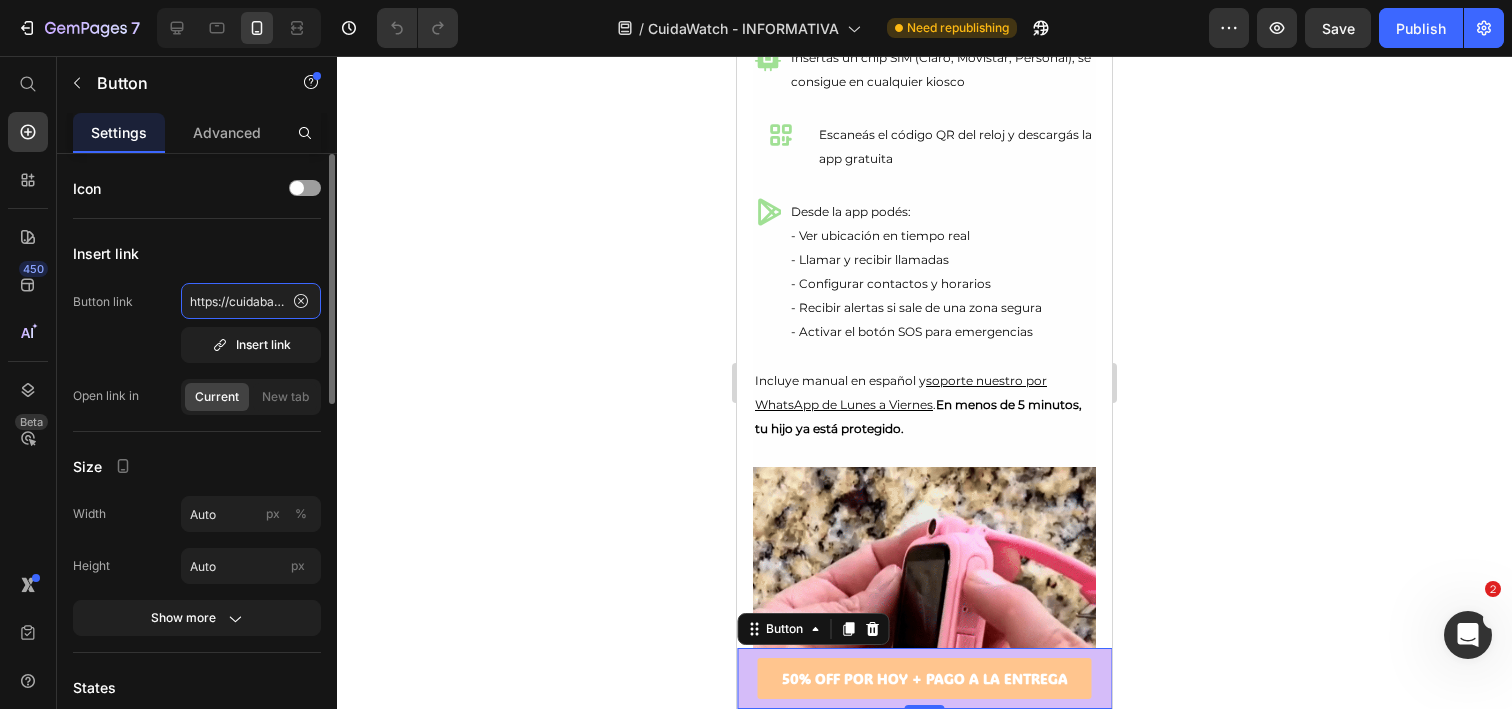 click on "https://cuidababys.com/pages/landing-page-sep-16-12-35-31?_ab=0&key=1727434845747" 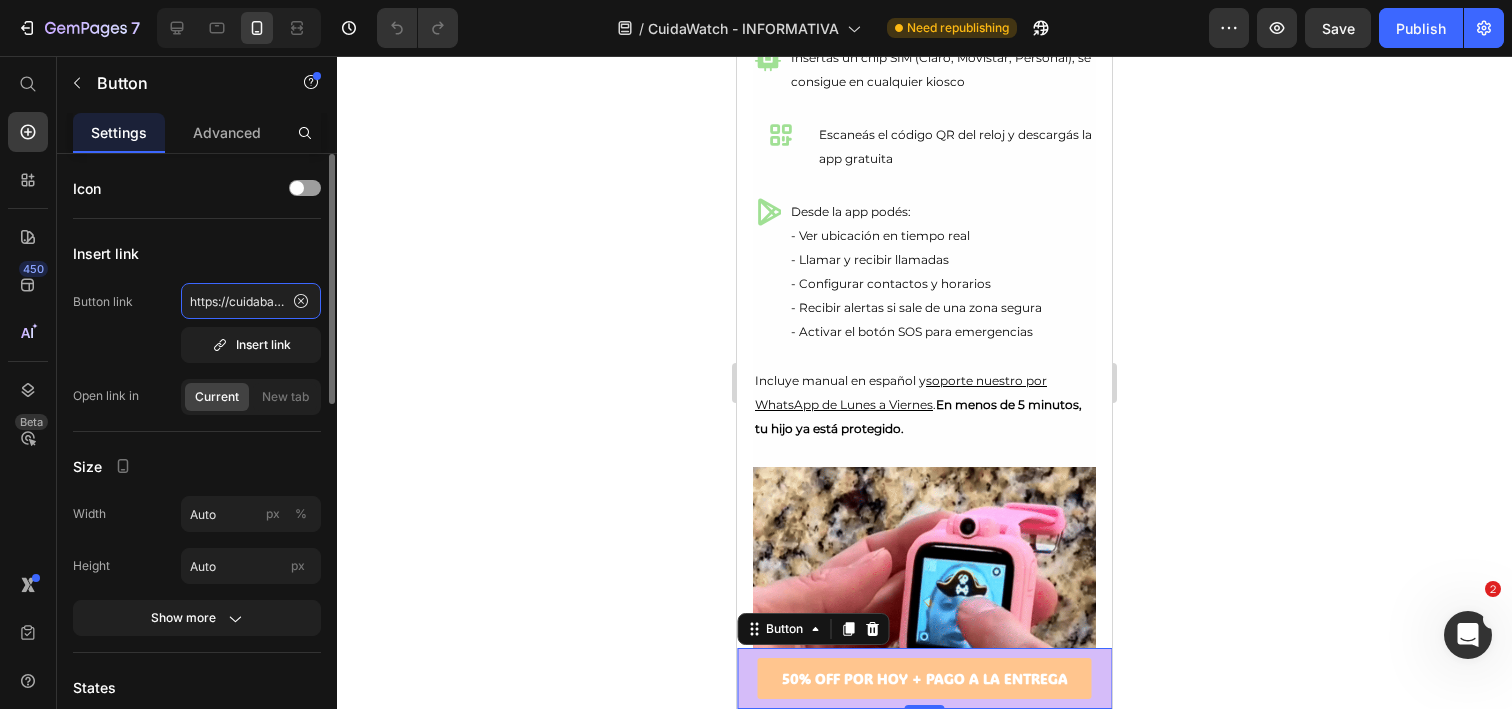 click on "https://cuidababys.com/pages/landing-page-sep-16-12-35-31?_ab=0&key=1727434845747" 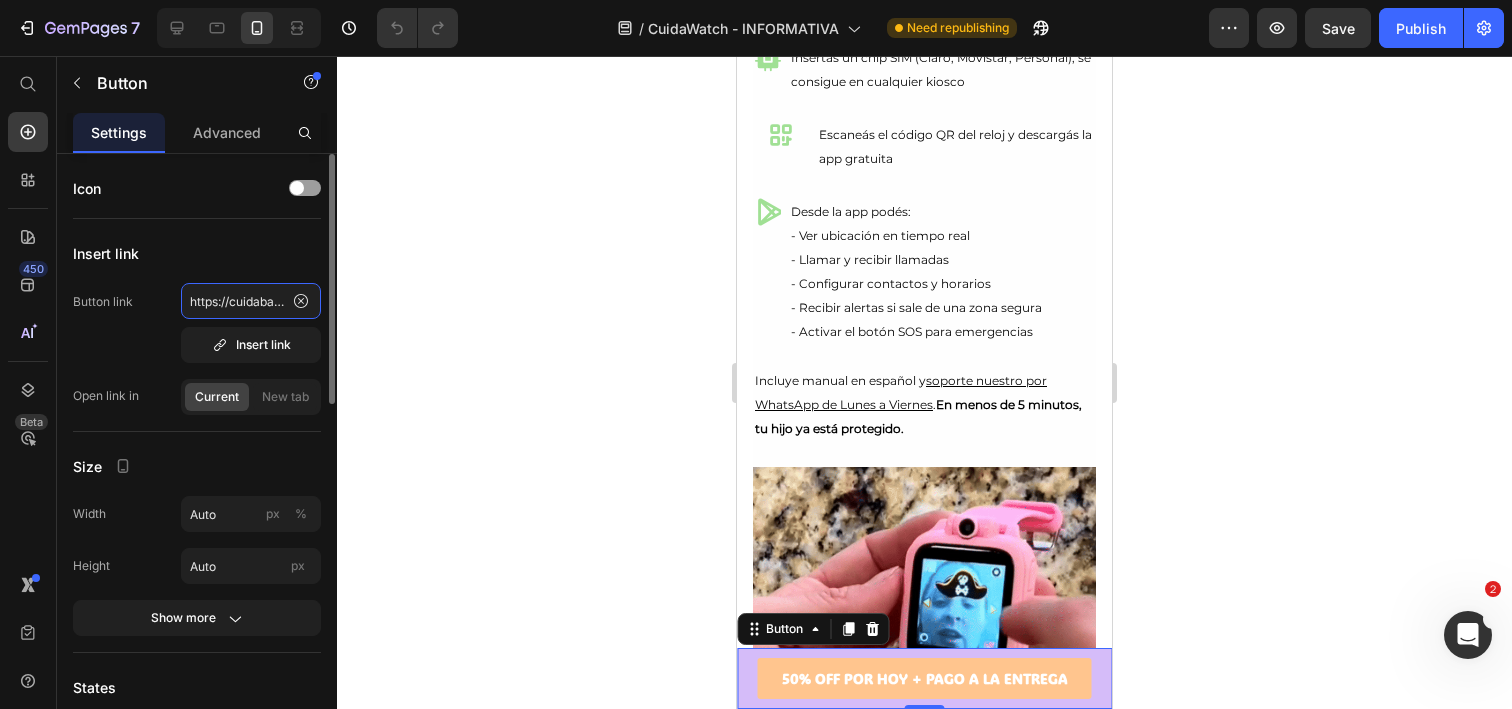click on "https://cuidababys.com/pages/landing-page-sep-16-12-35-31?_ab=0&key=1727434845747" 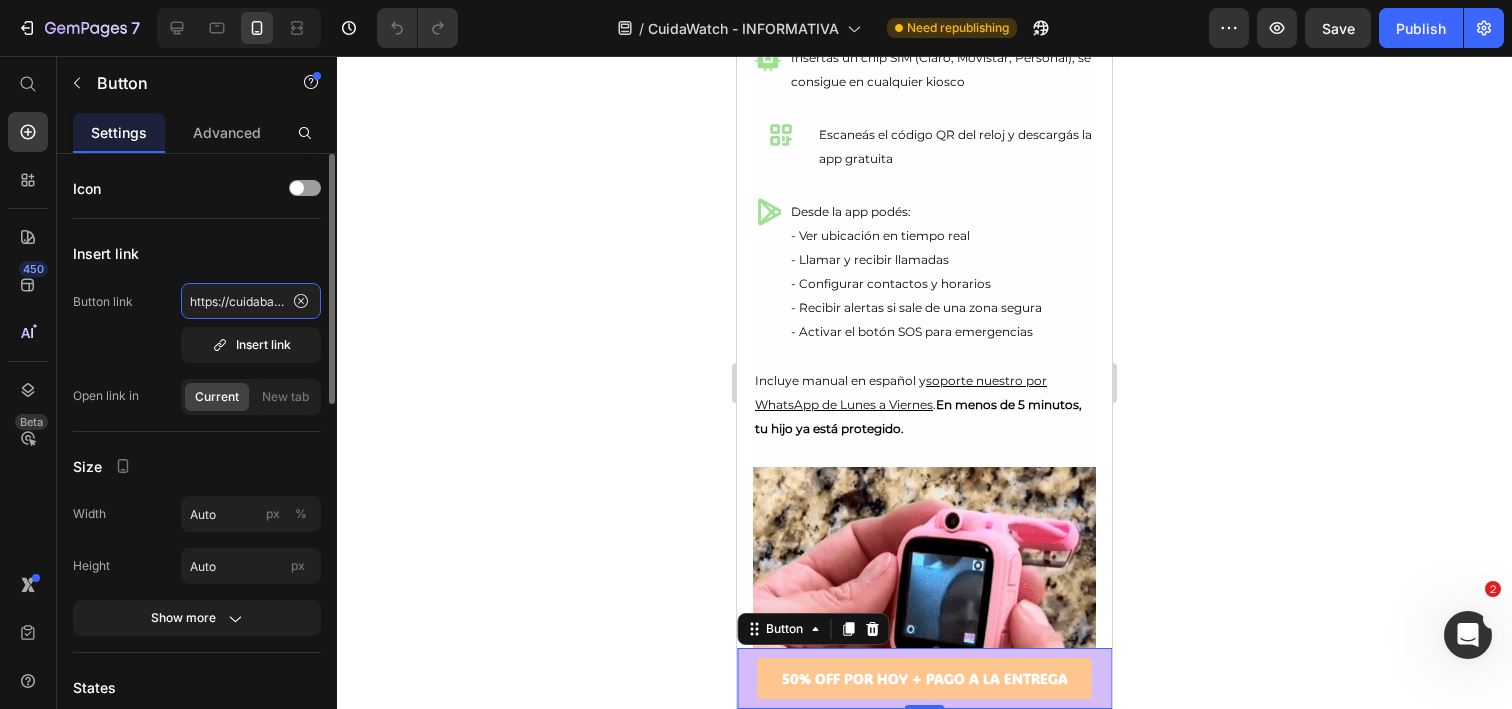 click on "https://cuidababys.com/pages/landing-page-sep-16-12-35-31?_ab=0&key=1727434845747" 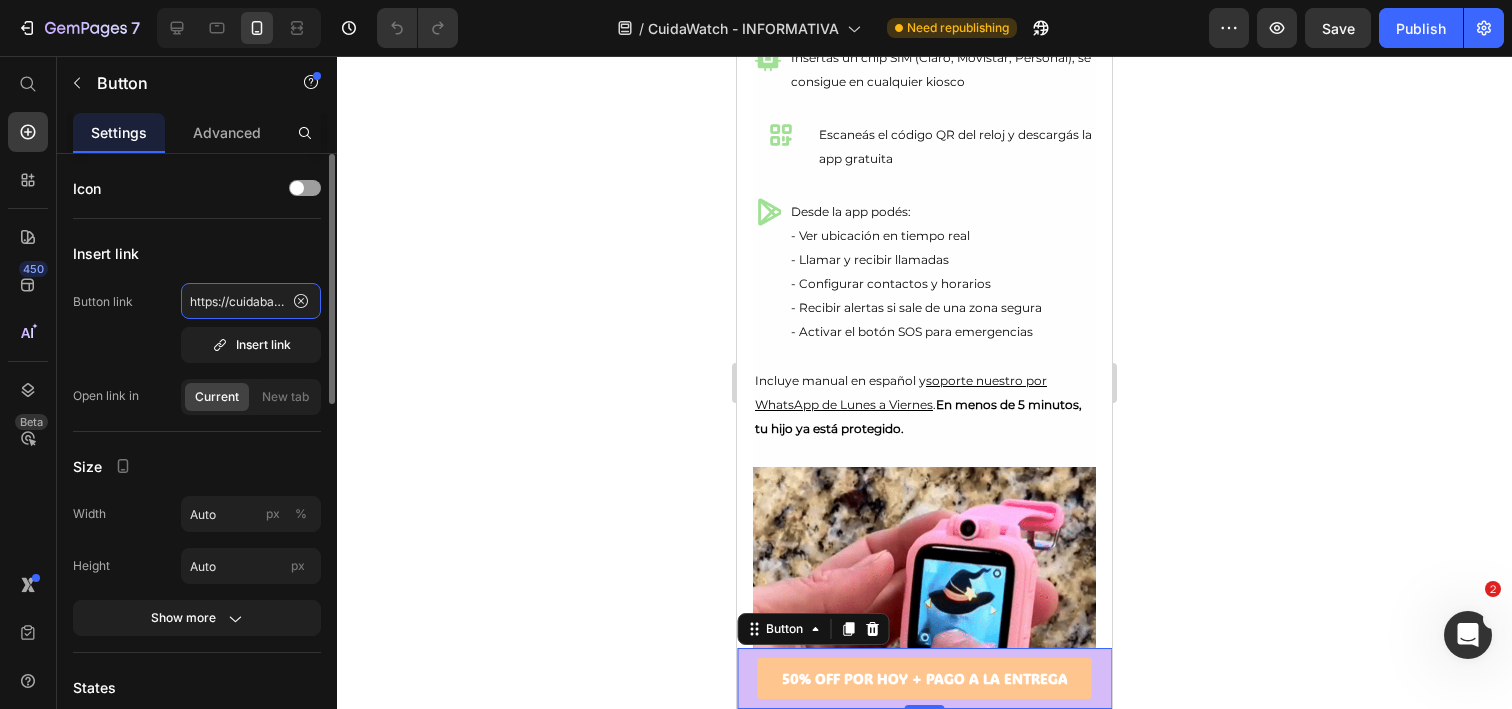 paste on "cuidawatch-producto" 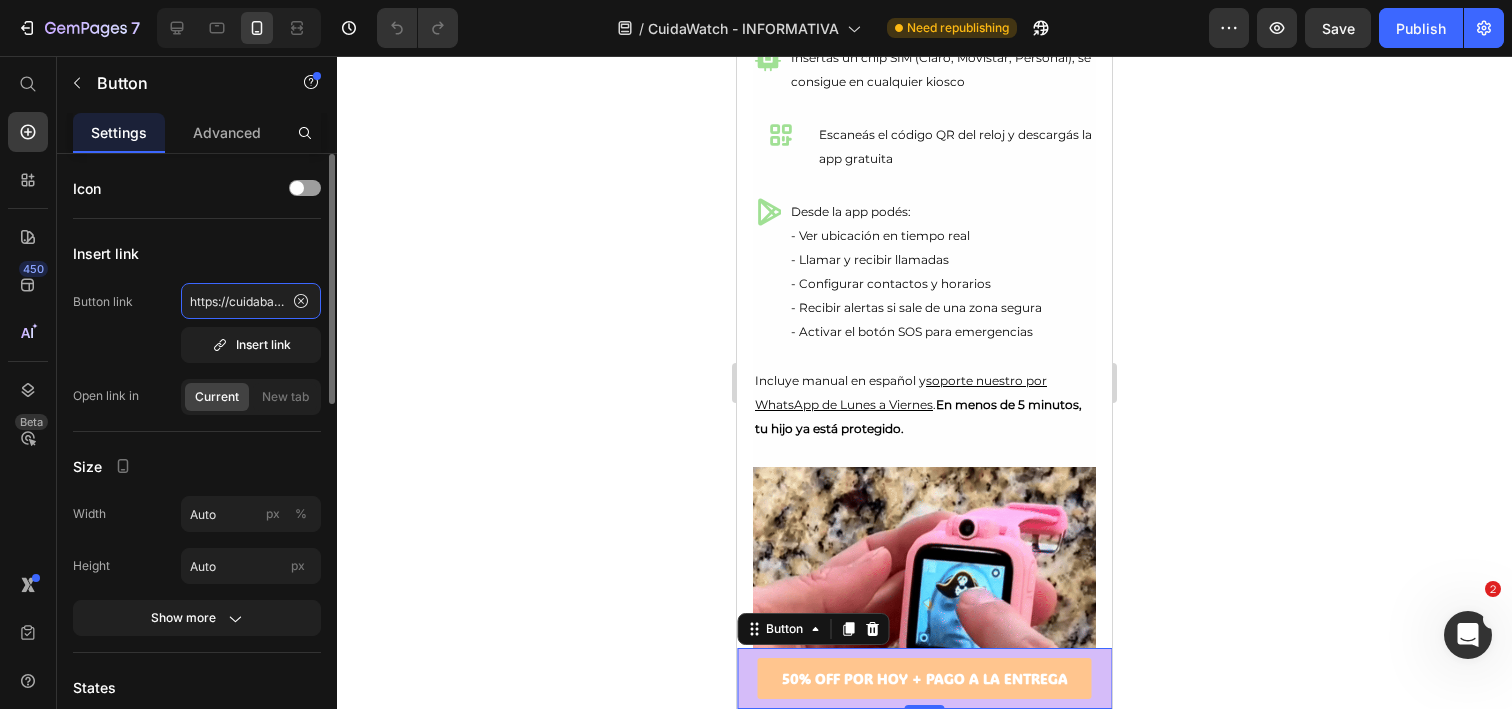 scroll, scrollTop: 0, scrollLeft: 201, axis: horizontal 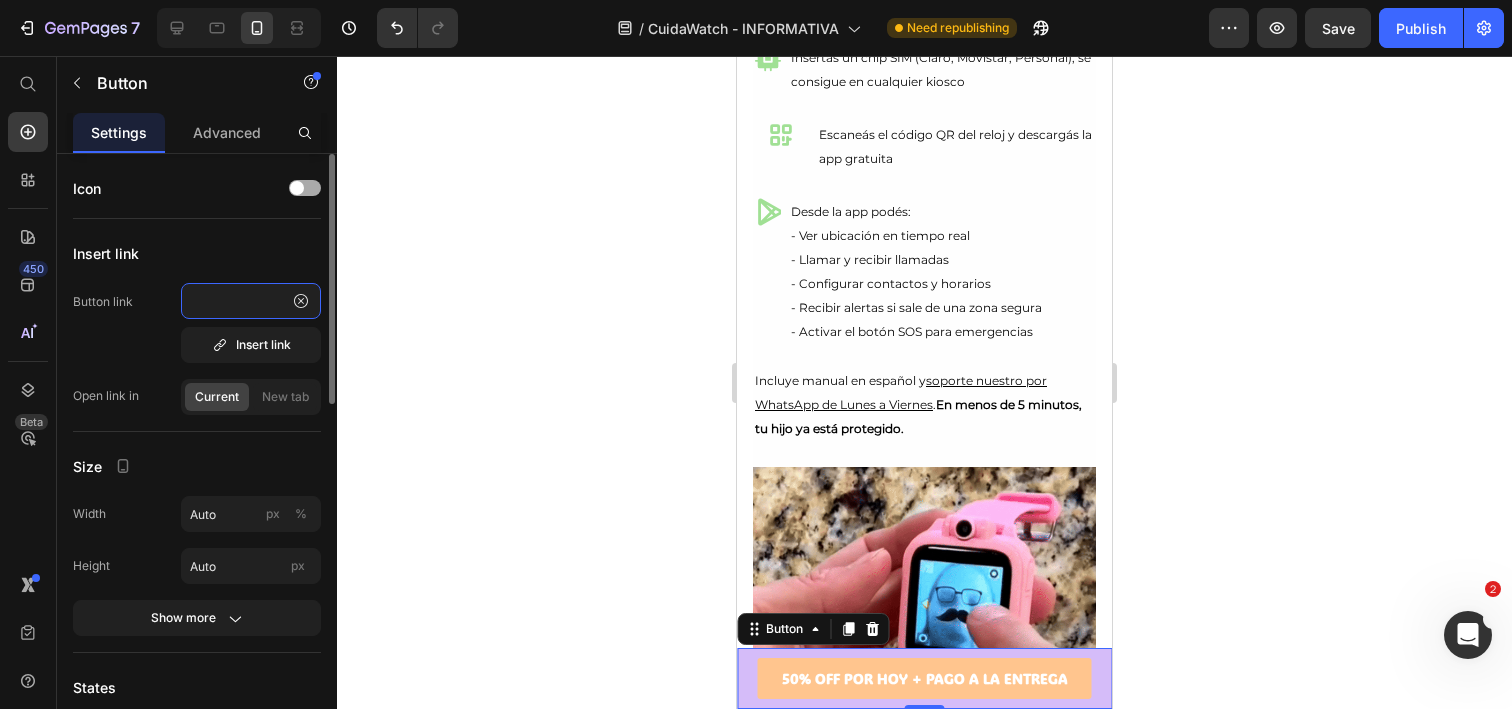 type on "https://cuidababys.com/pages/cuidawatch-producto" 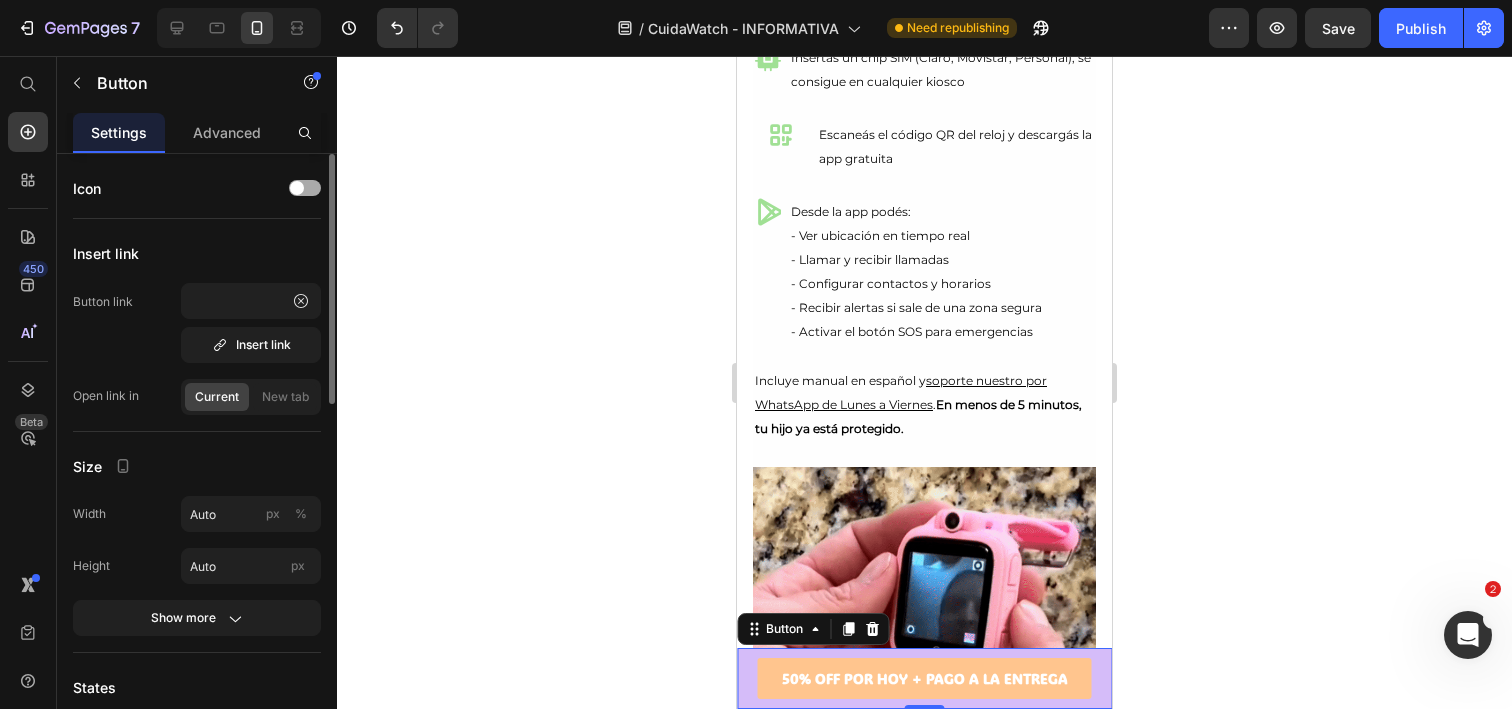 scroll, scrollTop: 0, scrollLeft: 0, axis: both 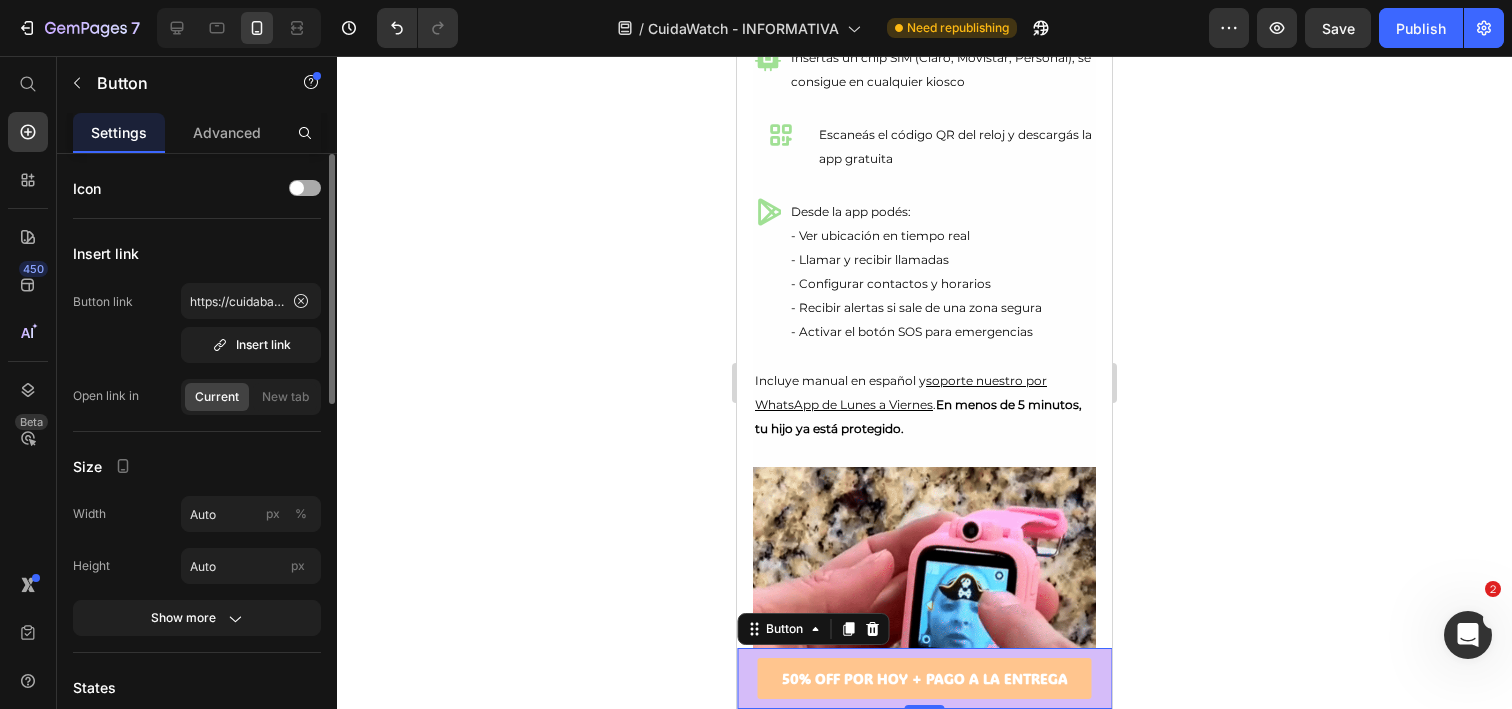 click on "Icon" 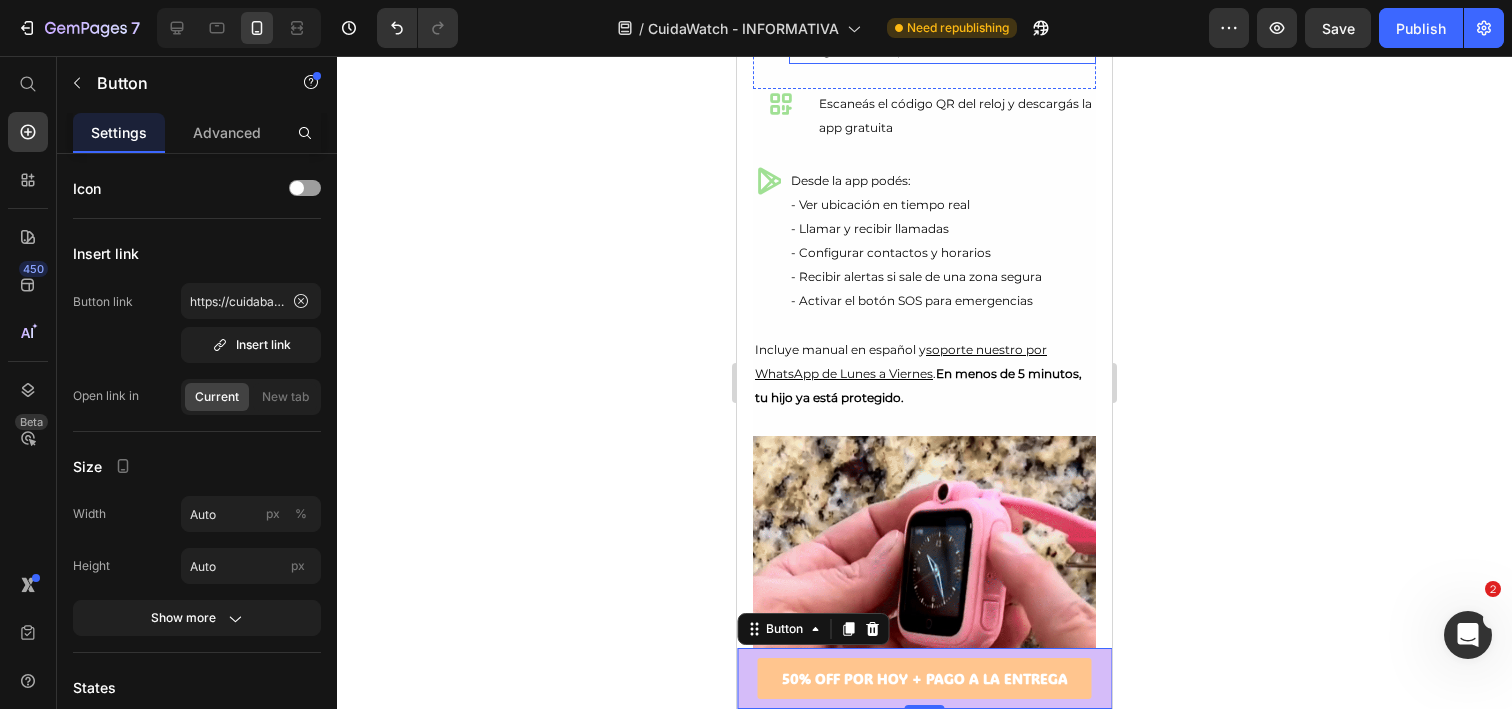 scroll, scrollTop: 951, scrollLeft: 0, axis: vertical 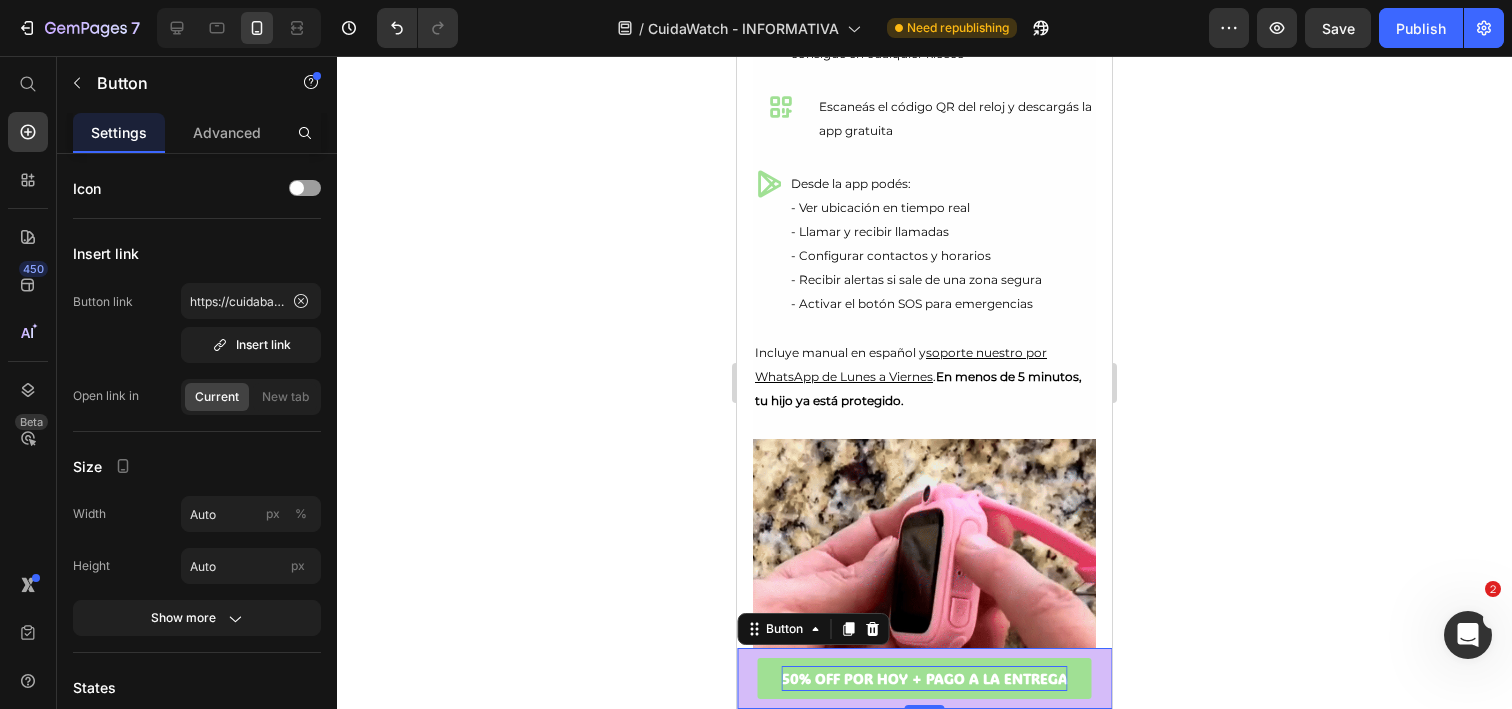 click on "50% OFF POR HOY + PAGO A LA ENTREGA" at bounding box center (925, 678) 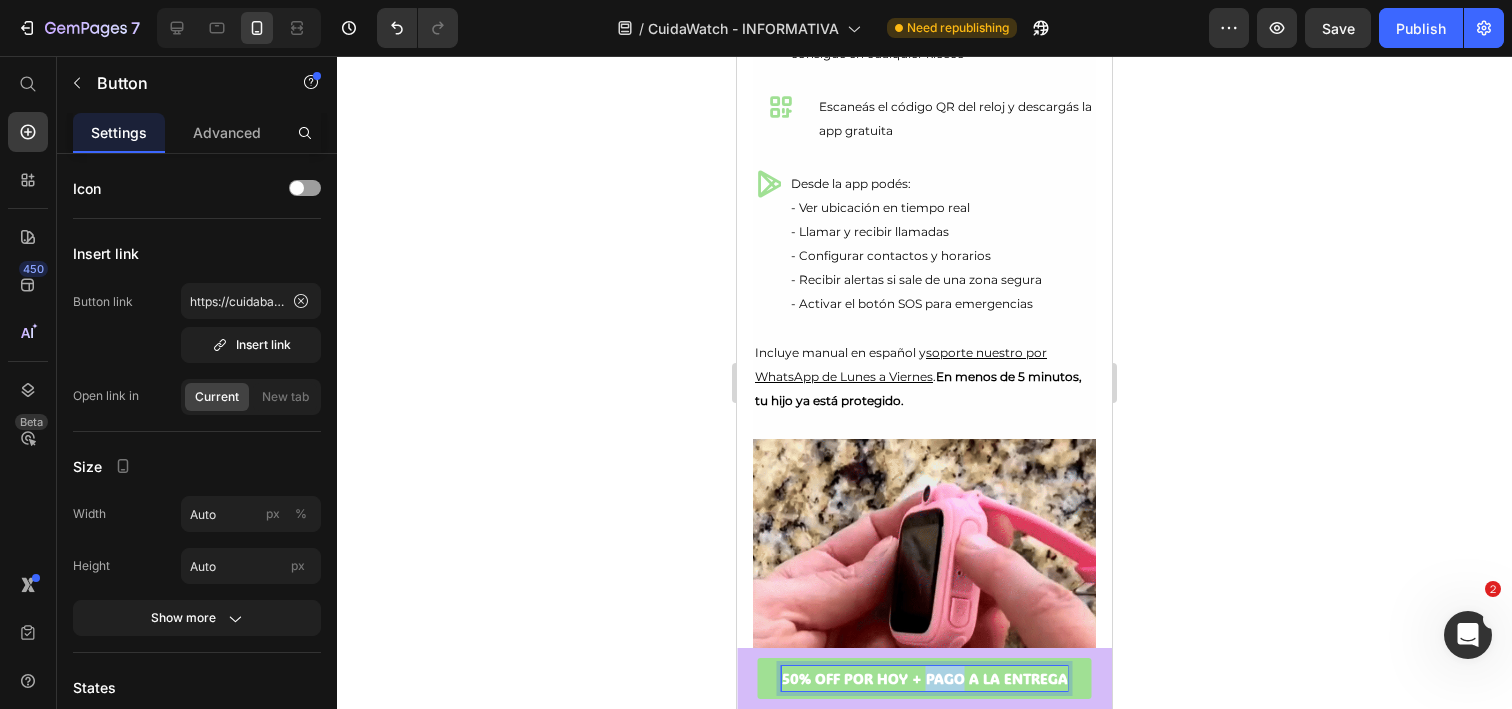 click on "50% OFF POR HOY + PAGO A LA ENTREGA" at bounding box center (925, 678) 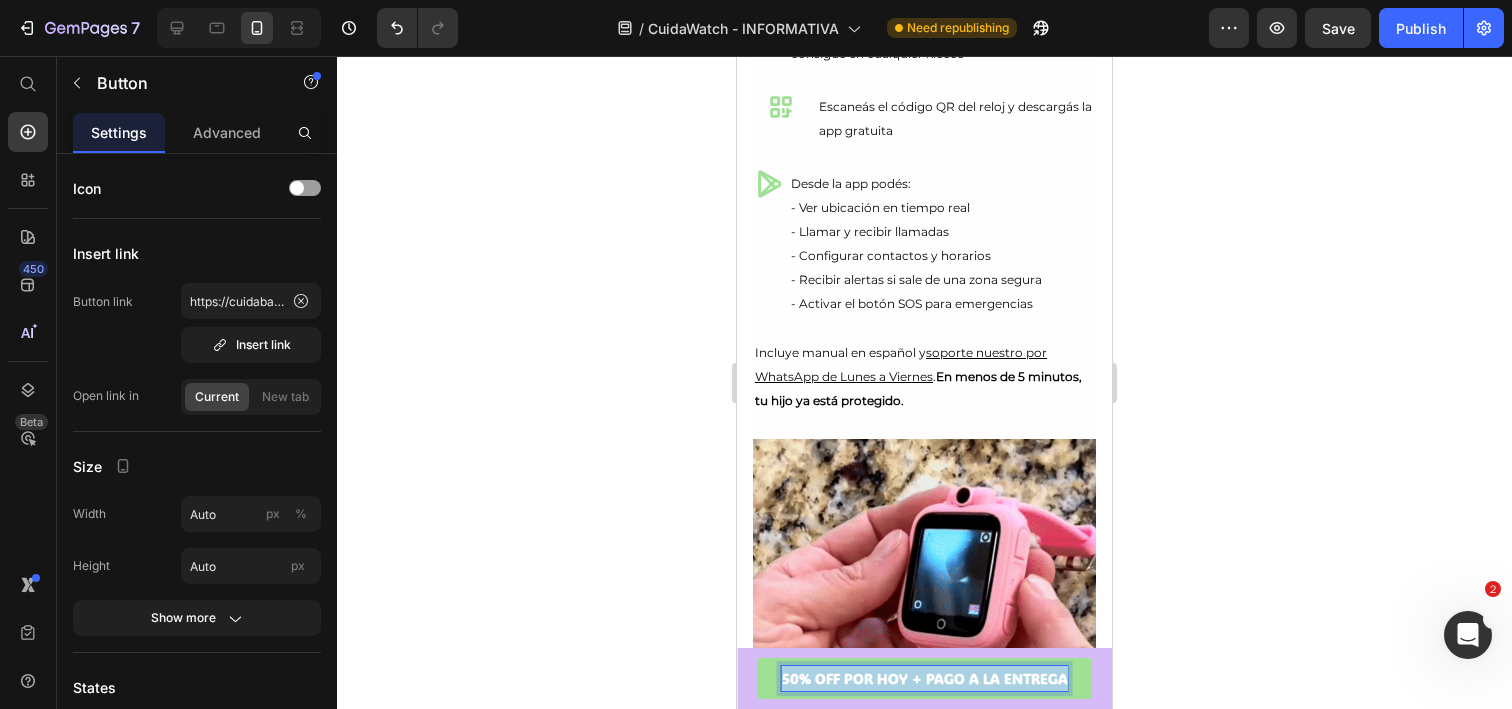 click on "50% OFF POR HOY + PAGO A LA ENTREGA" at bounding box center (925, 678) 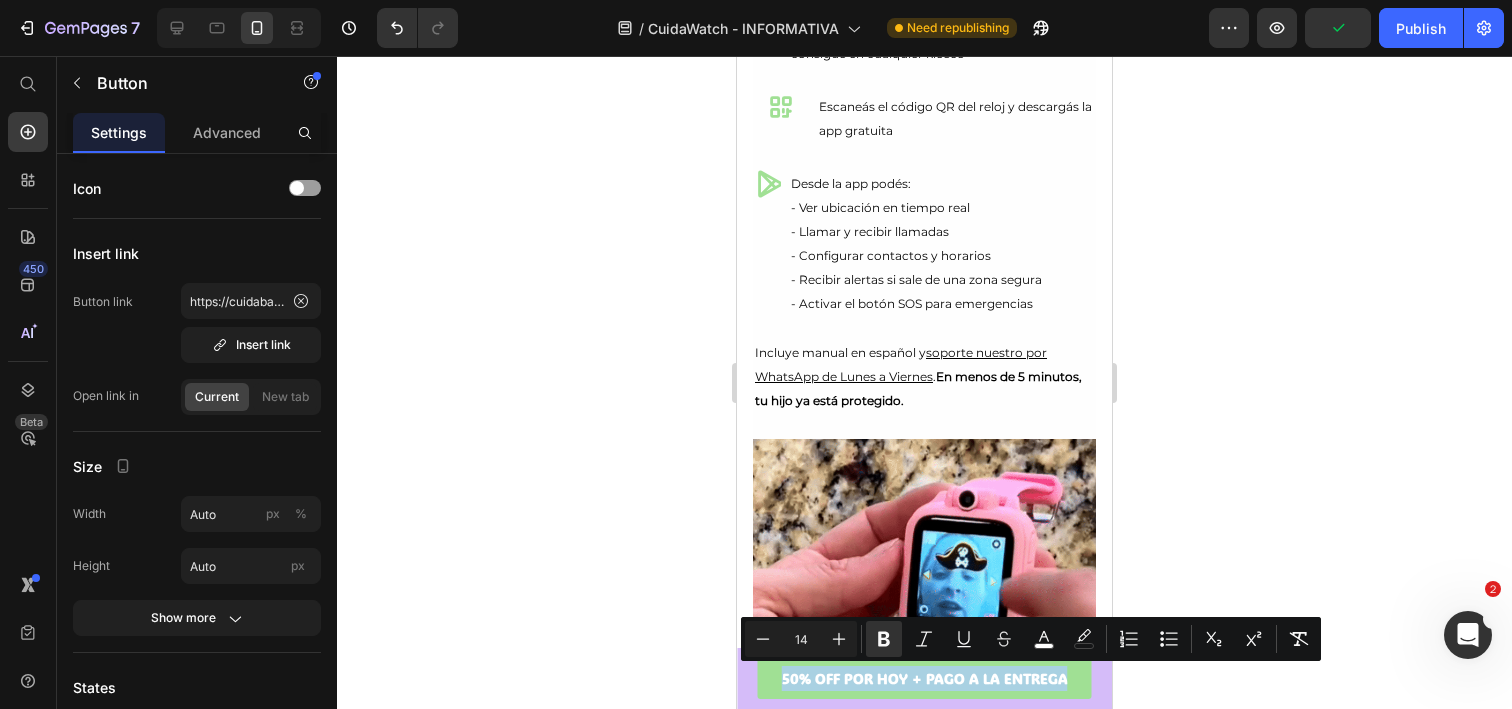 click on "50% OFF POR HOY + PAGO A LA ENTREGA" at bounding box center [925, 678] 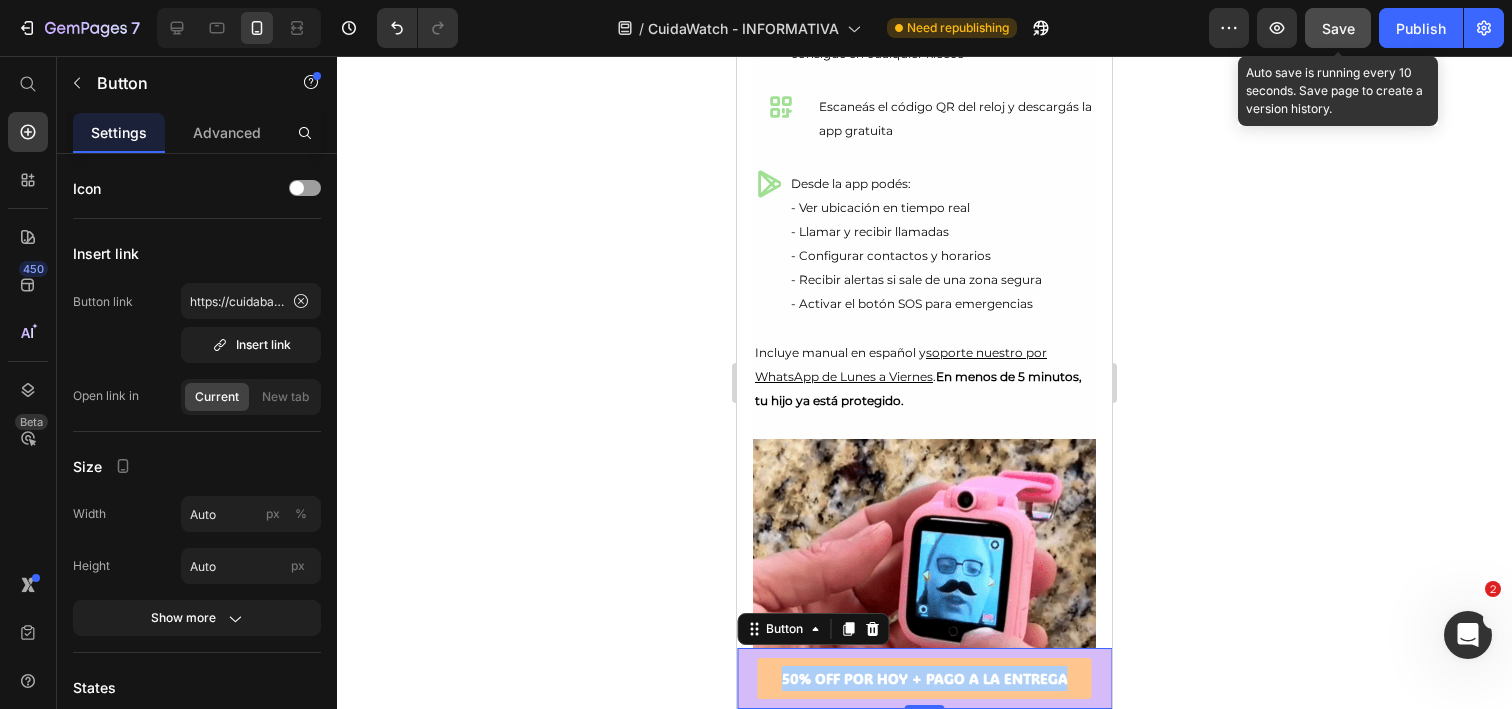click on "Save" 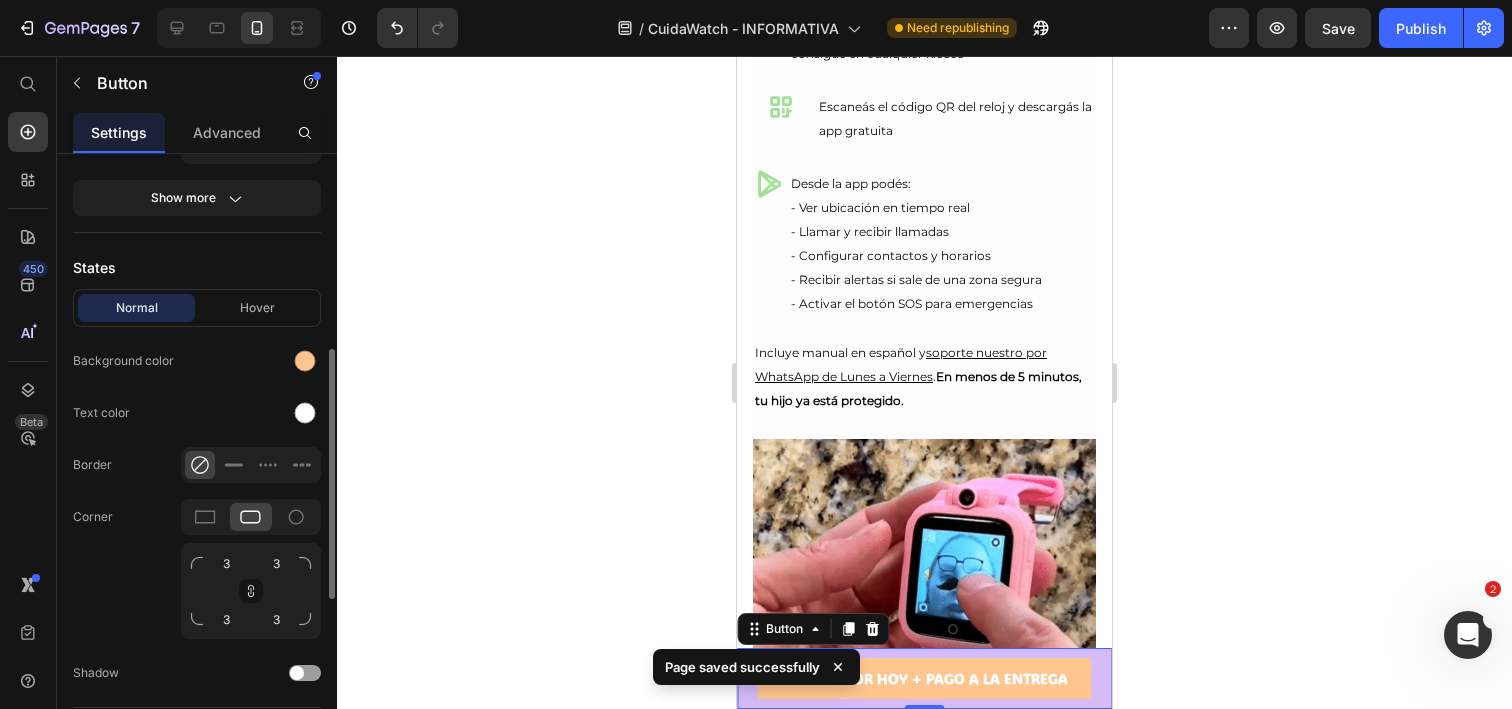 scroll, scrollTop: 454, scrollLeft: 0, axis: vertical 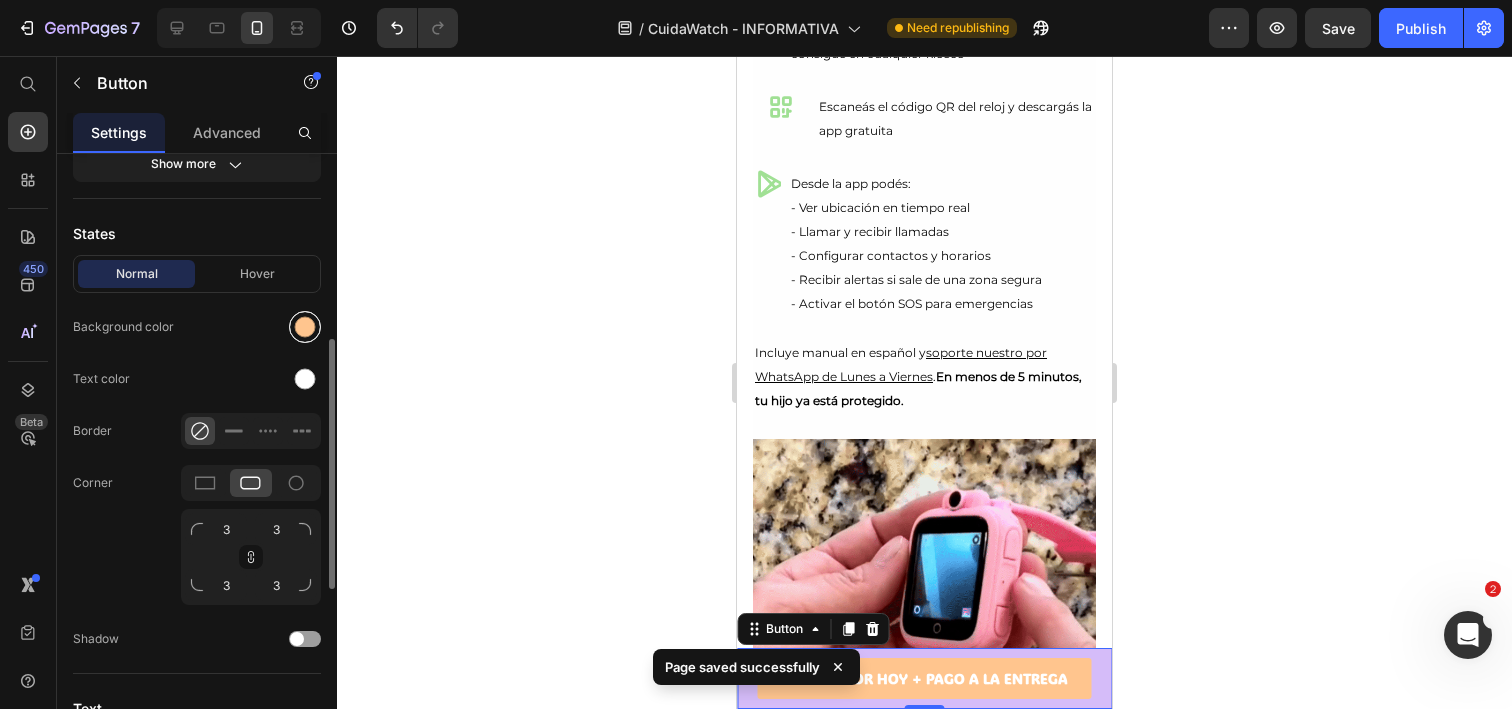 click at bounding box center (305, 327) 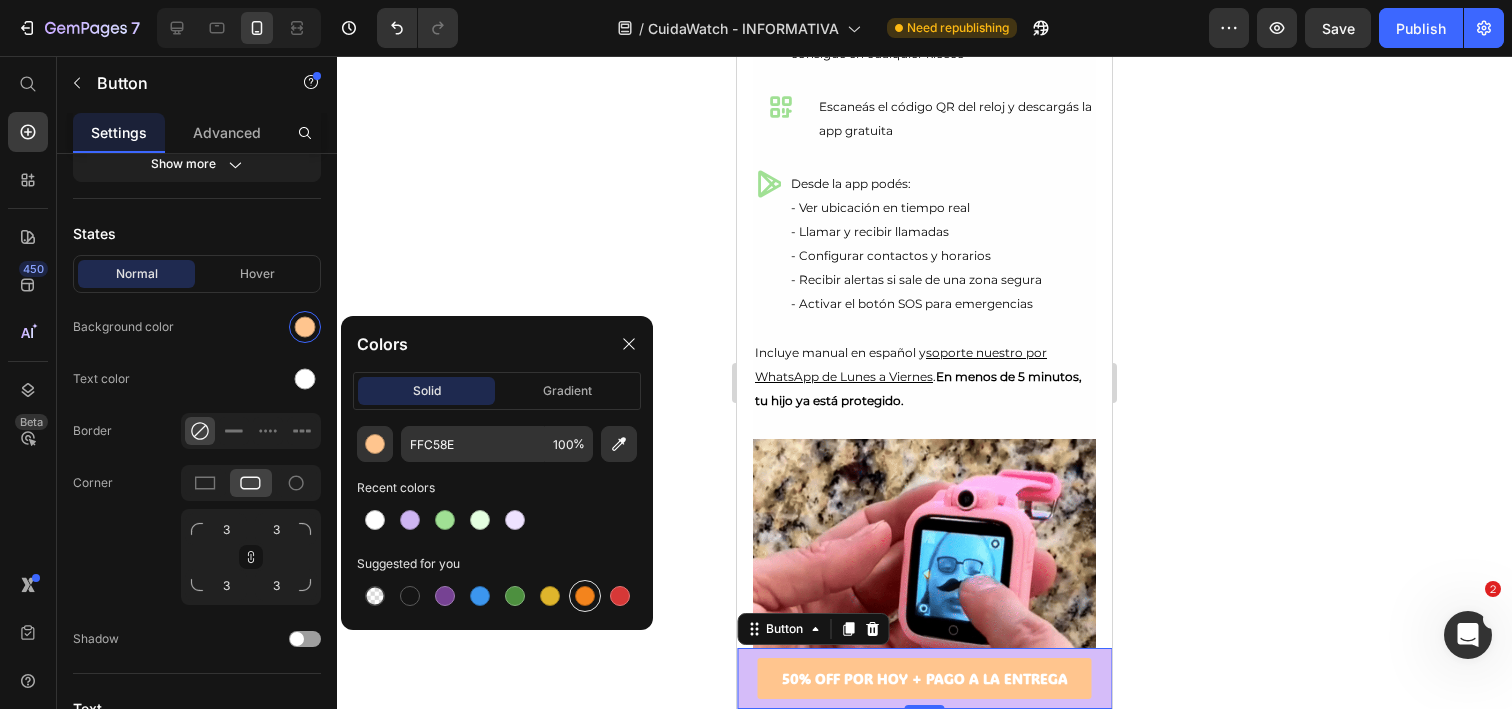 click at bounding box center [585, 596] 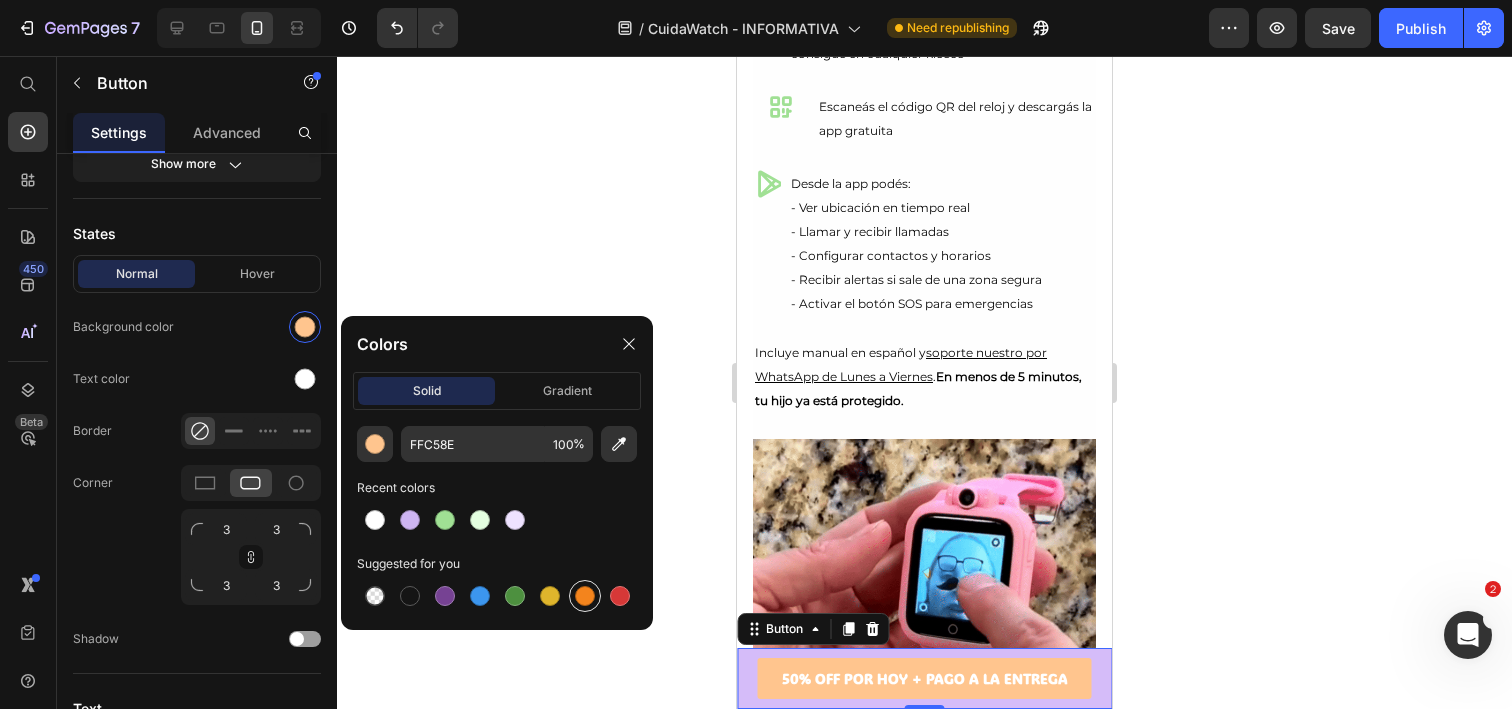 type on "F3841D" 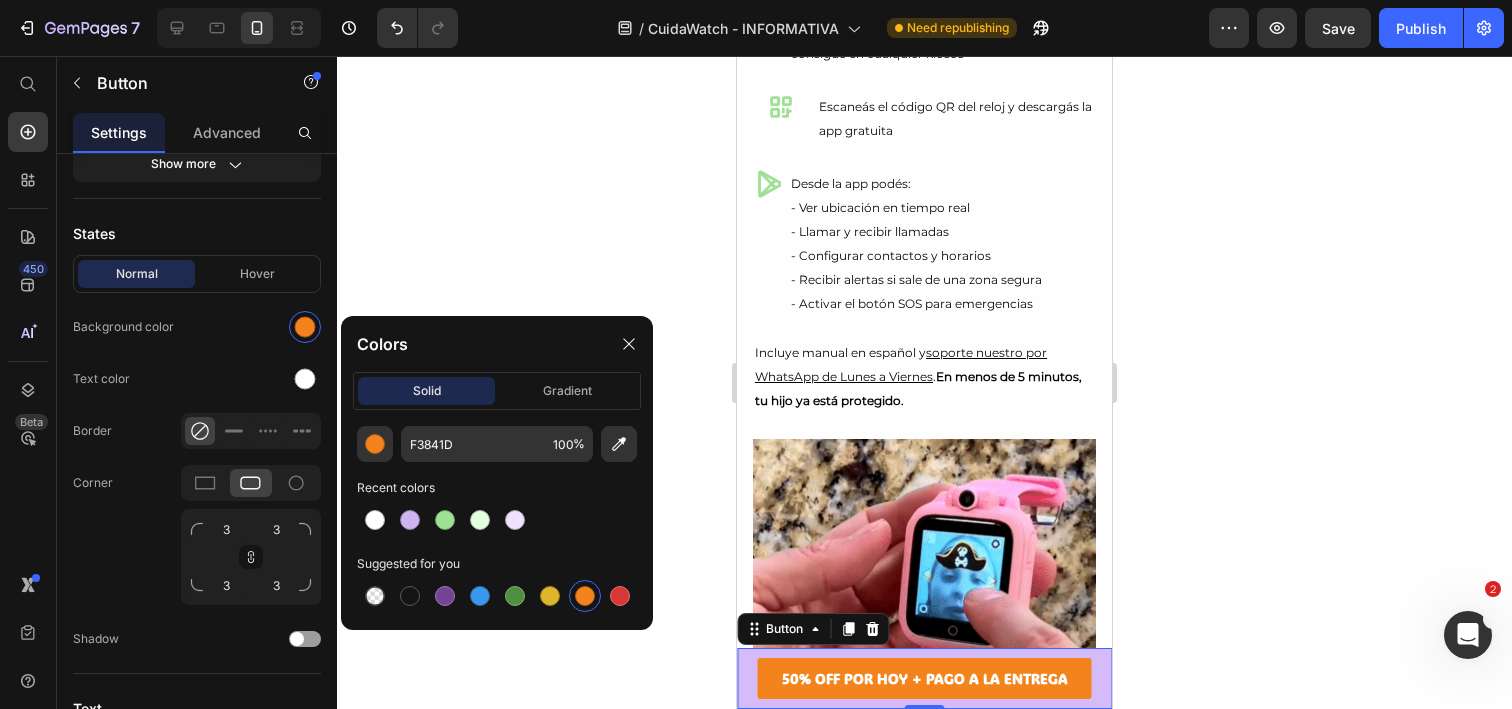 click 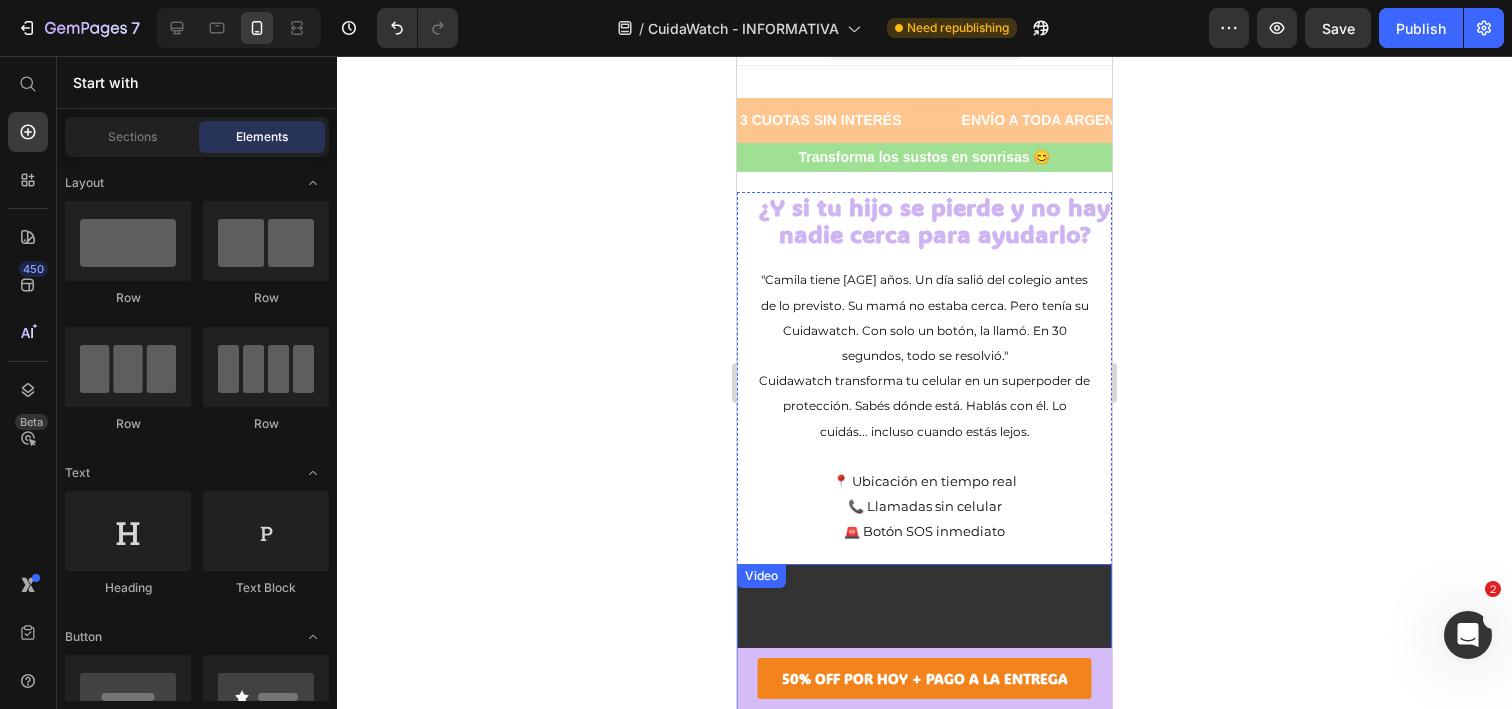 scroll, scrollTop: 0, scrollLeft: 0, axis: both 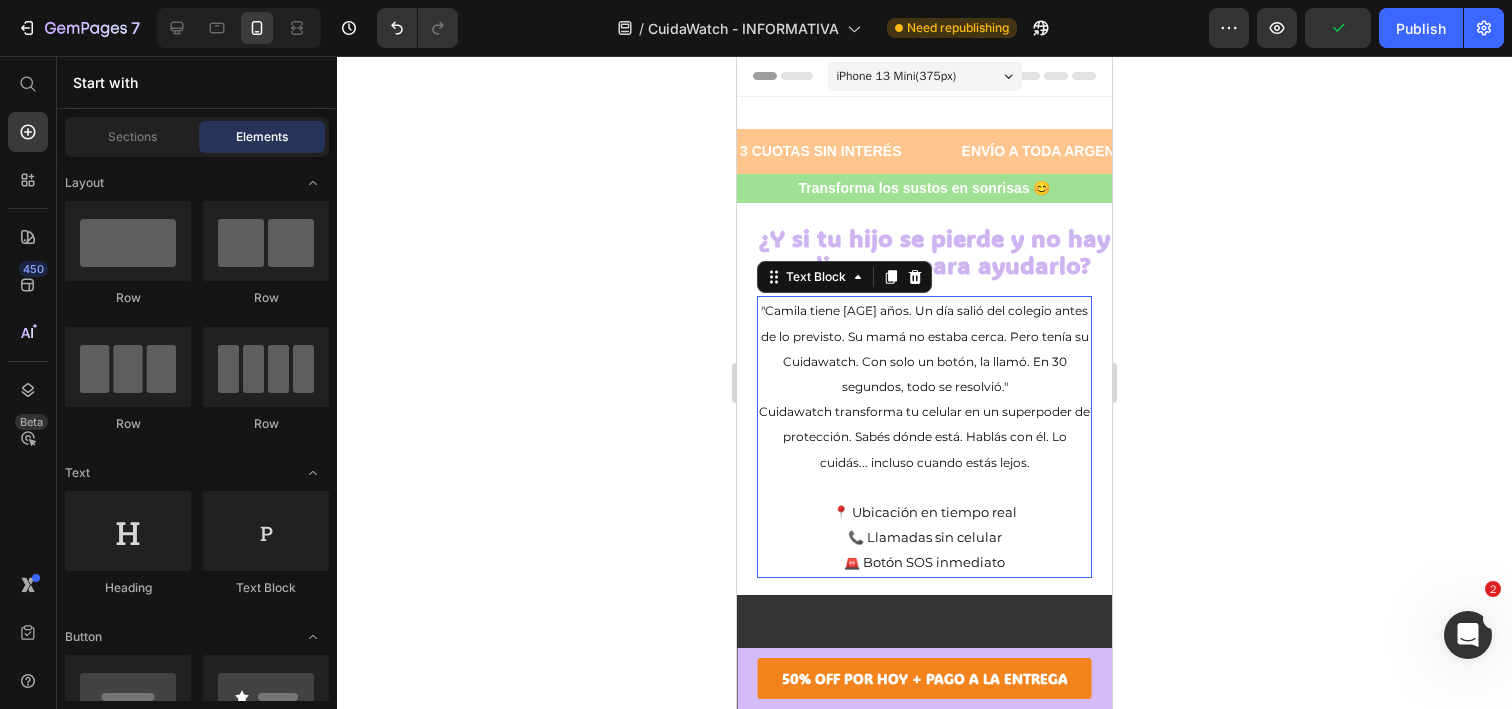 click on ""Camila tiene [AGE] años. Un día salió del colegio antes de lo previsto. Su mamá no estaba cerca. Pero tenía su Cuidawatch. Con solo un botón, la llamó. En 30 segundos, todo se resolvió."" at bounding box center (925, 348) 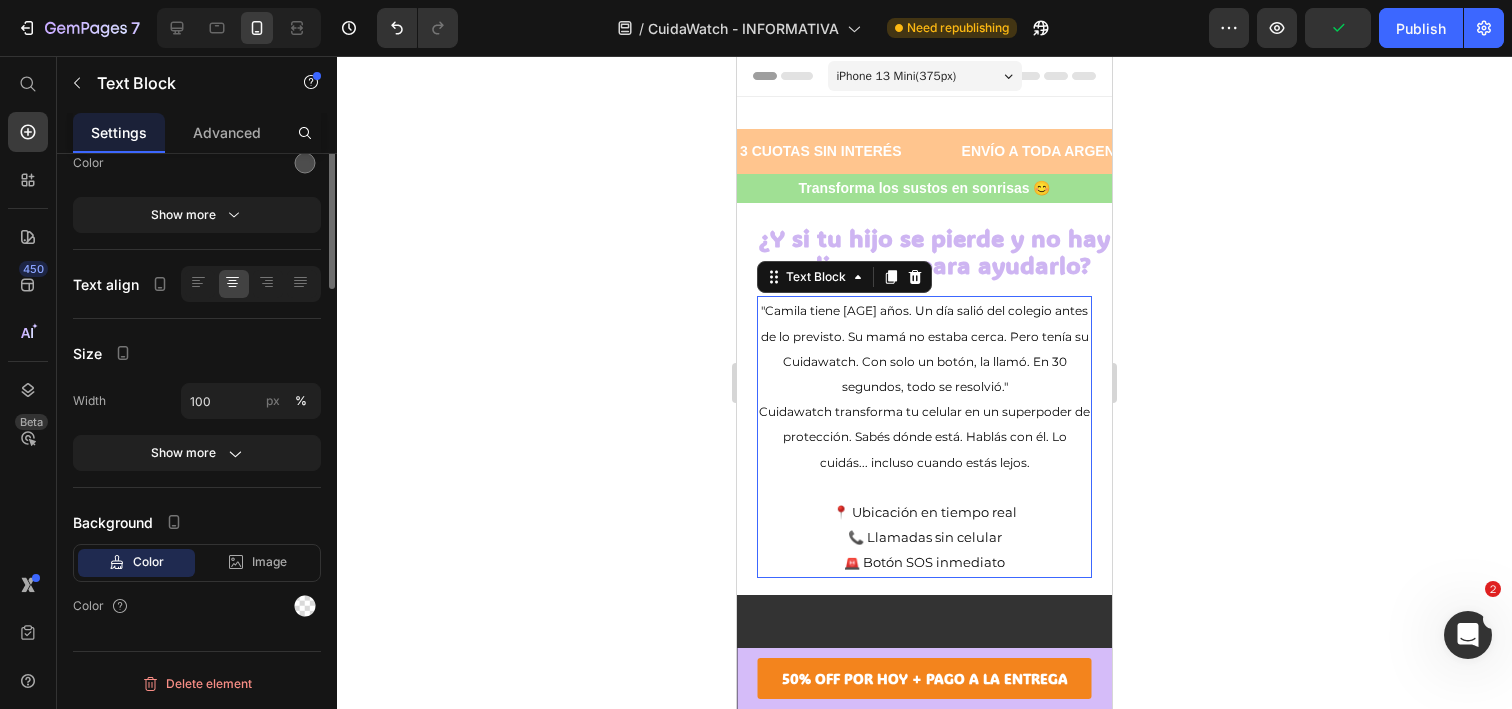 scroll, scrollTop: 0, scrollLeft: 0, axis: both 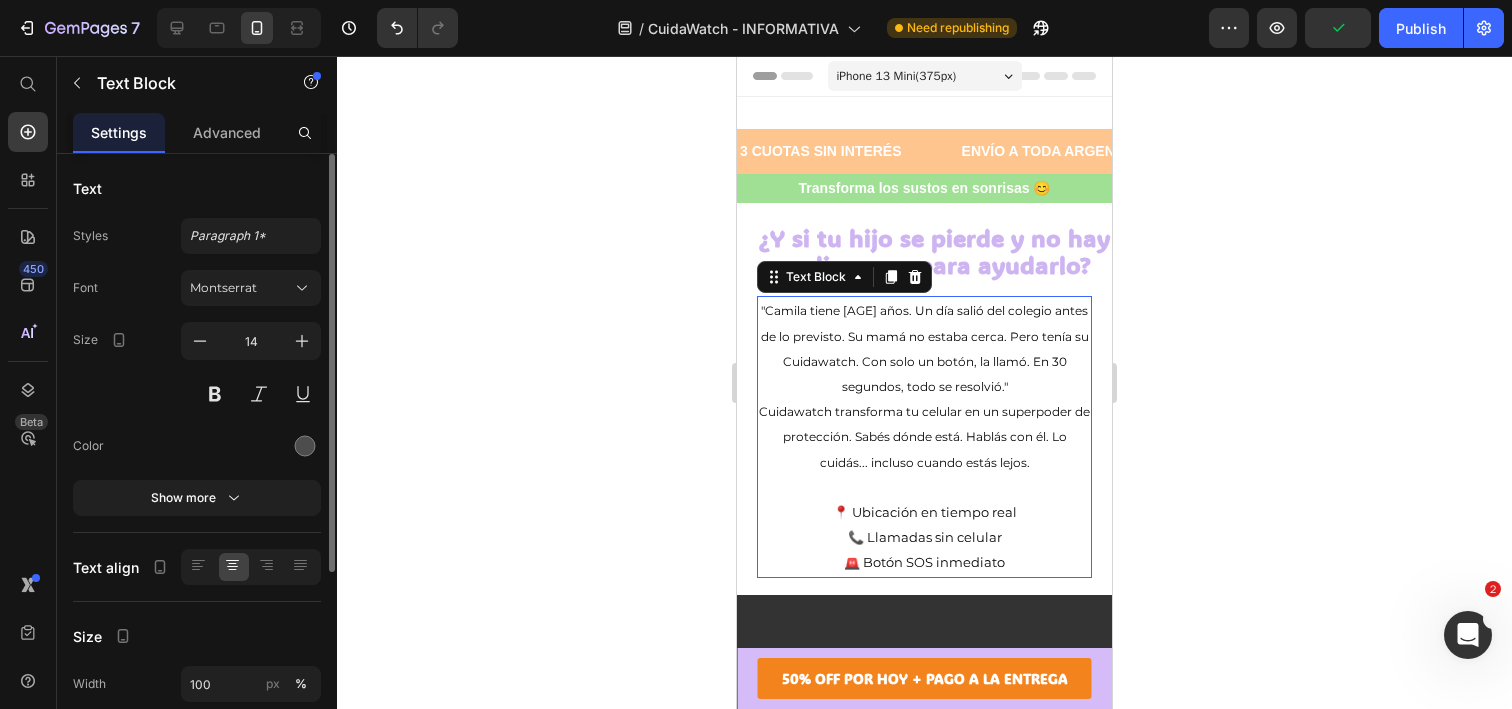 click on ""Camila tiene [AGE] años. Un día salió del colegio antes de lo previsto. Su mamá no estaba cerca. Pero tenía su Cuidawatch. Con solo un botón, la llamó. En 30 segundos, todo se resolvió."" at bounding box center (925, 348) 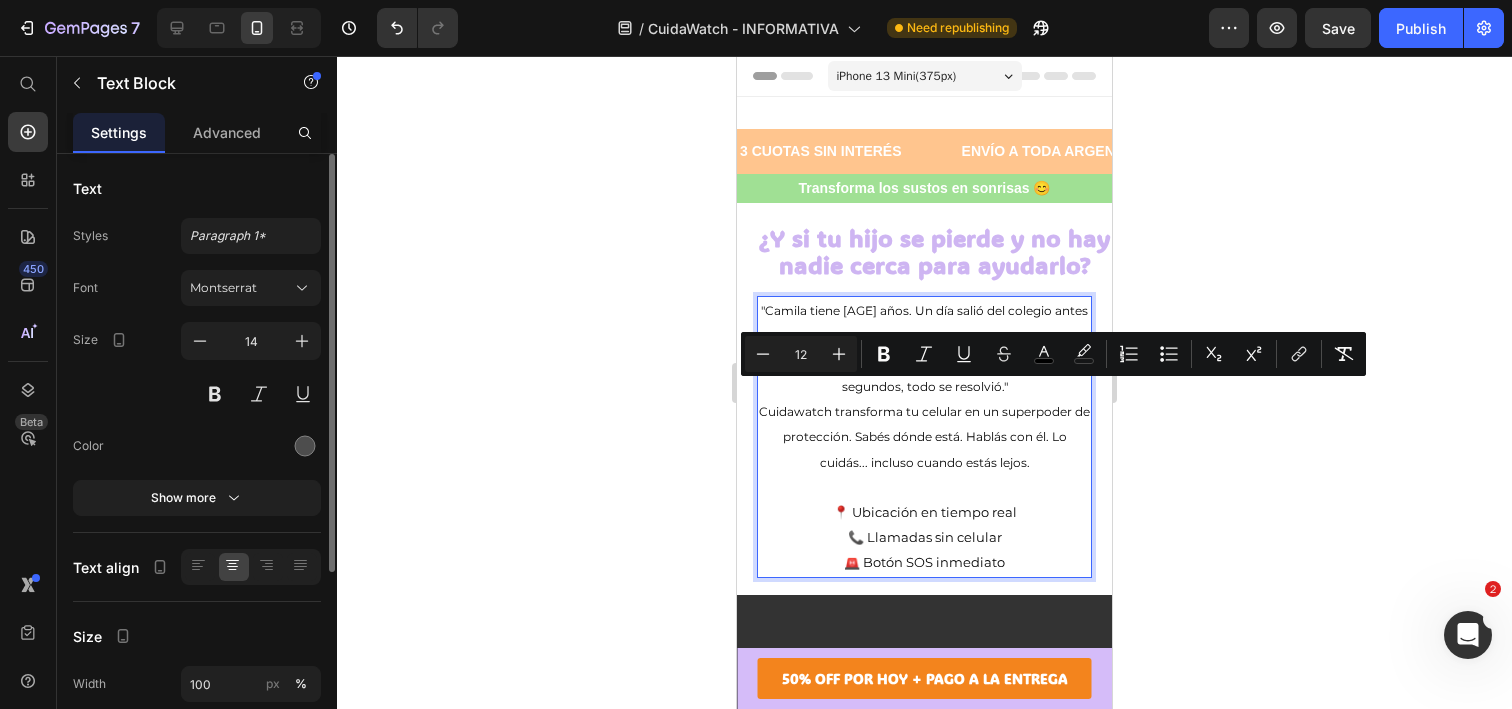click on ""Camila tiene [AGE] años. Un día salió del colegio antes de lo previsto. Su mamá no estaba cerca. Pero tenía su Cuidawatch. Con solo un botón, la llamó. En 30 segundos, todo se resolvió."" at bounding box center [925, 348] 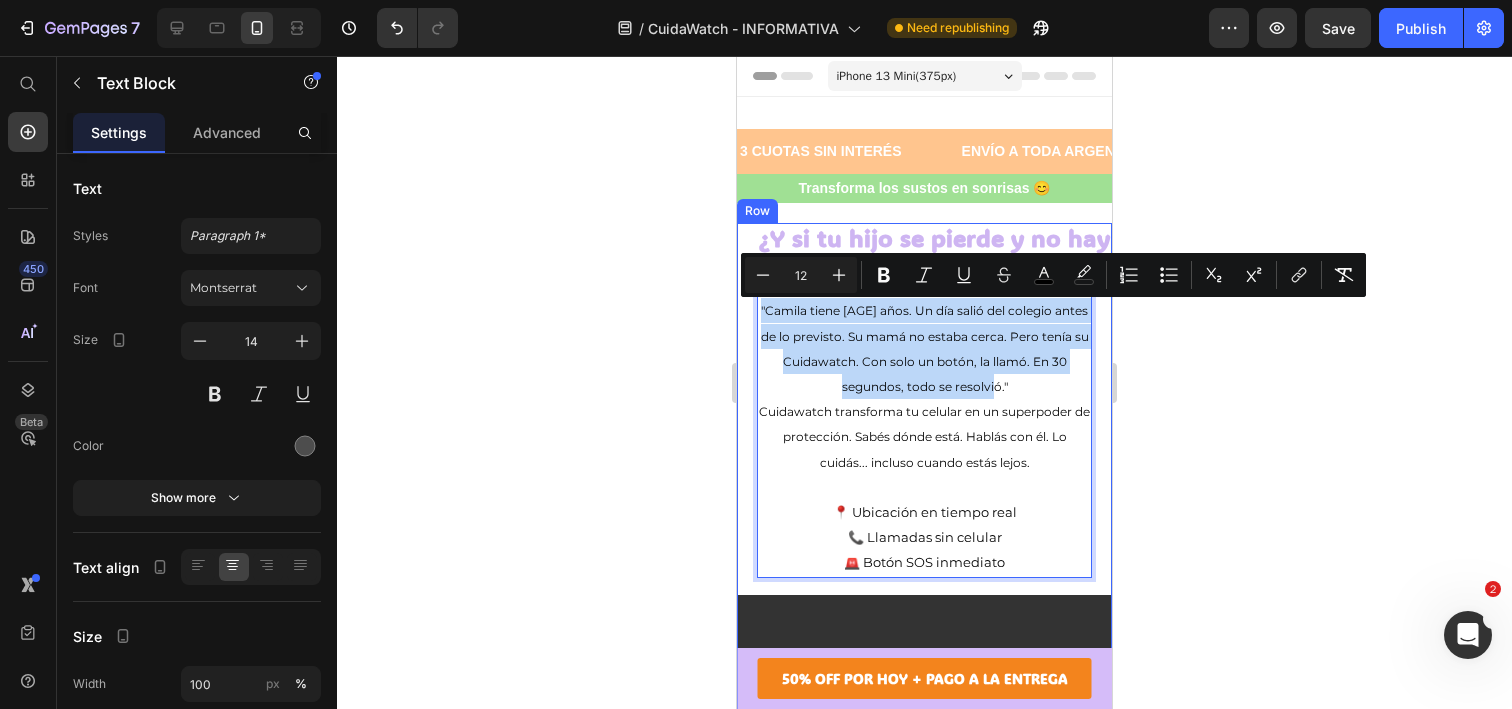 drag, startPoint x: 1017, startPoint y: 393, endPoint x: 737, endPoint y: 294, distance: 296.98654 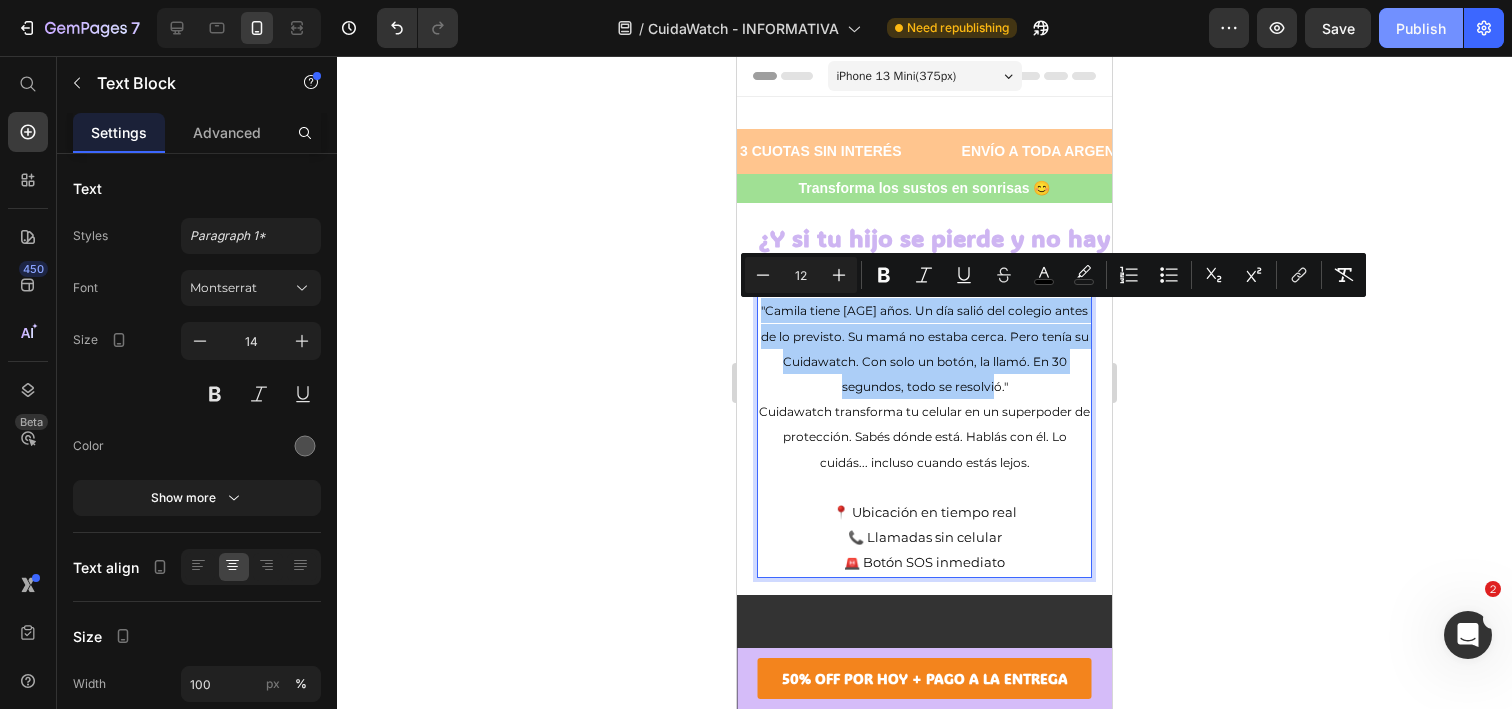 click on "Publish" at bounding box center [1421, 28] 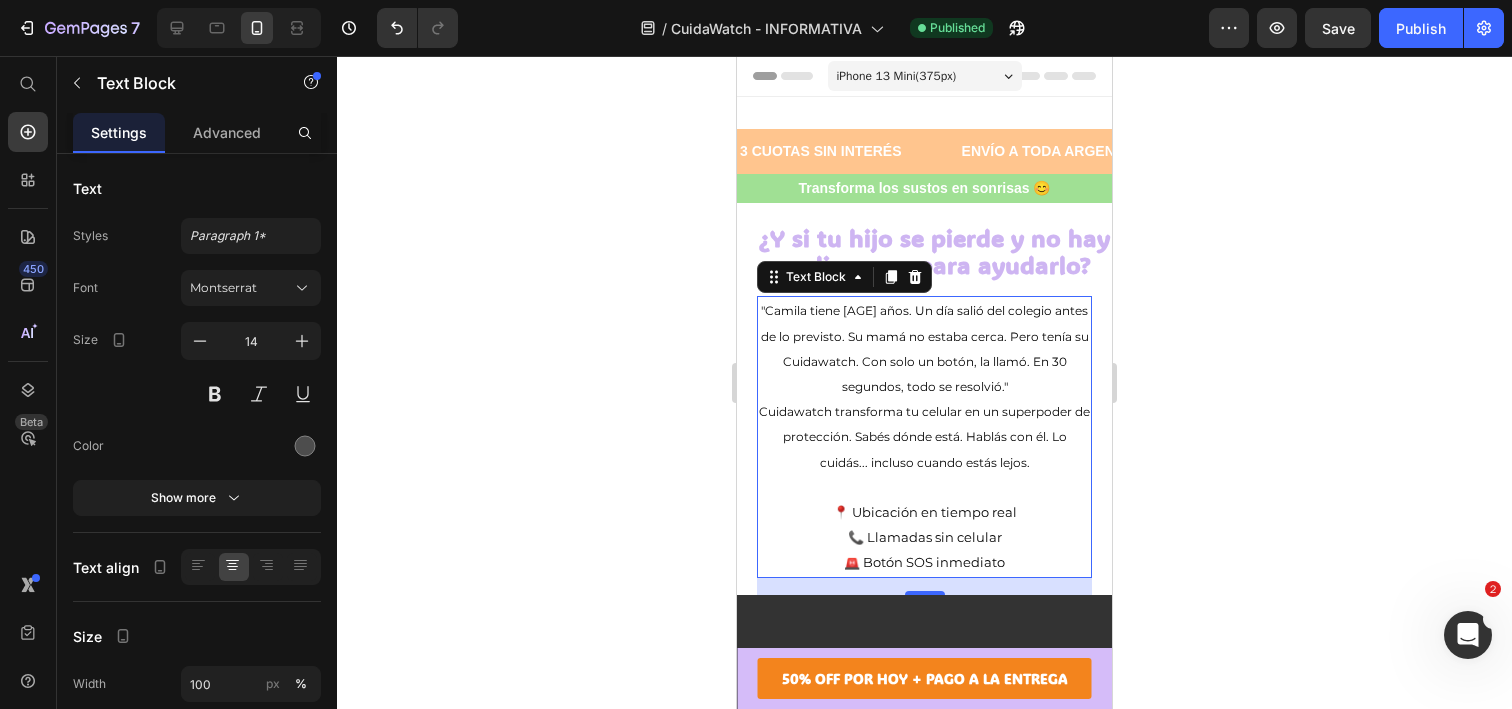 click 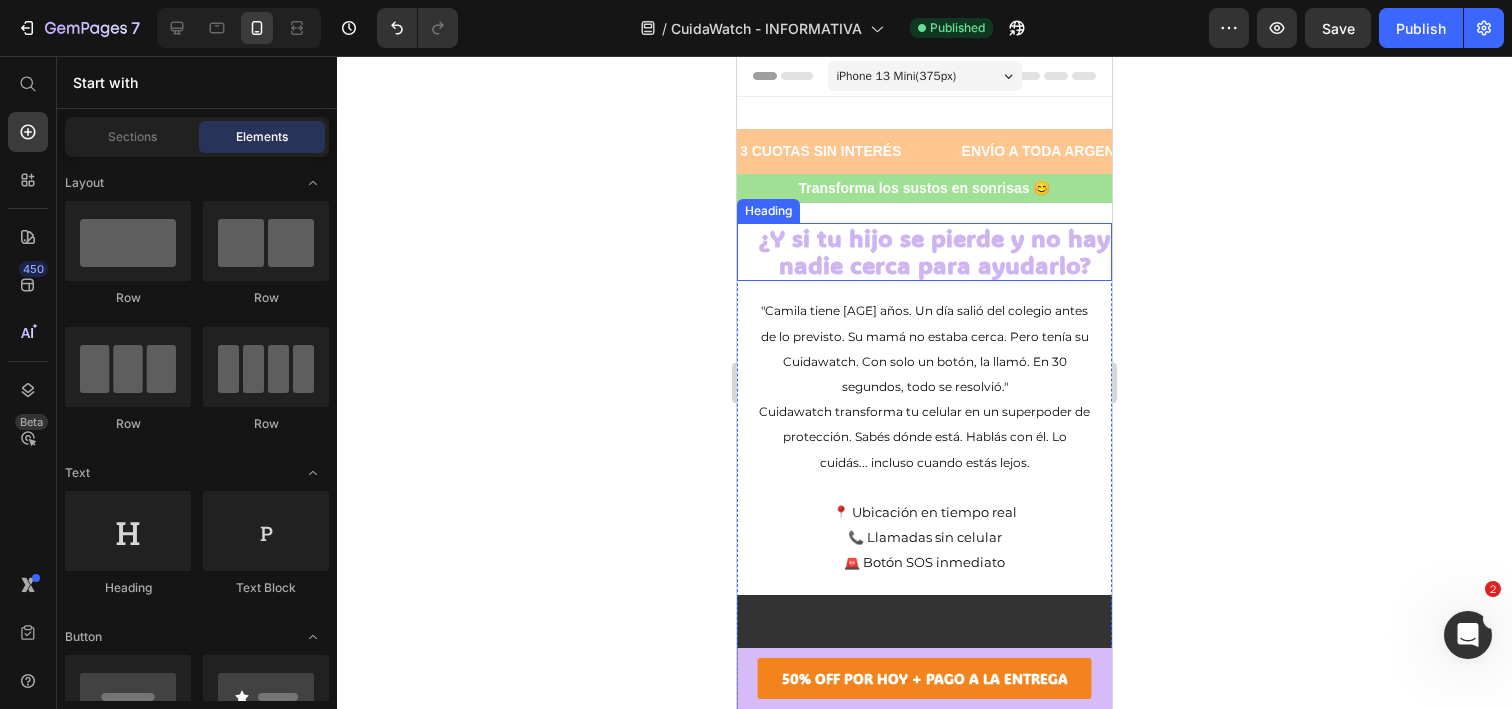 click on "¿Y si tu hijo se pierde y no hay nadie cerca para ayudarlo?" at bounding box center (934, 251) 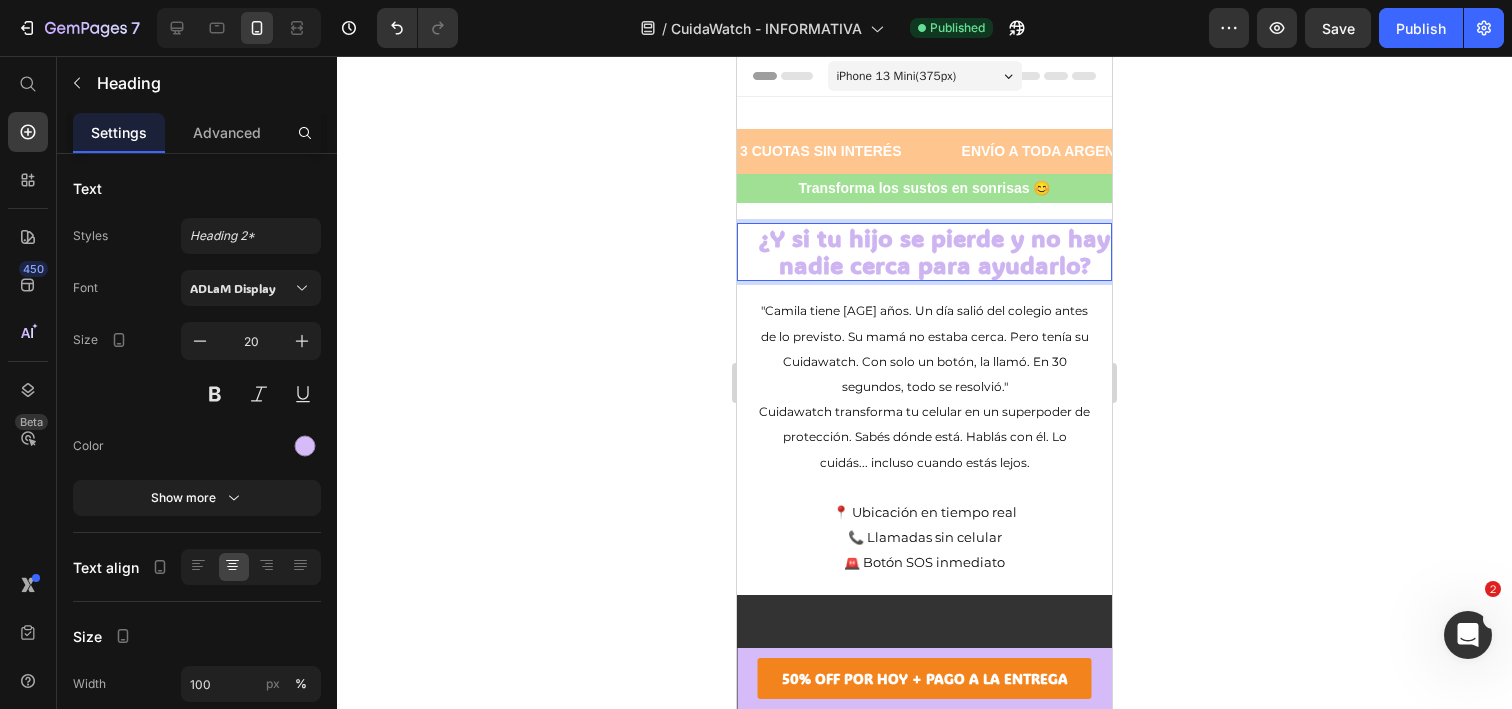 click on "¿Y si tu hijo se pierde y no hay nadie cerca para ayudarlo?" at bounding box center [934, 251] 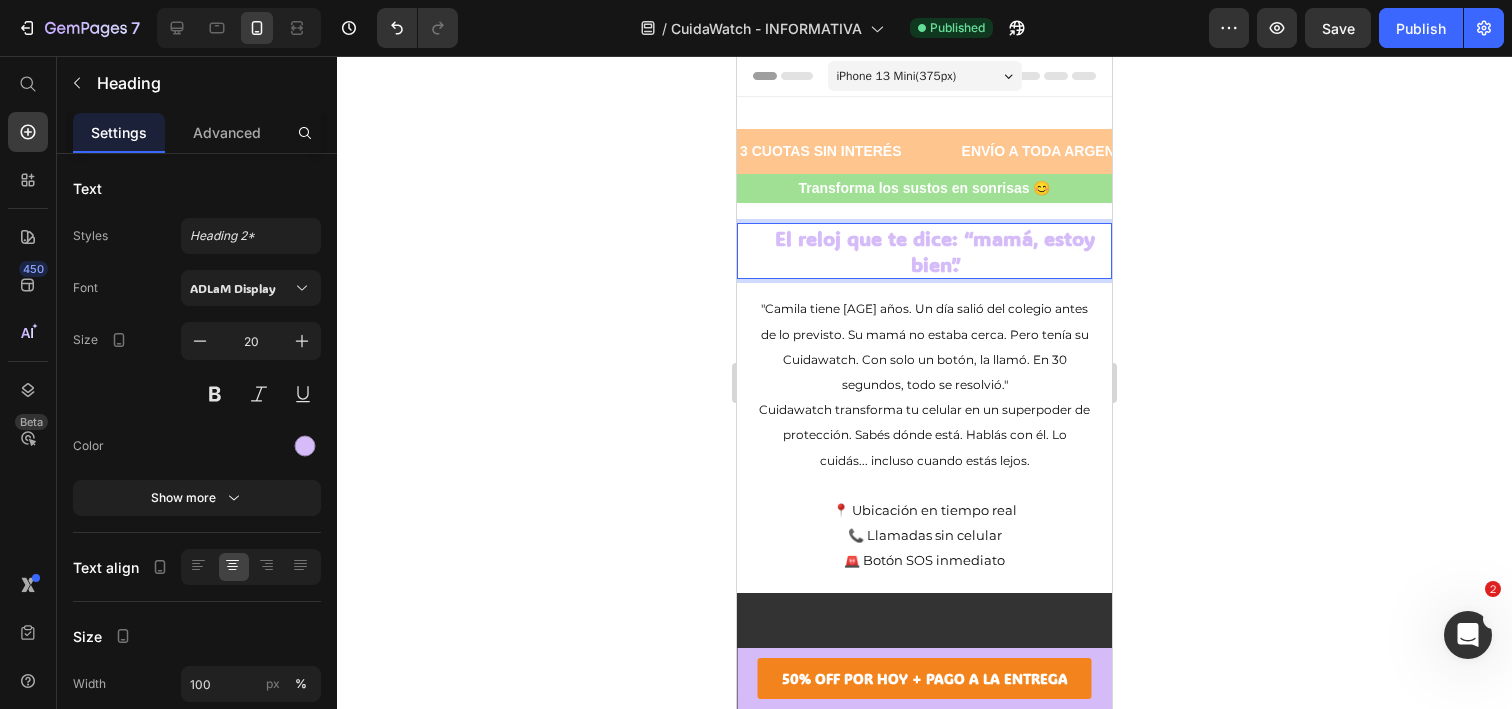 click on "El reloj que te dice: “mamá, estoy bien”." at bounding box center [935, 251] 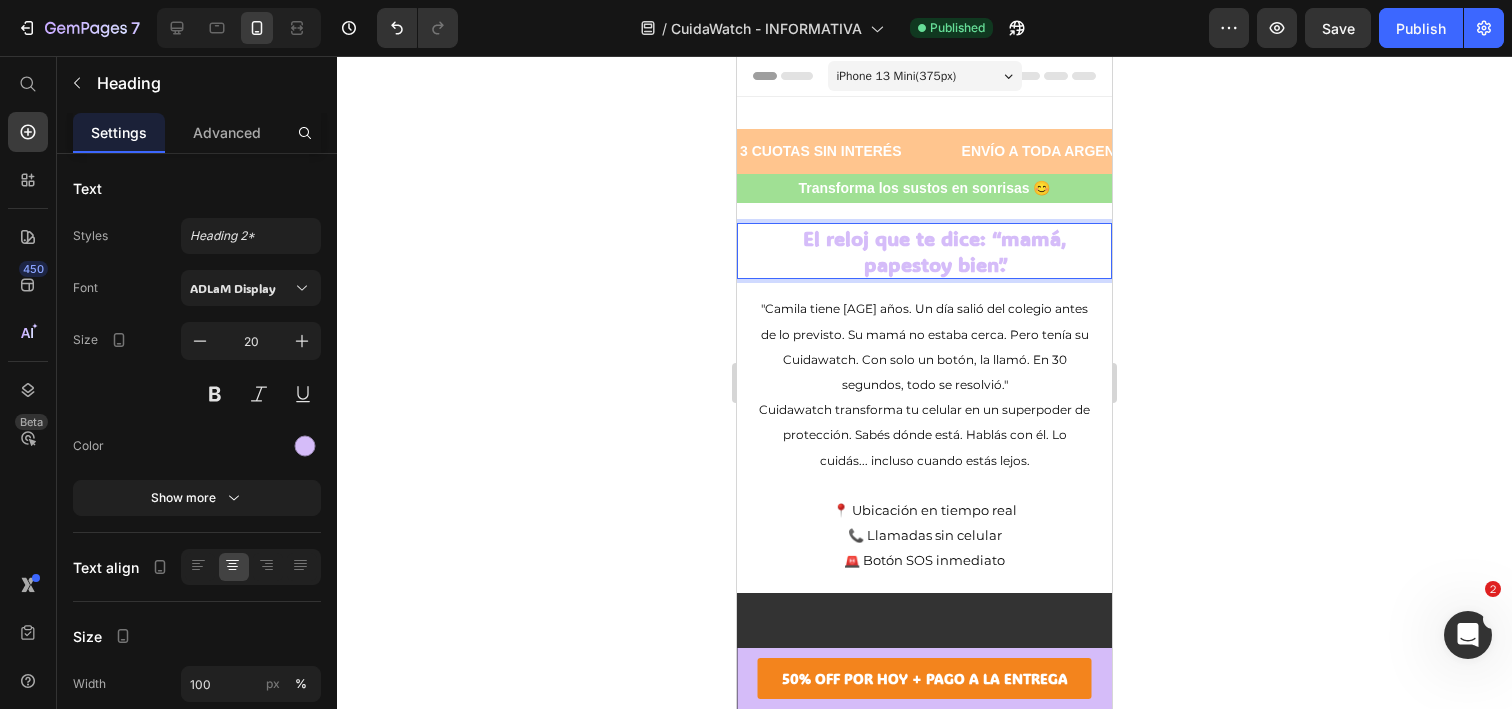 type 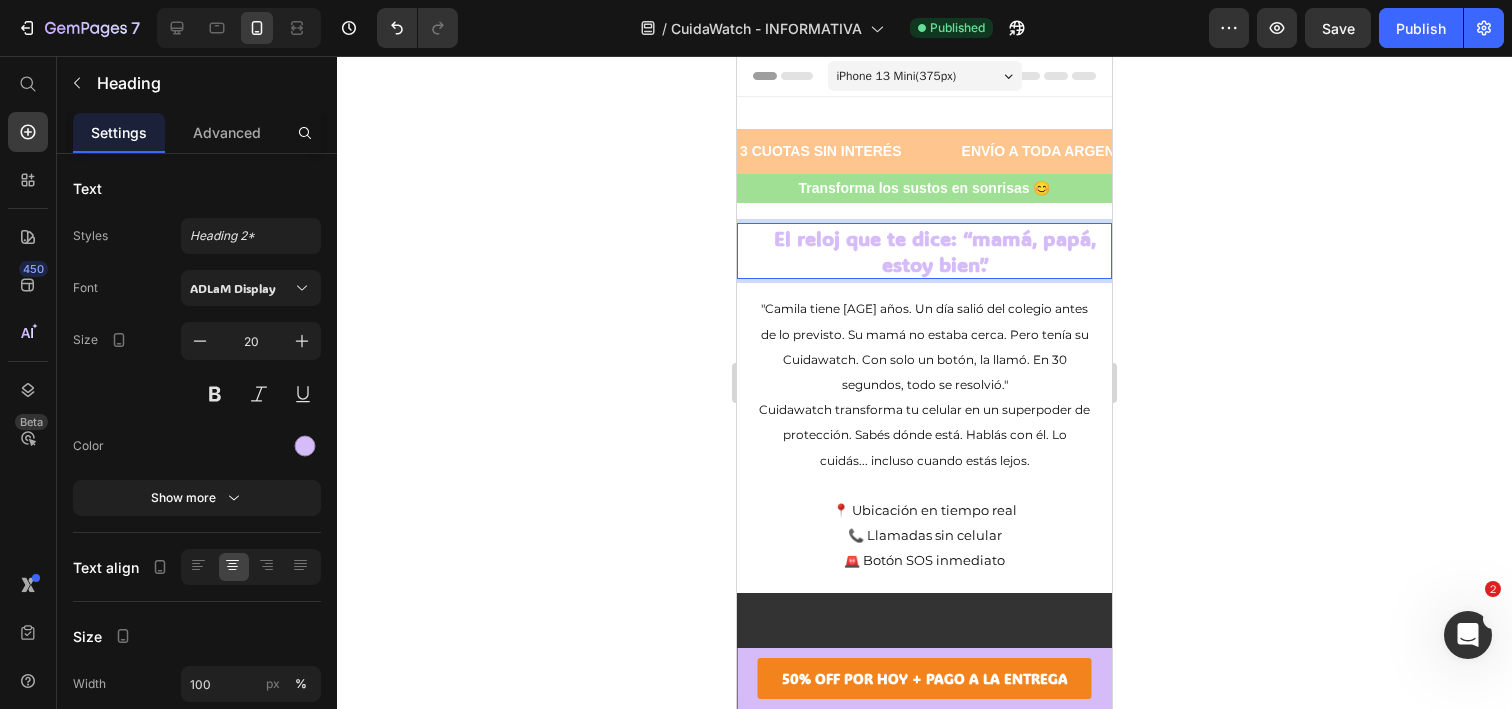 click on "El reloj que te dice: “mamá, papá, estoy bien”." at bounding box center (934, 251) 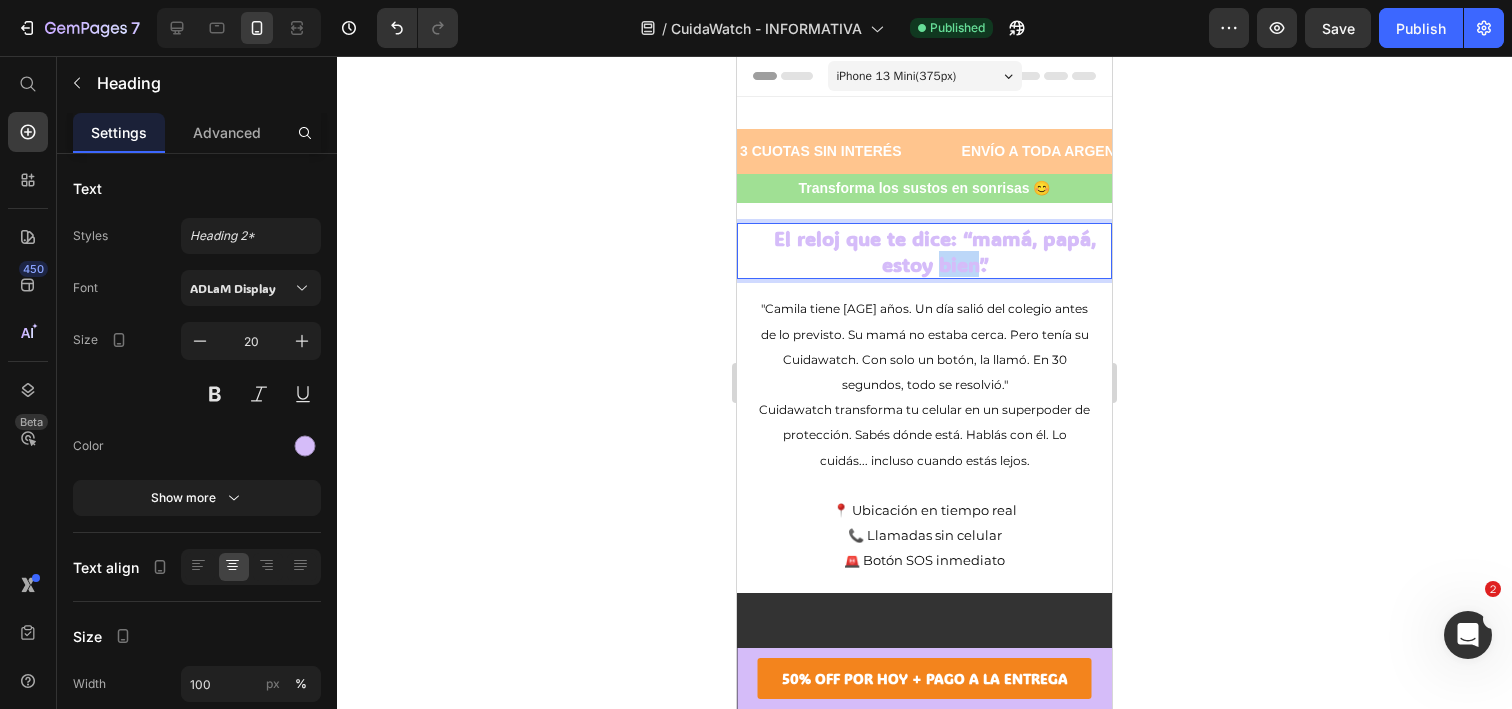 click on "El reloj que te dice: “mamá, papá, estoy bien”." at bounding box center [935, 251] 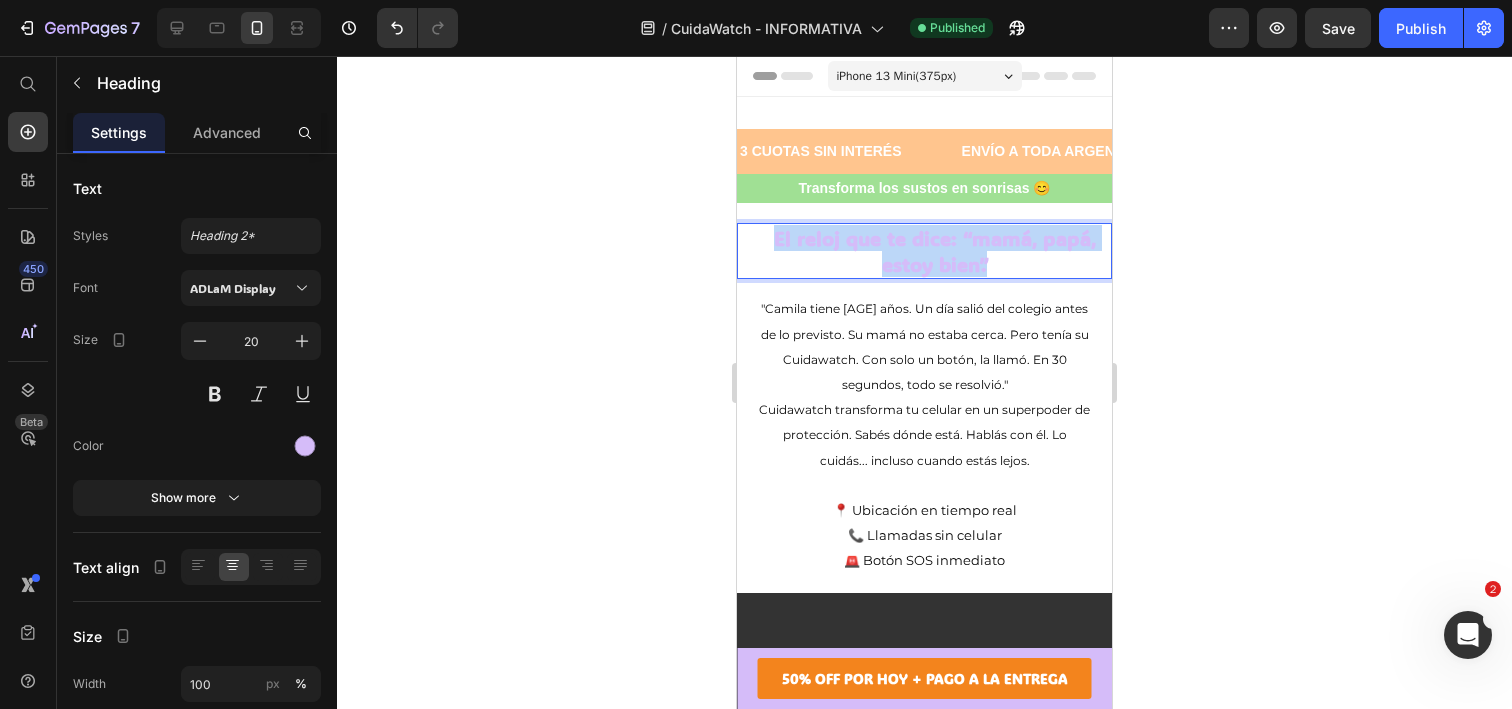 click on "El reloj que te dice: “mamá, papá, estoy bien”." at bounding box center (935, 251) 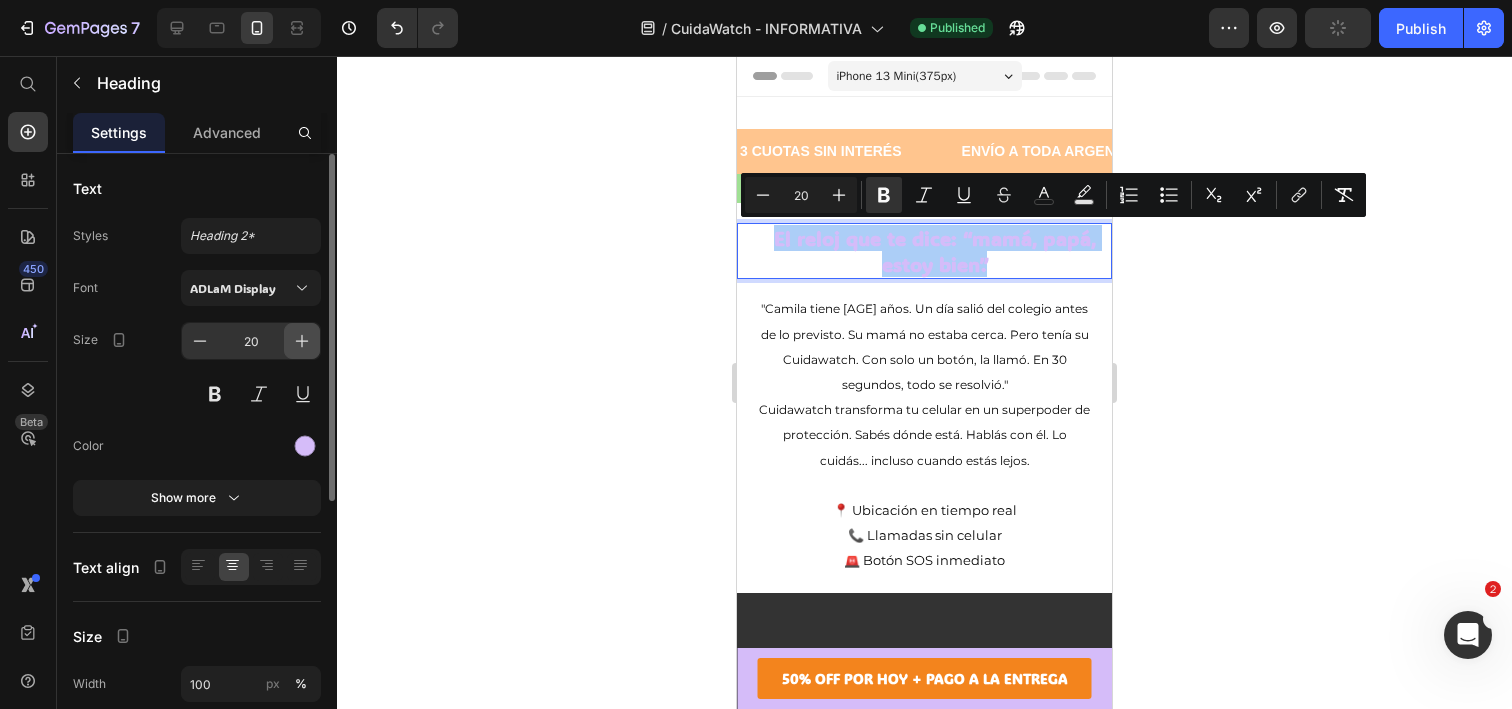 click 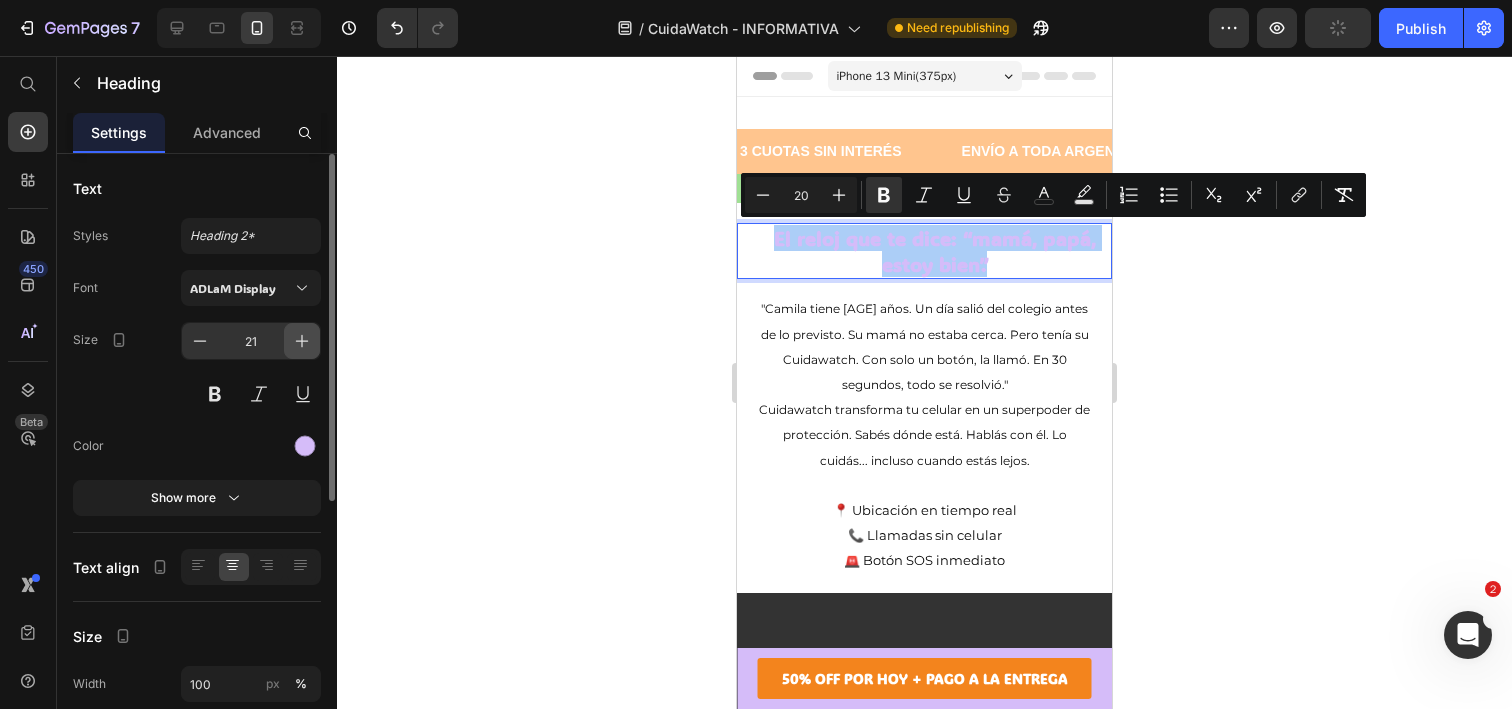 click 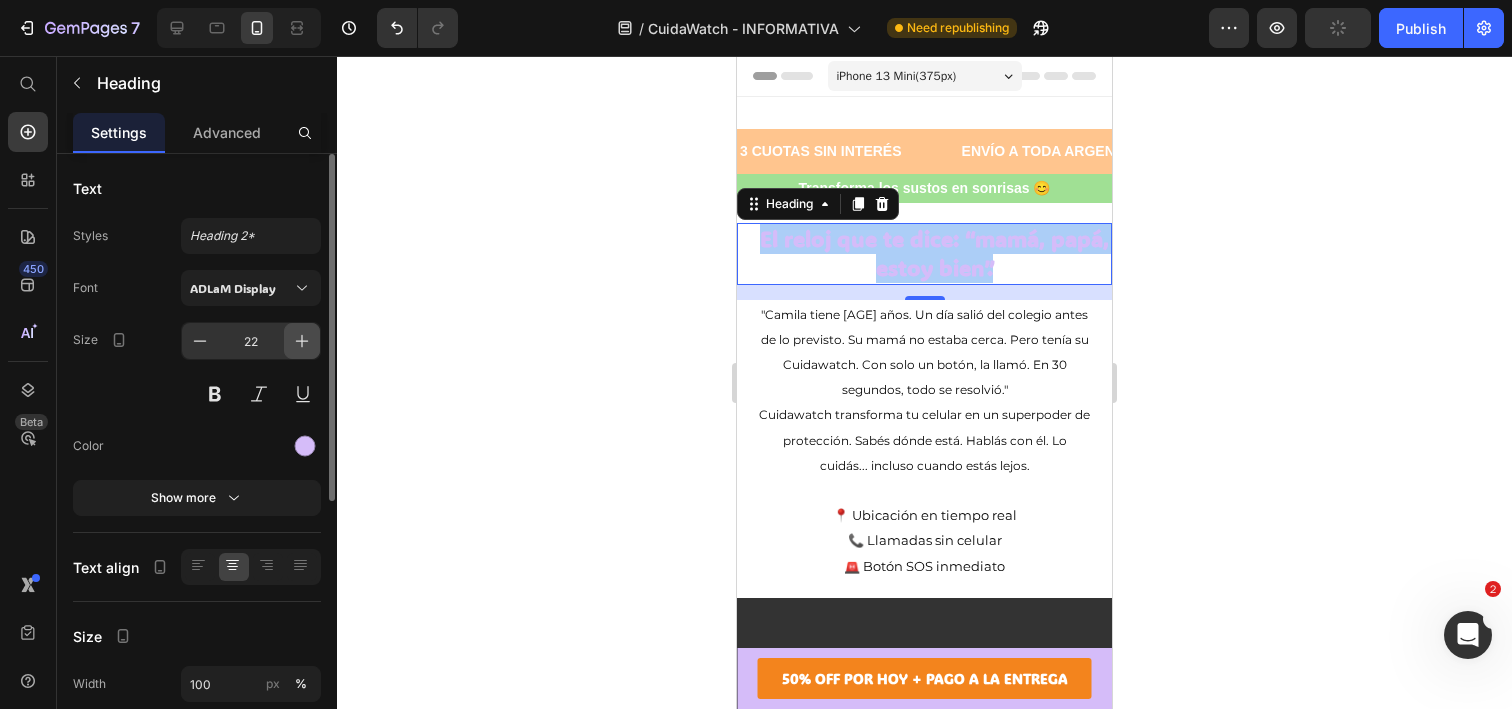 click 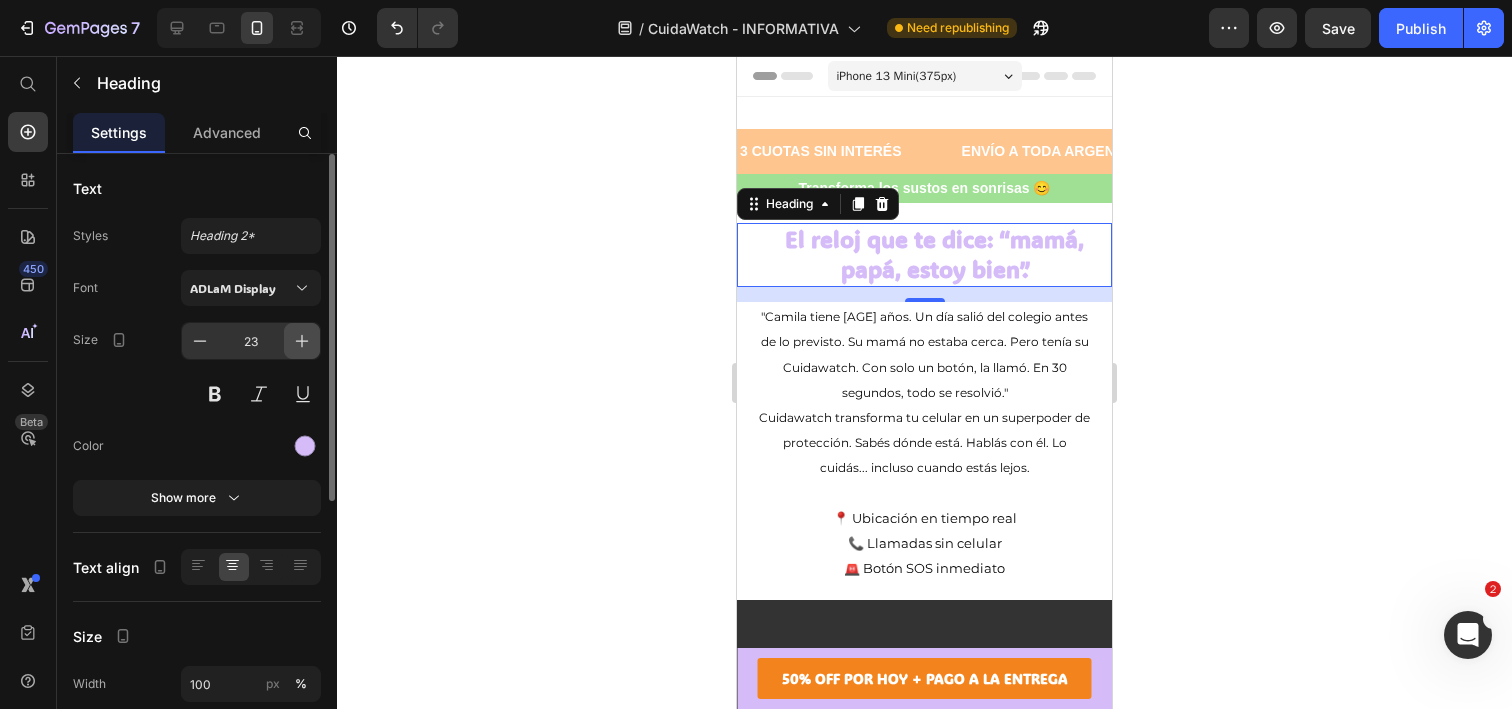 click 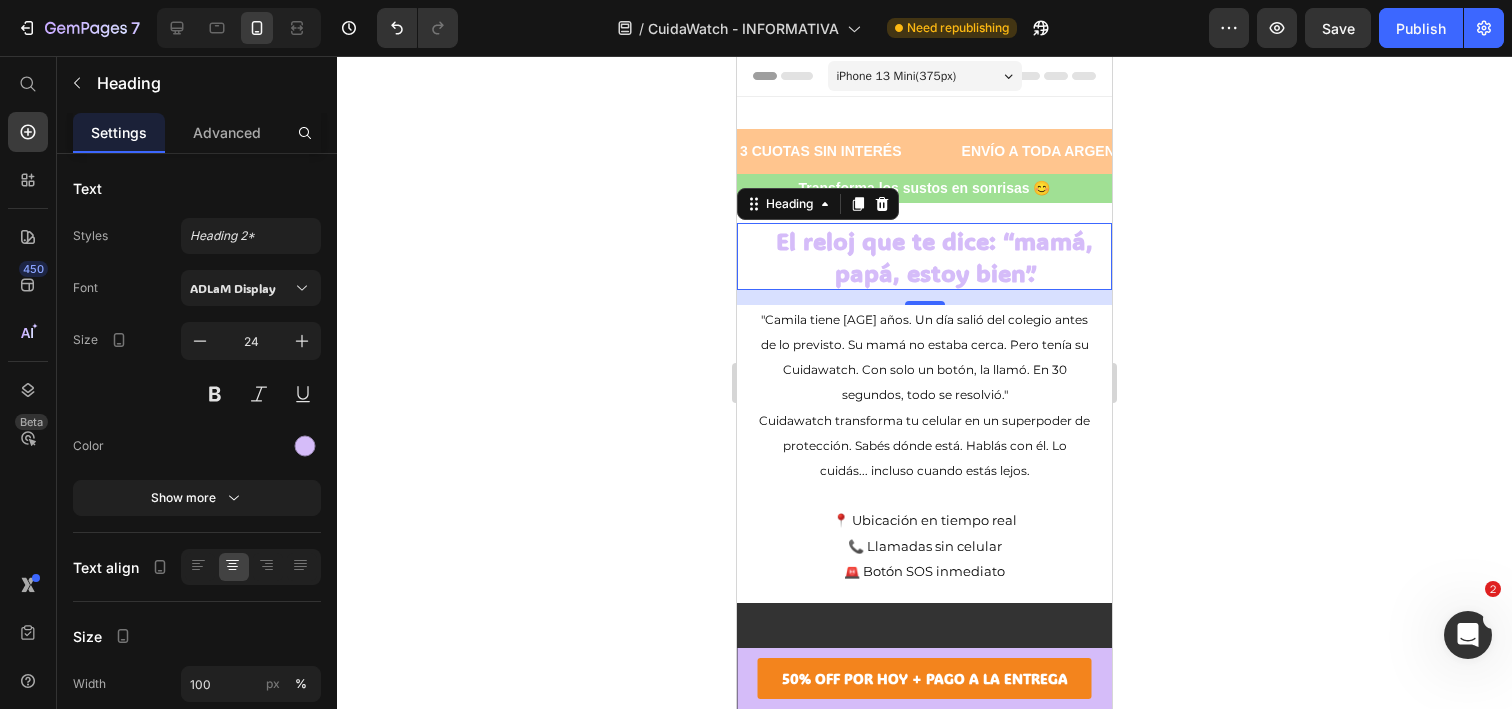 click 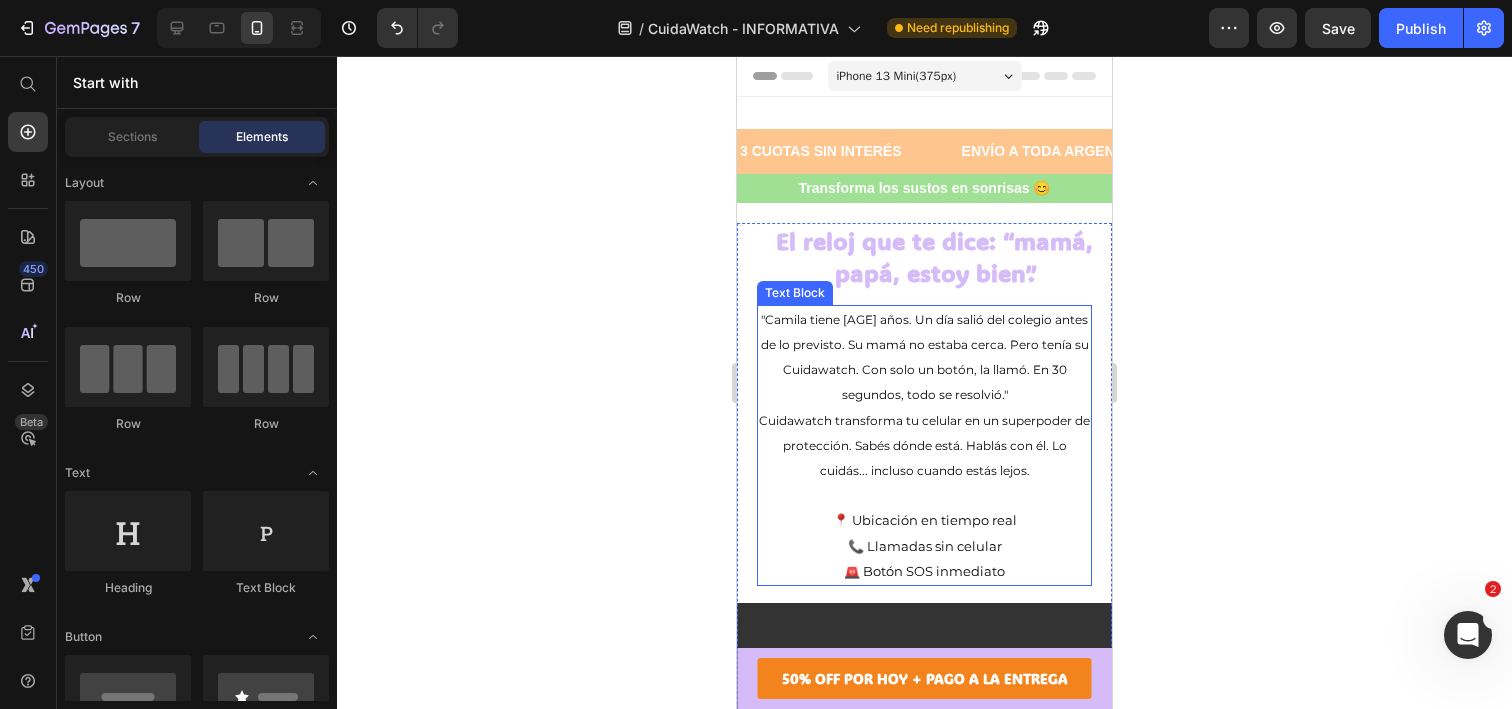 click on ""Camila tiene [AGE] años. Un día salió del colegio antes de lo previsto. Su mamá no estaba cerca. Pero tenía su Cuidawatch. Con solo un botón, la llamó. En 30 segundos, todo se resolvió."" at bounding box center (924, 357) 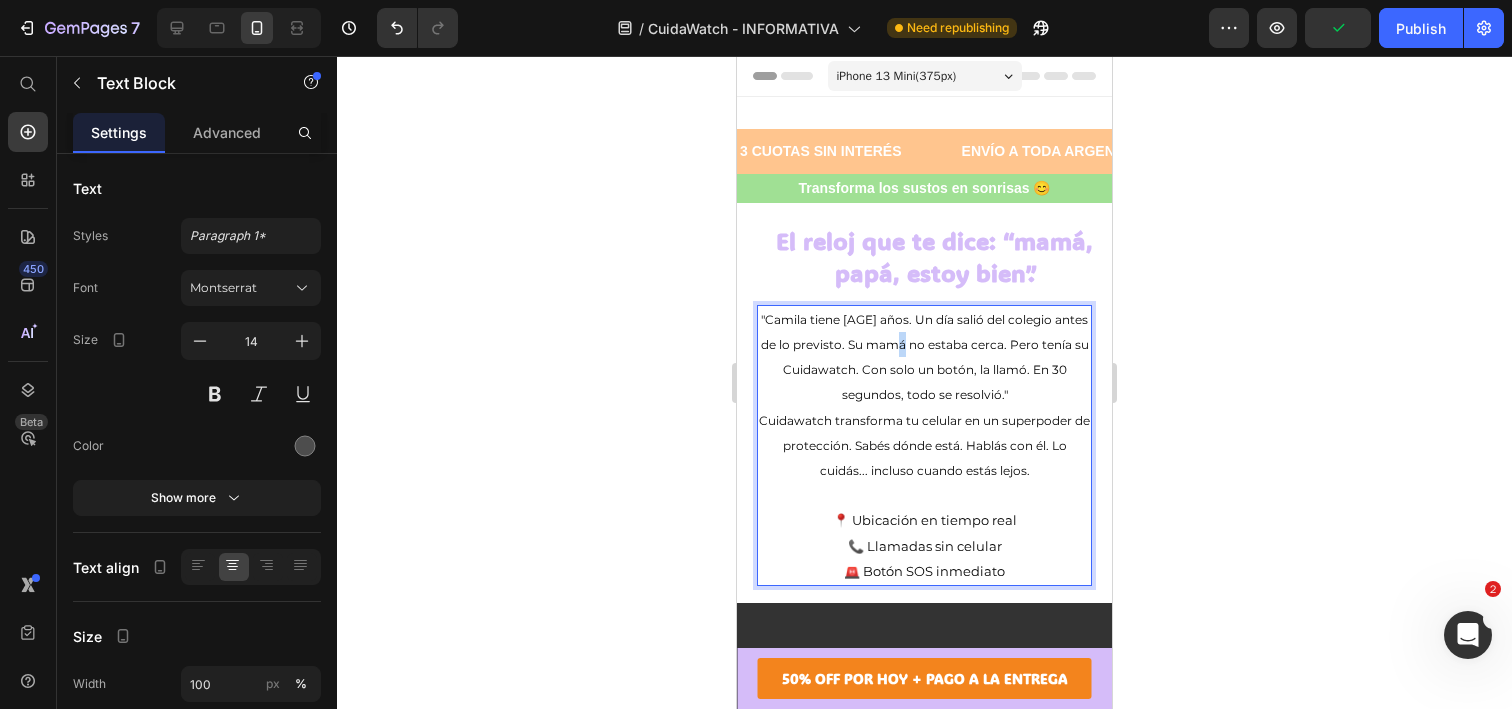 click on ""Camila tiene [AGE] años. Un día salió del colegio antes de lo previsto. Su mamá no estaba cerca. Pero tenía su Cuidawatch. Con solo un botón, la llamó. En 30 segundos, todo se resolvió."" at bounding box center (924, 357) 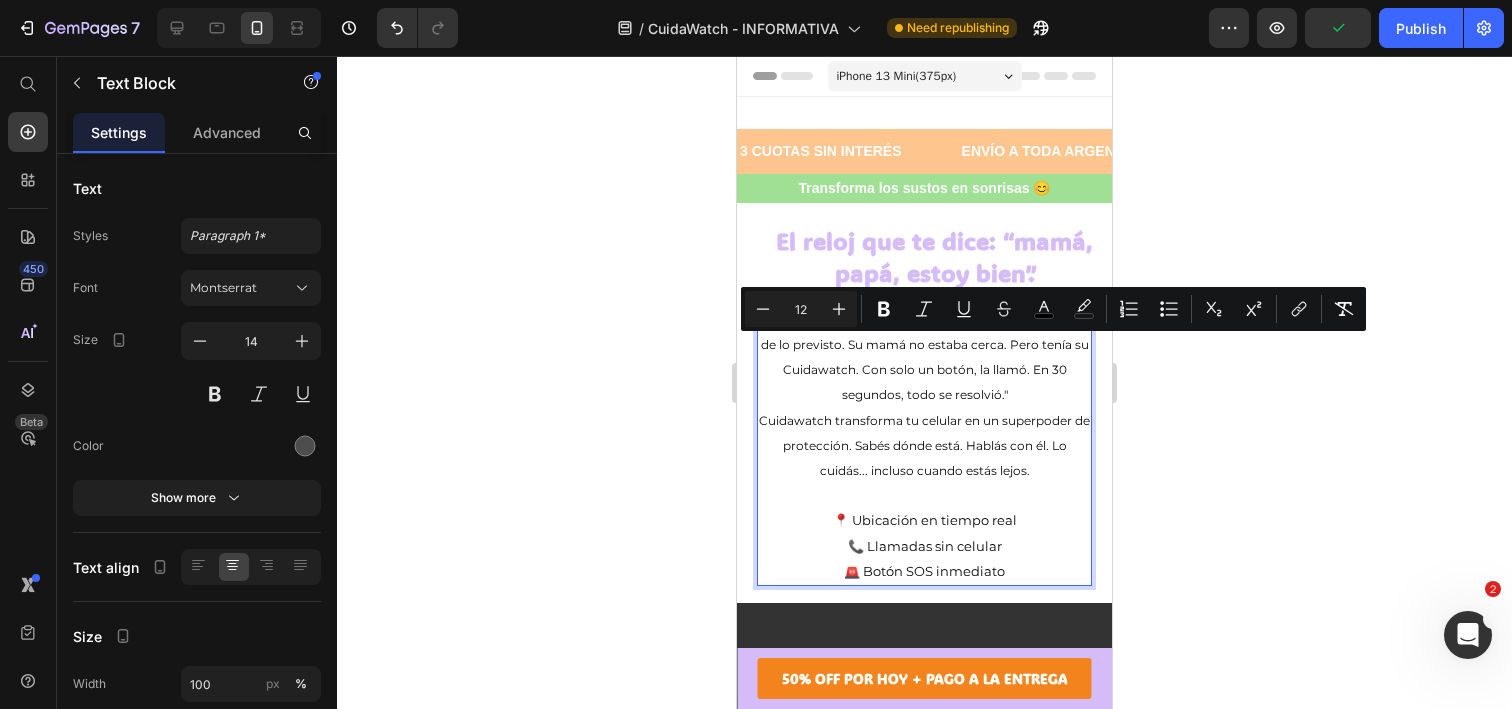 click on "Cuidawatch transforma tu celular en un superpoder de protección. Sabés dónde está. Hablás con él. Lo cuidás... incluso cuando estás lejos." at bounding box center (924, 446) 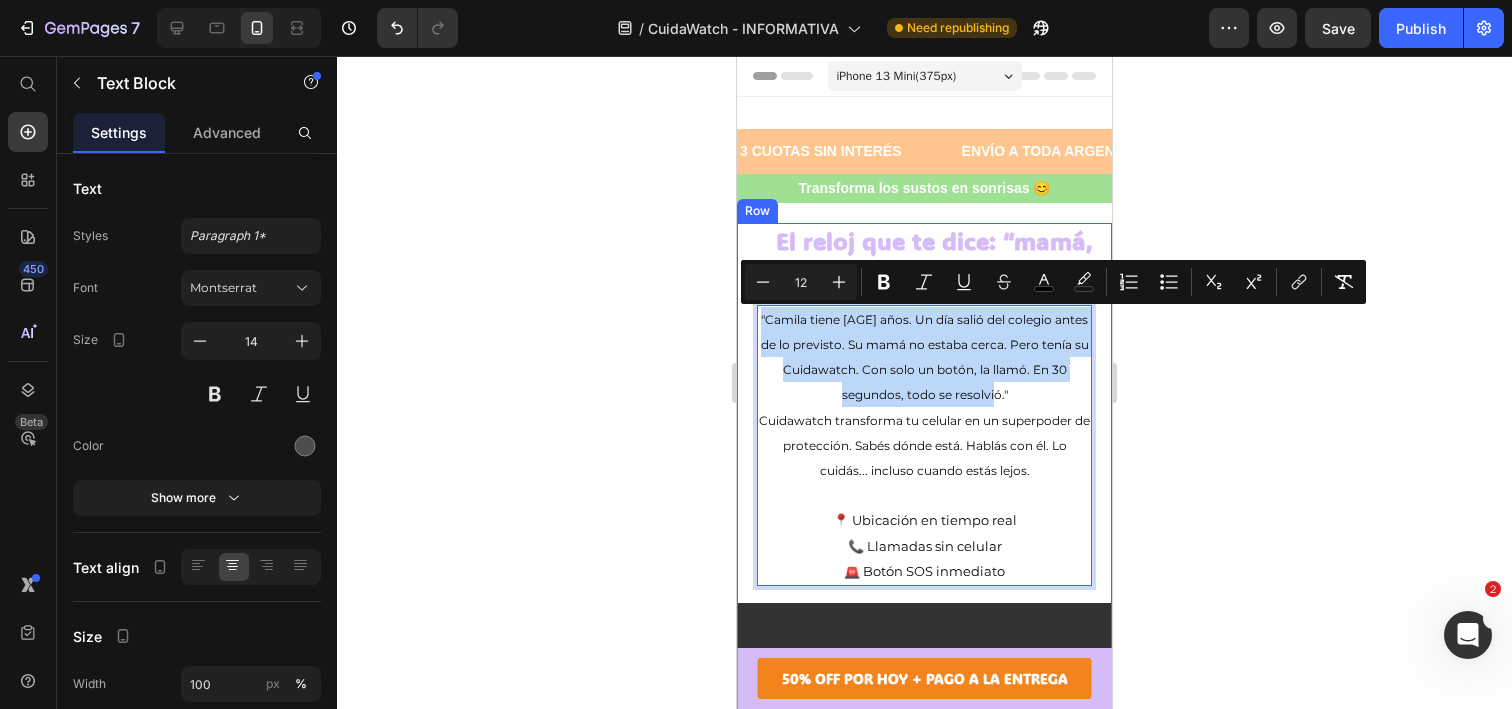 drag, startPoint x: 1010, startPoint y: 393, endPoint x: 756, endPoint y: 322, distance: 263.7366 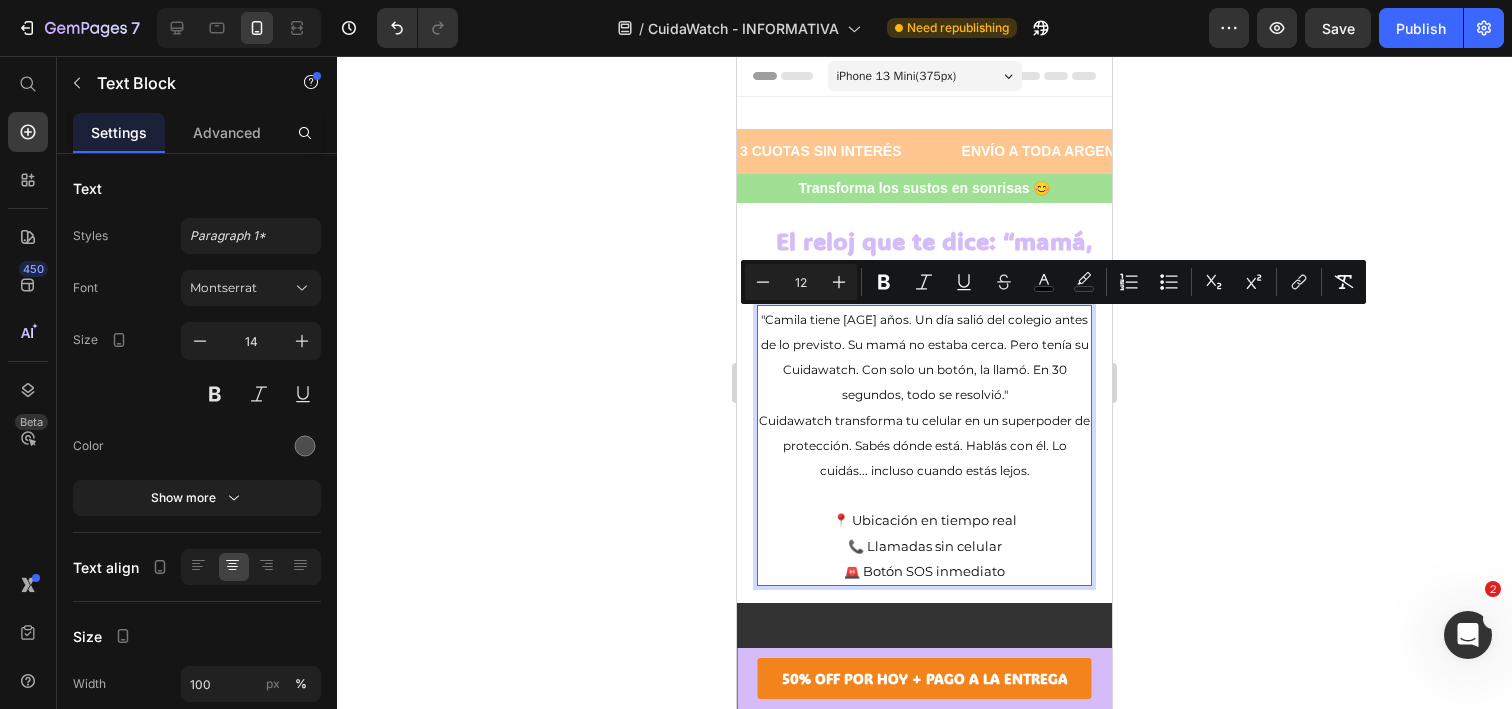 click on ""Camila tiene [AGE] años. Un día salió del colegio antes de lo previsto. Su mamá no estaba cerca. Pero tenía su Cuidawatch. Con solo un botón, la llamó. En 30 segundos, todo se resolvió." Cuidawatch transforma tu celular en un superpoder de protección. Sabés dónde está. Hablás con él. Lo cuidás... incluso cuando estás lejos. 📍 Ubicación en tiempo real 📞 Llamadas sin celular 🚨 Botón SOS inmediato" at bounding box center [924, 445] 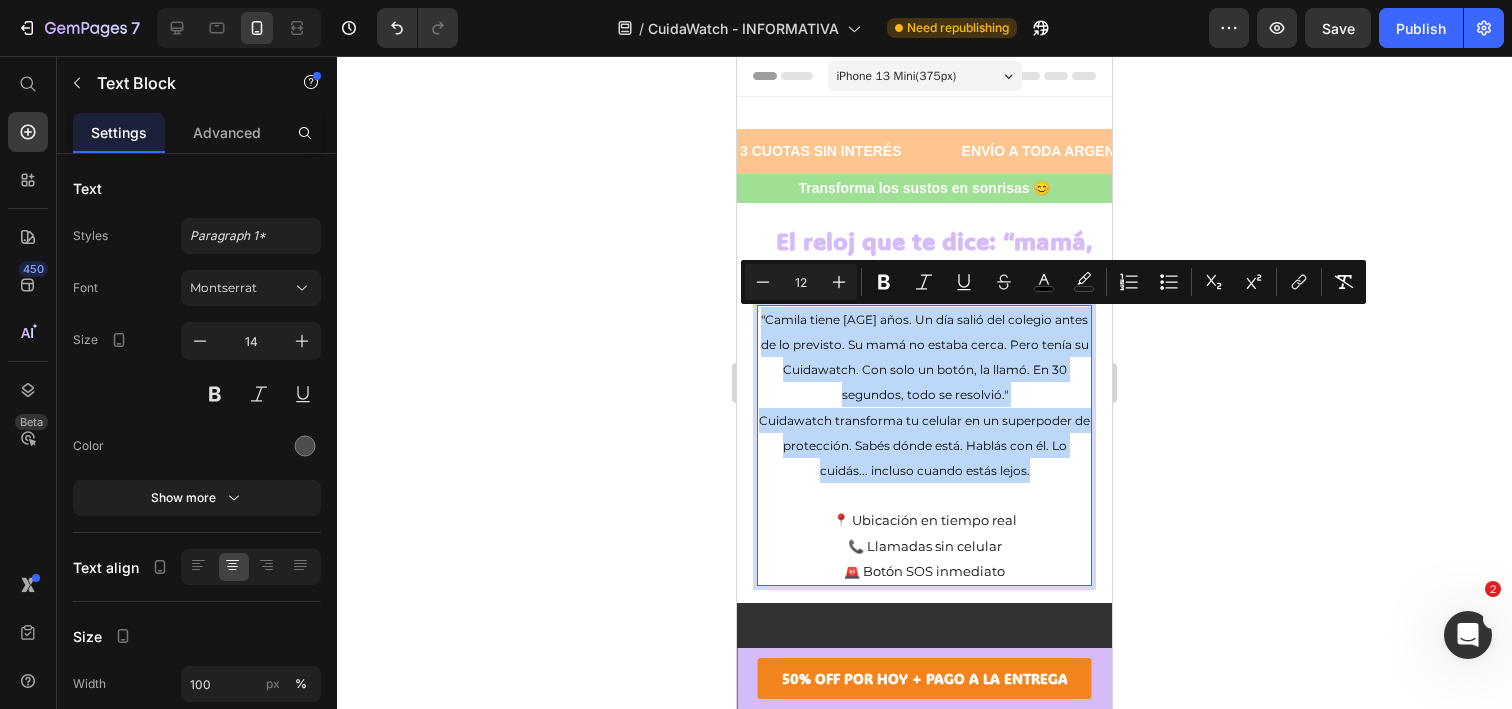 drag, startPoint x: 1051, startPoint y: 483, endPoint x: 756, endPoint y: 311, distance: 341.4806 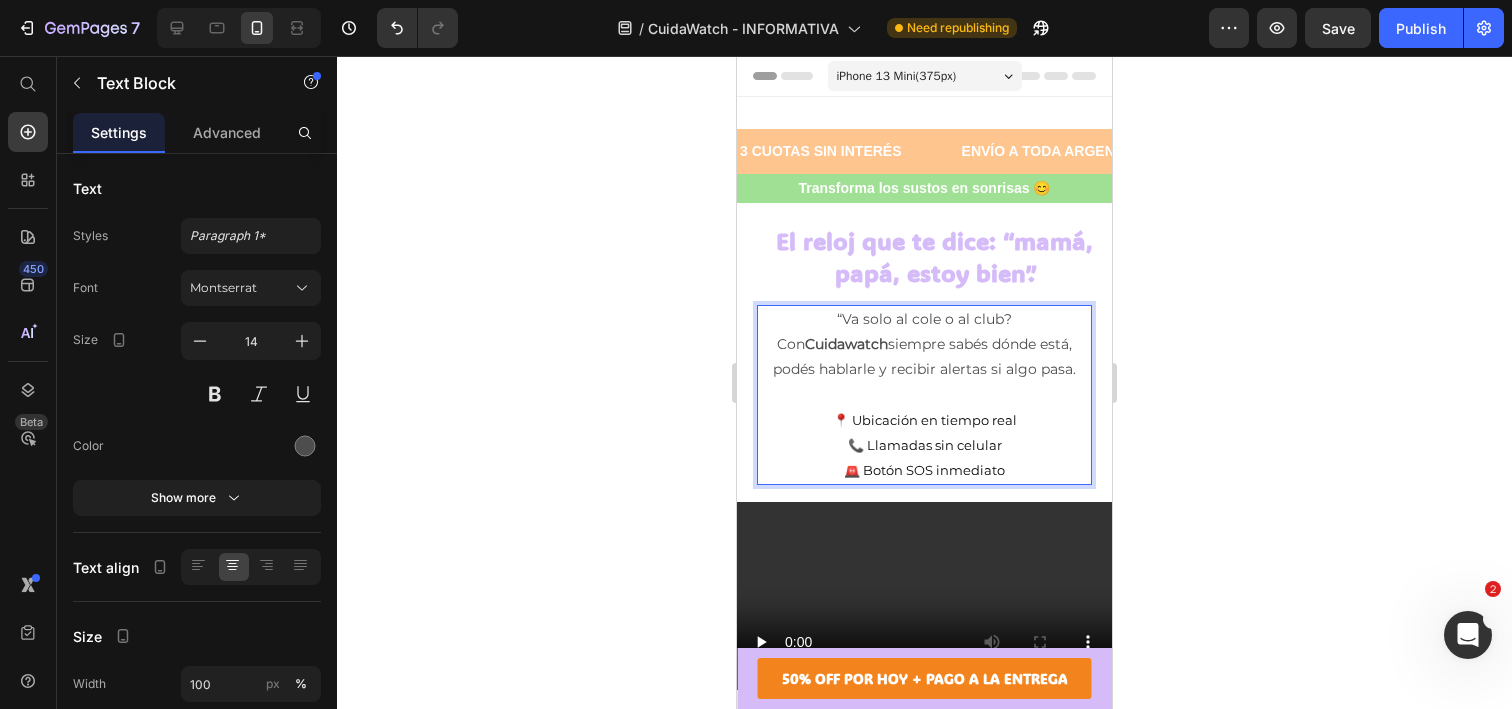 click on "Cuidawatch" at bounding box center [846, 344] 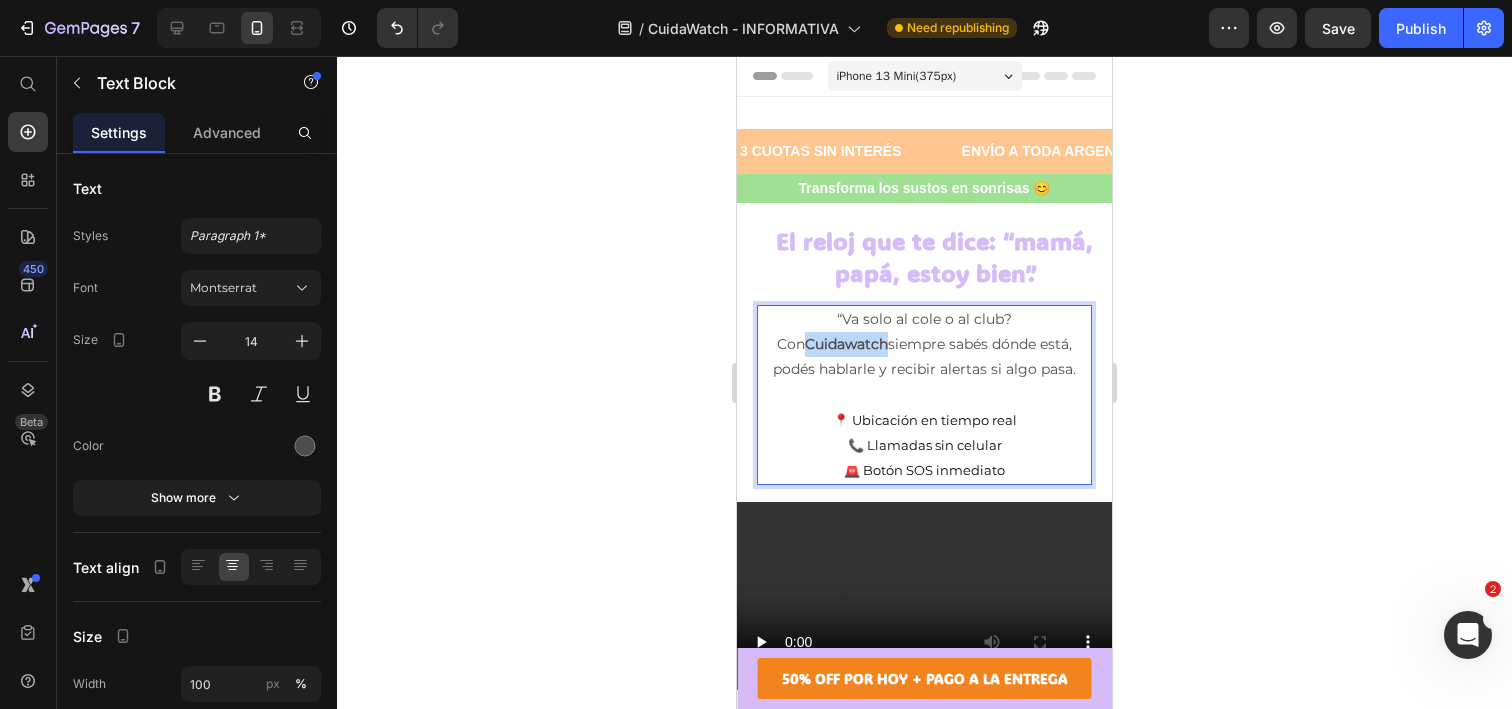 click on "Cuidawatch" at bounding box center [846, 344] 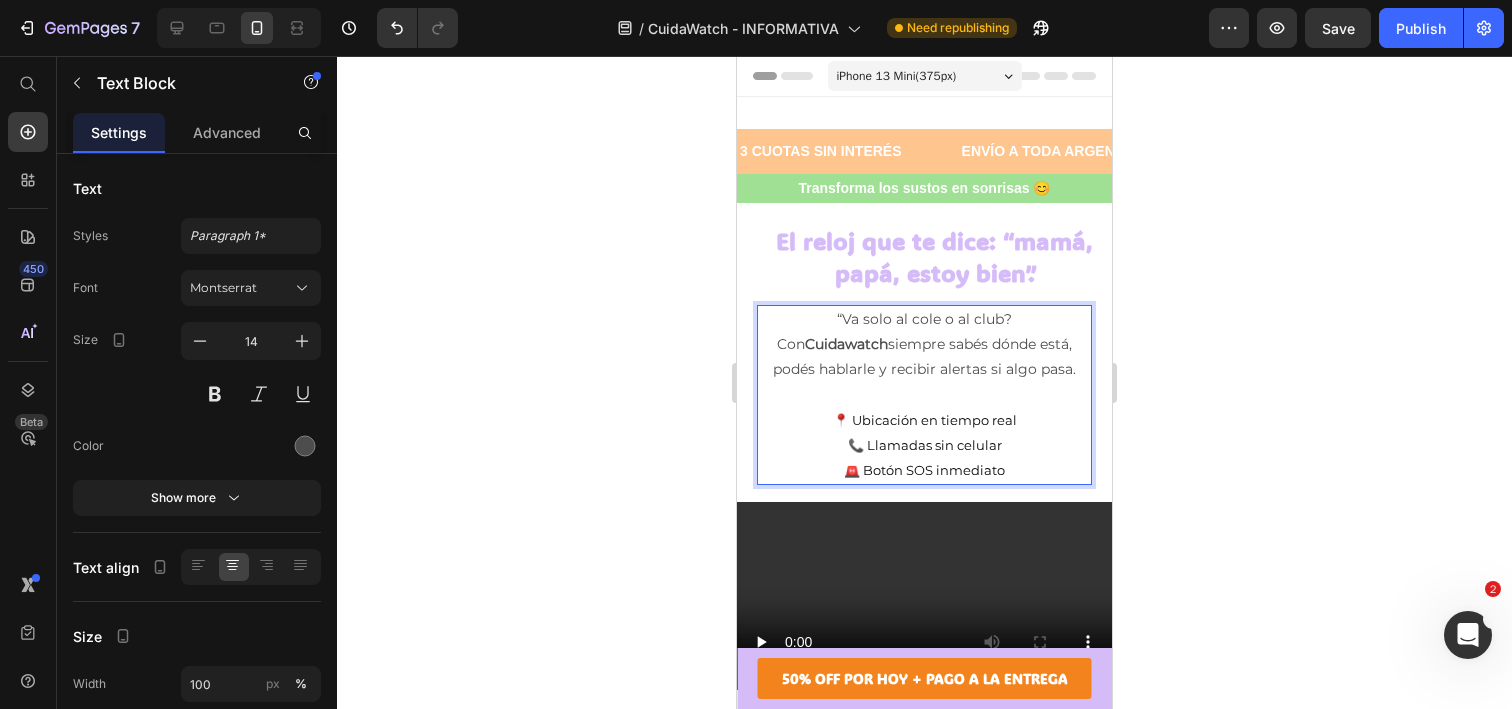 click at bounding box center (924, 394) 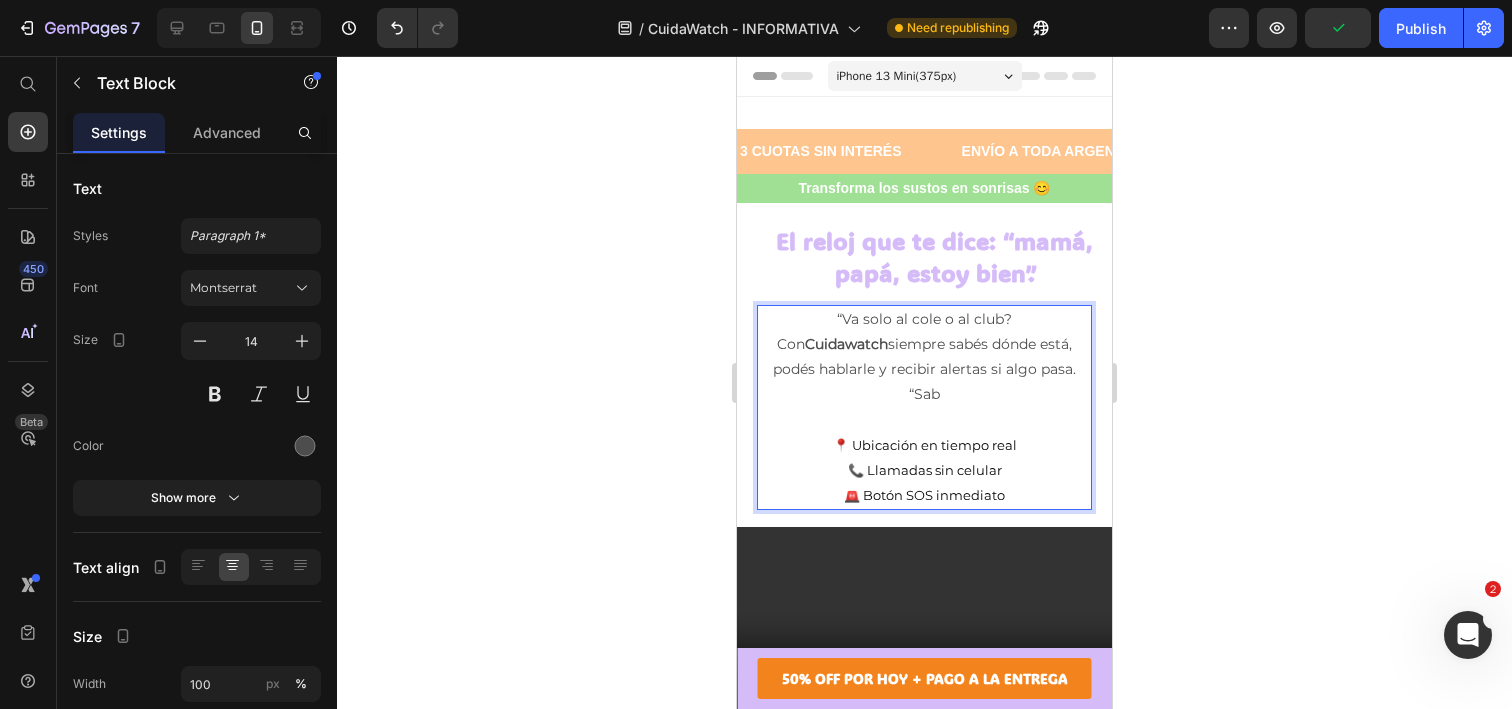 type 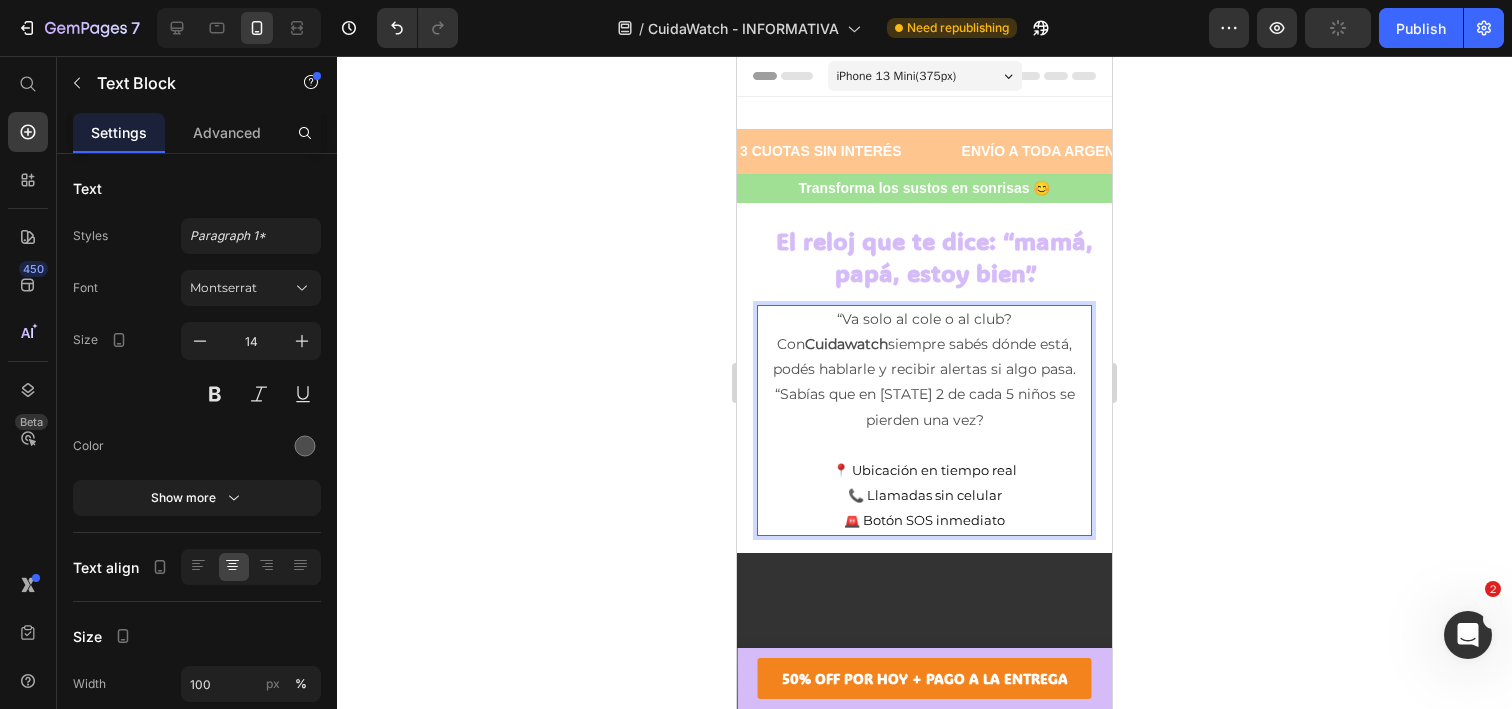 click on "“Sabías que en [STATE] 2 de cada 5 niños se pierden una vez?" at bounding box center [924, 407] 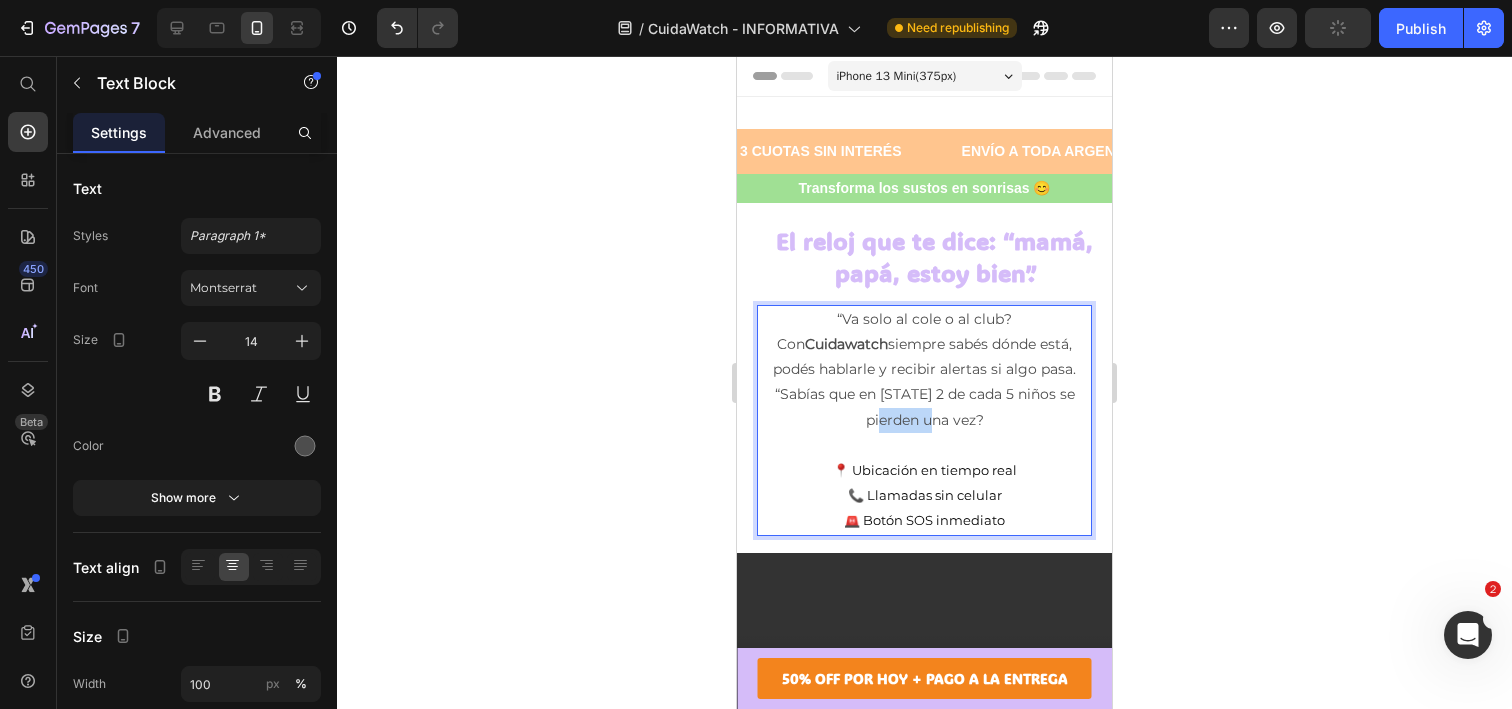 click on "“Sabías que en [STATE] 2 de cada 5 niños se pierden una vez?" at bounding box center [924, 407] 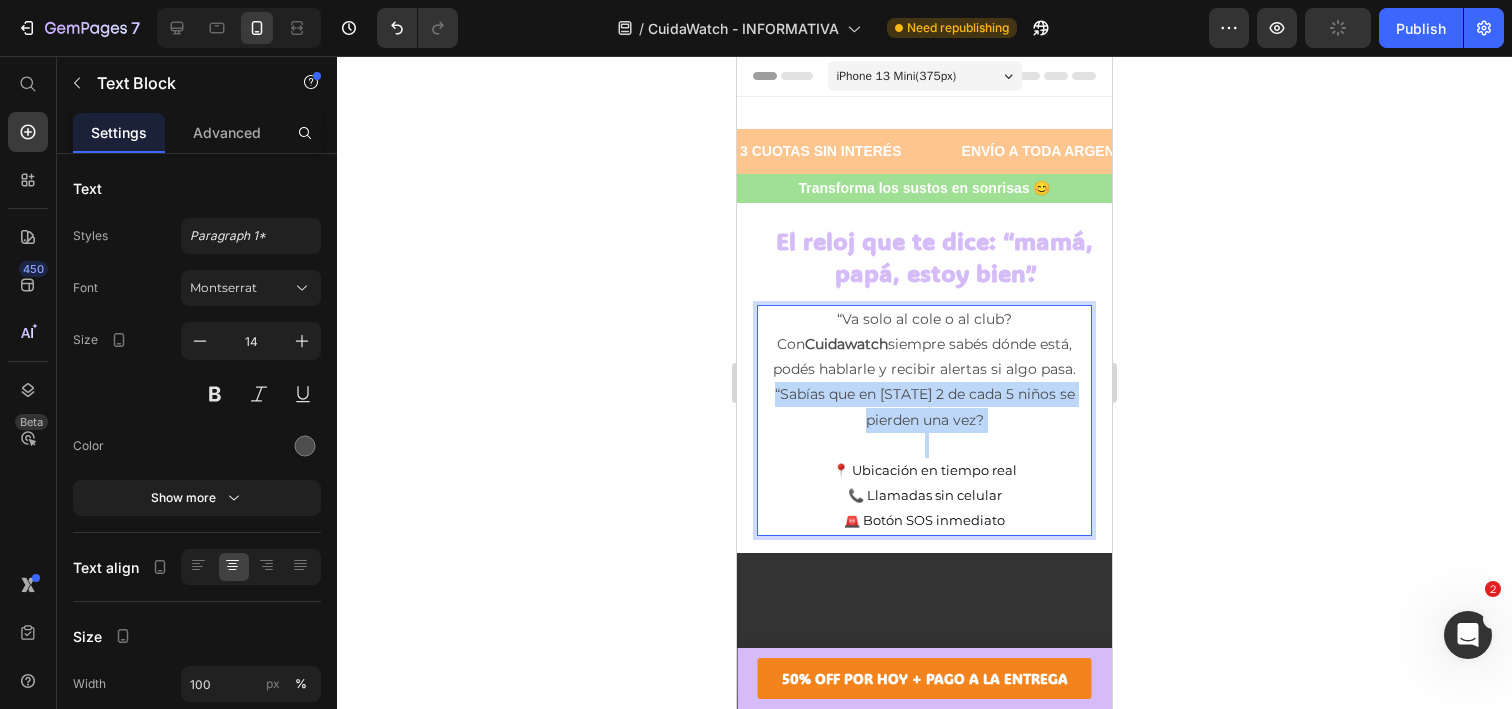 click on "“Sabías que en [STATE] 2 de cada 5 niños se pierden una vez?" at bounding box center (924, 407) 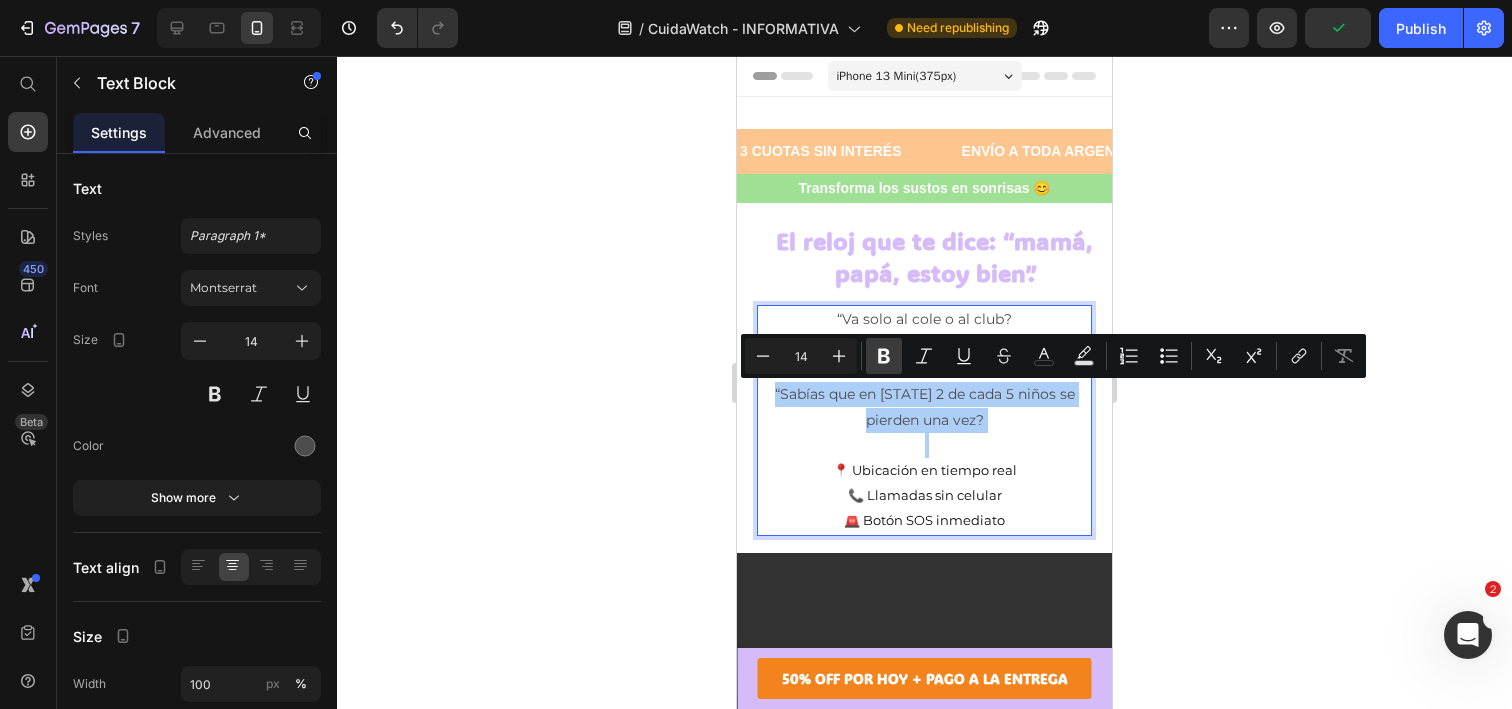 click 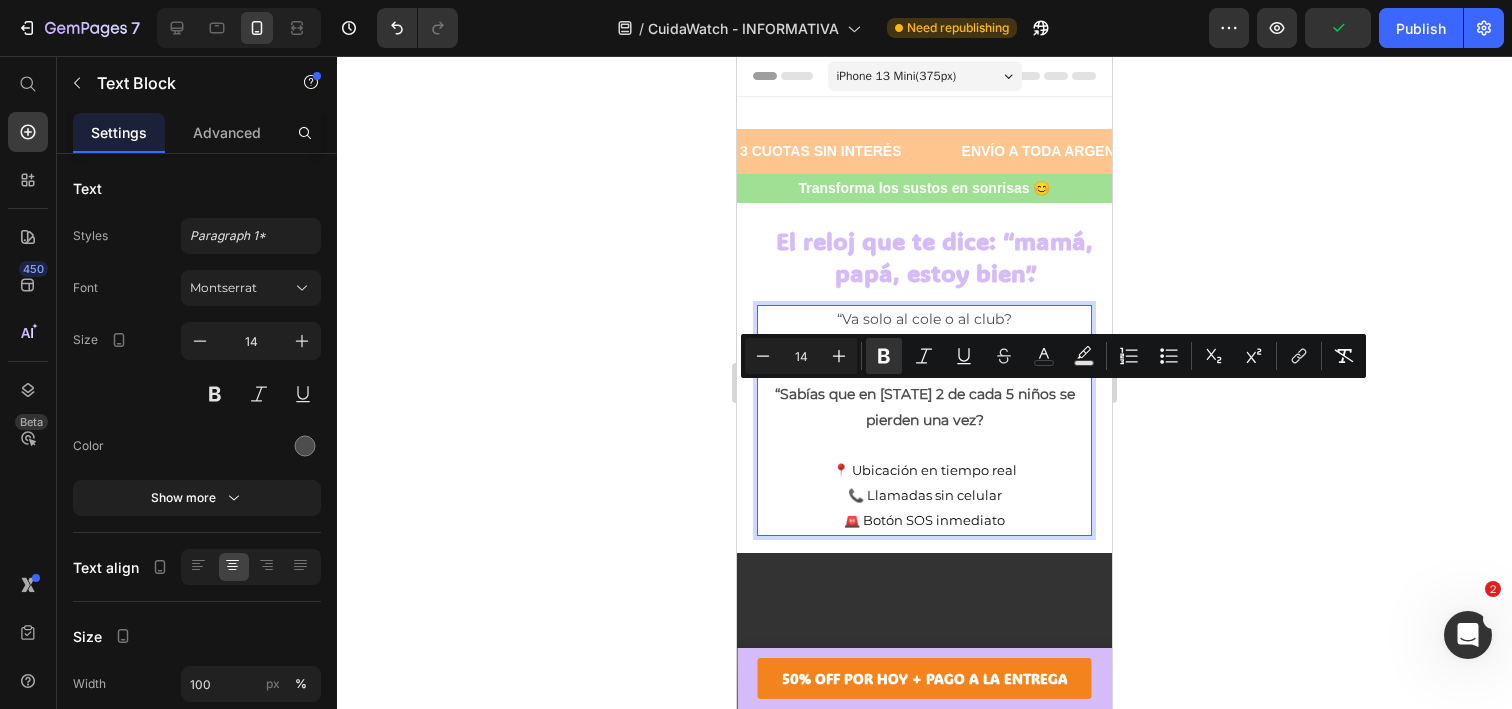 click on "“Sabías que en [STATE] 2 de cada 5 niños se pierden una vez?" at bounding box center [925, 406] 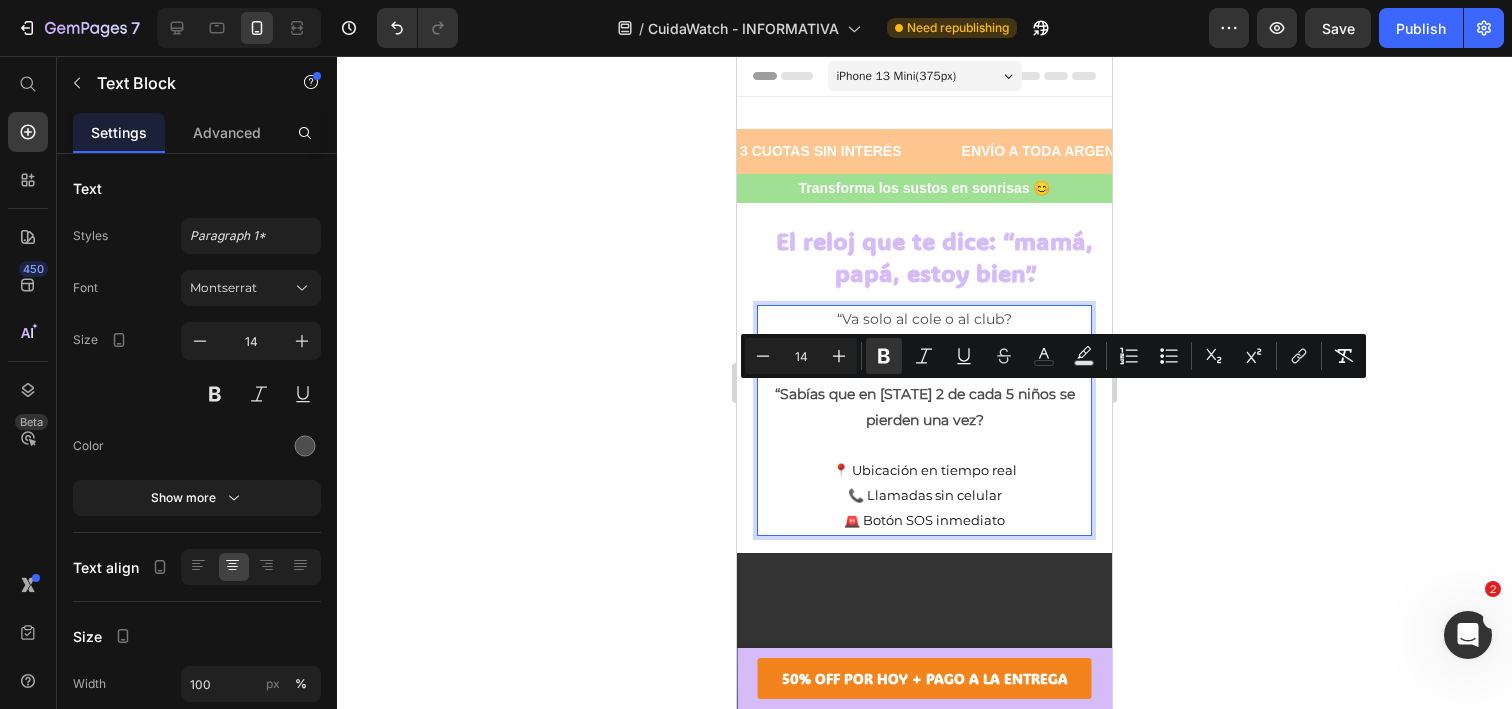 drag, startPoint x: 987, startPoint y: 421, endPoint x: 764, endPoint y: 398, distance: 224.18297 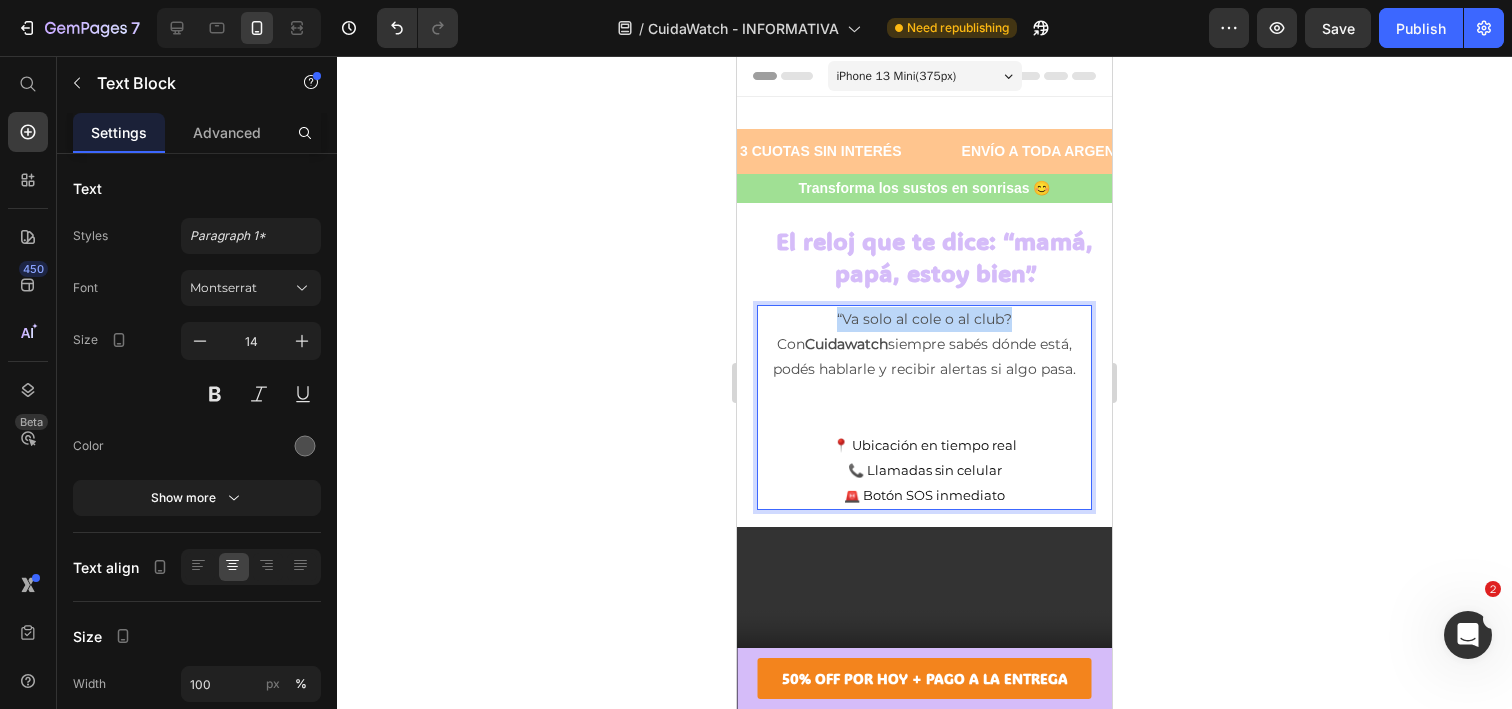 drag, startPoint x: 951, startPoint y: 323, endPoint x: 781, endPoint y: 315, distance: 170.18813 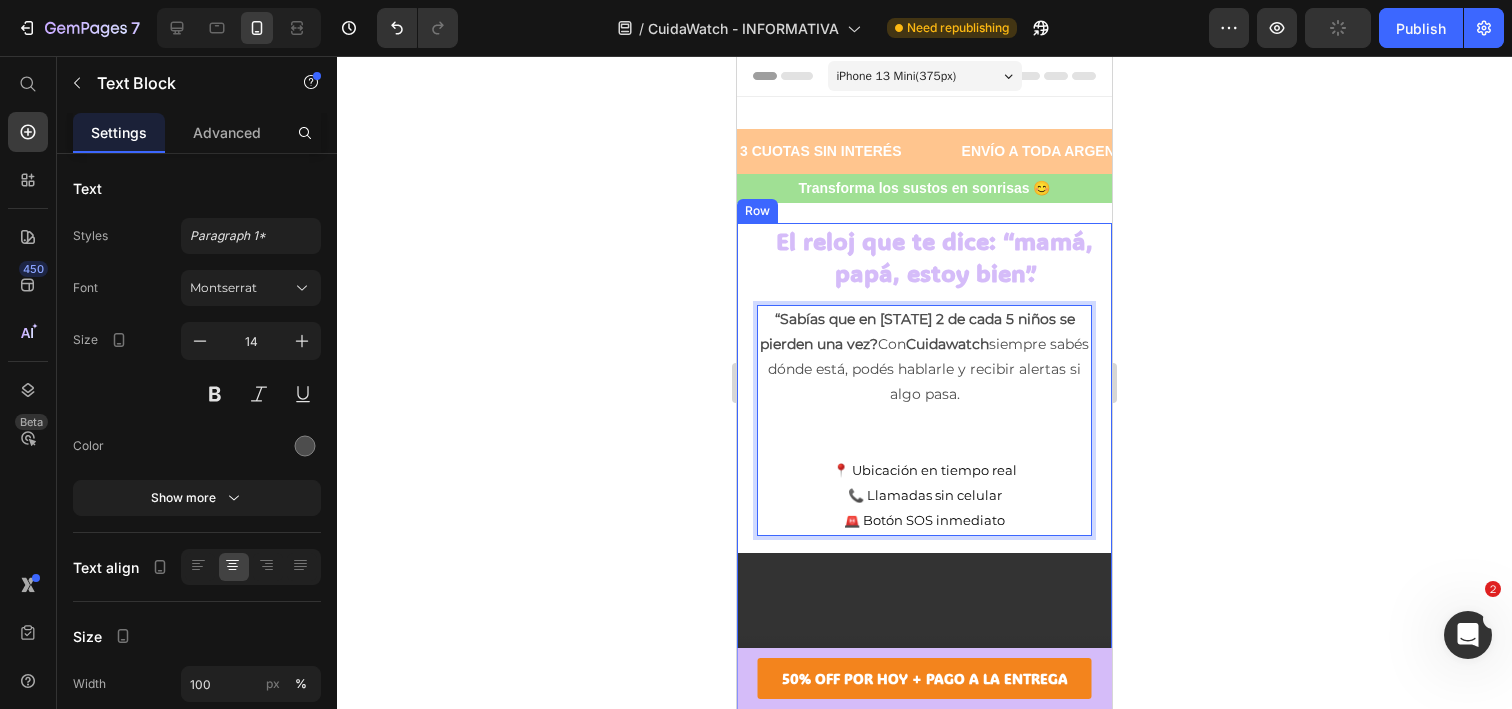 drag, startPoint x: 893, startPoint y: 346, endPoint x: 742, endPoint y: 322, distance: 152.89539 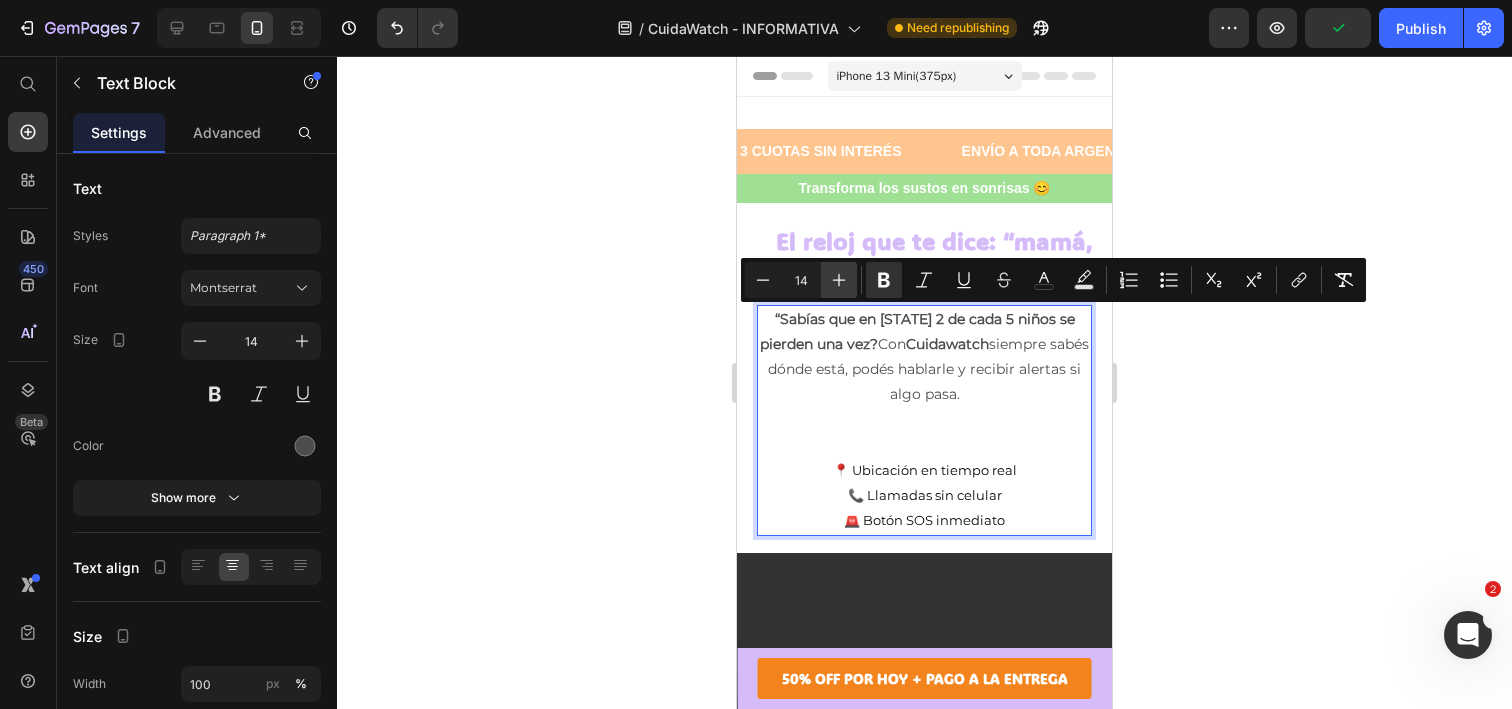 click on "Plus" at bounding box center [839, 280] 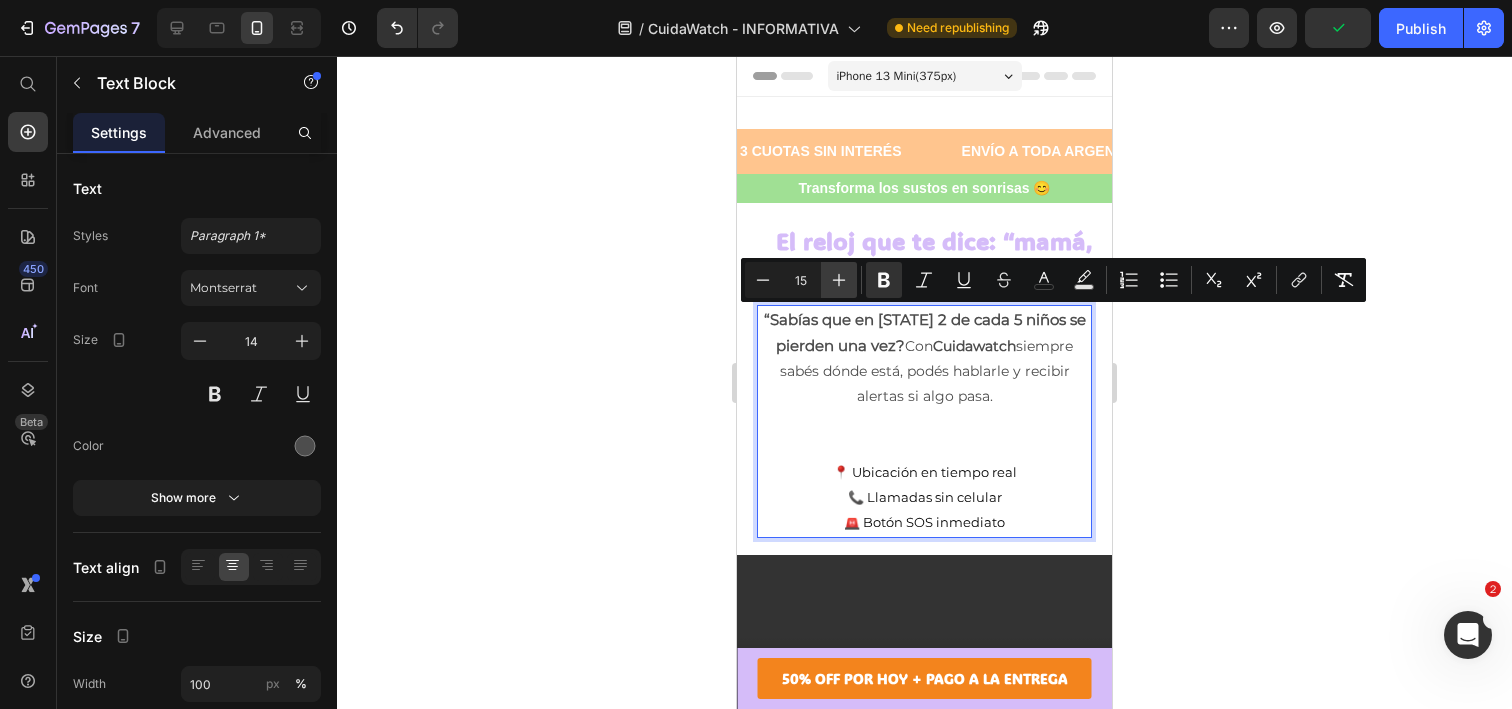 click on "Plus" at bounding box center (839, 280) 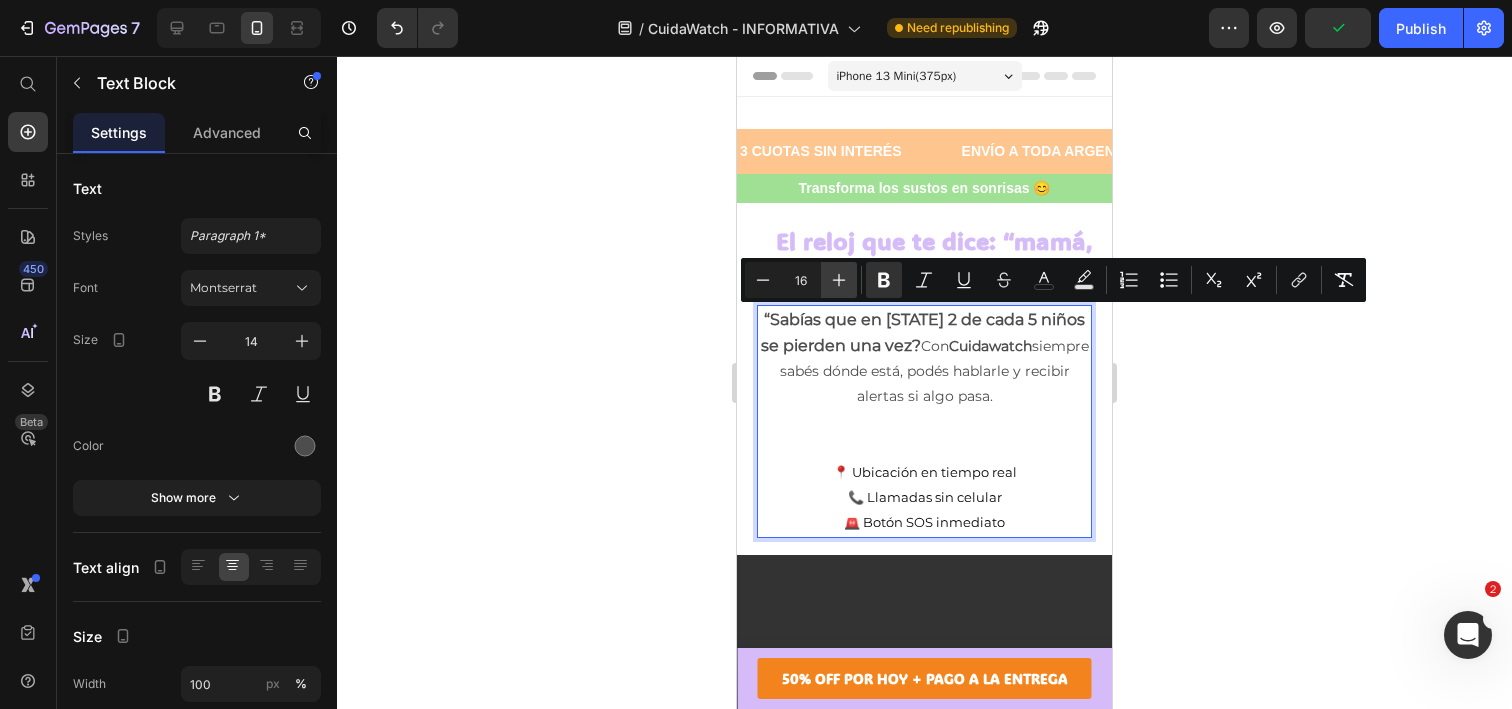 click on "Plus" at bounding box center (839, 280) 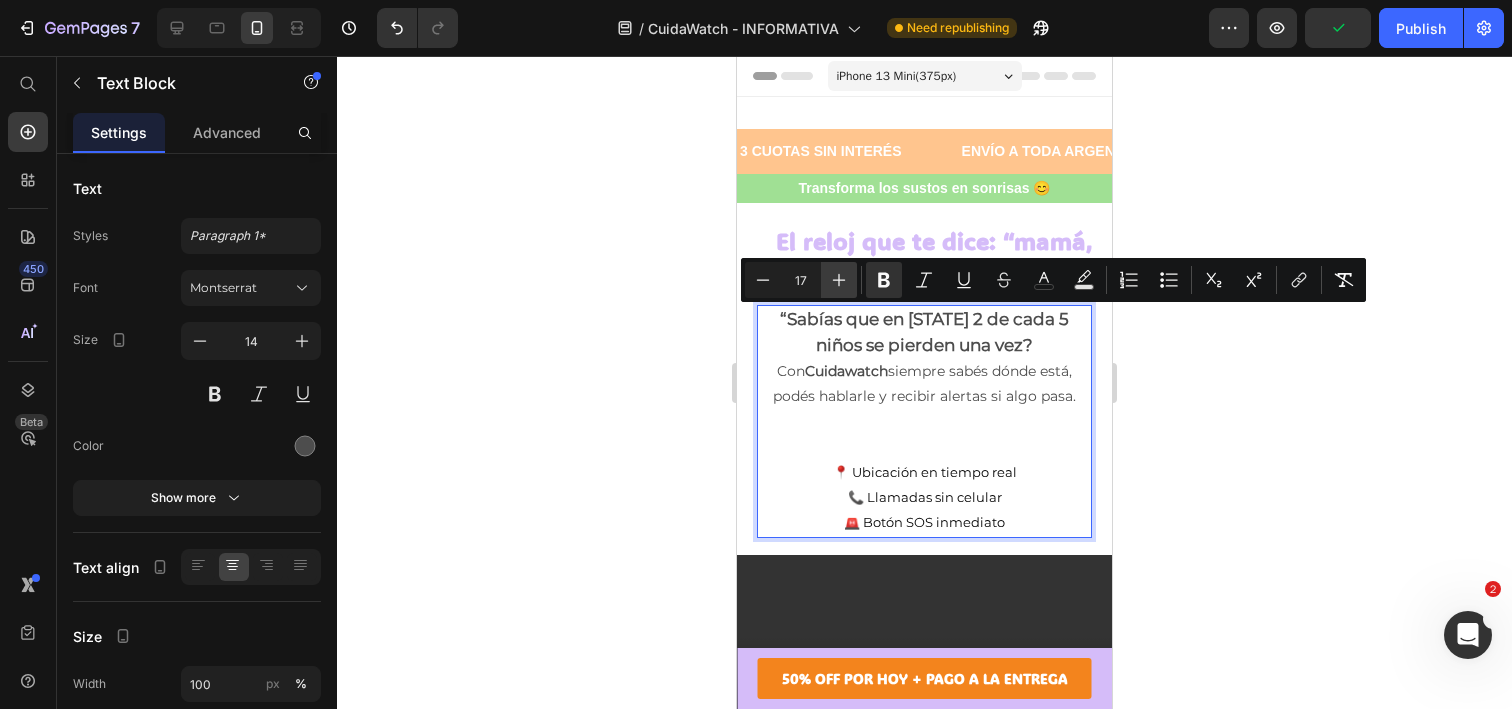 click on "Plus" at bounding box center (839, 280) 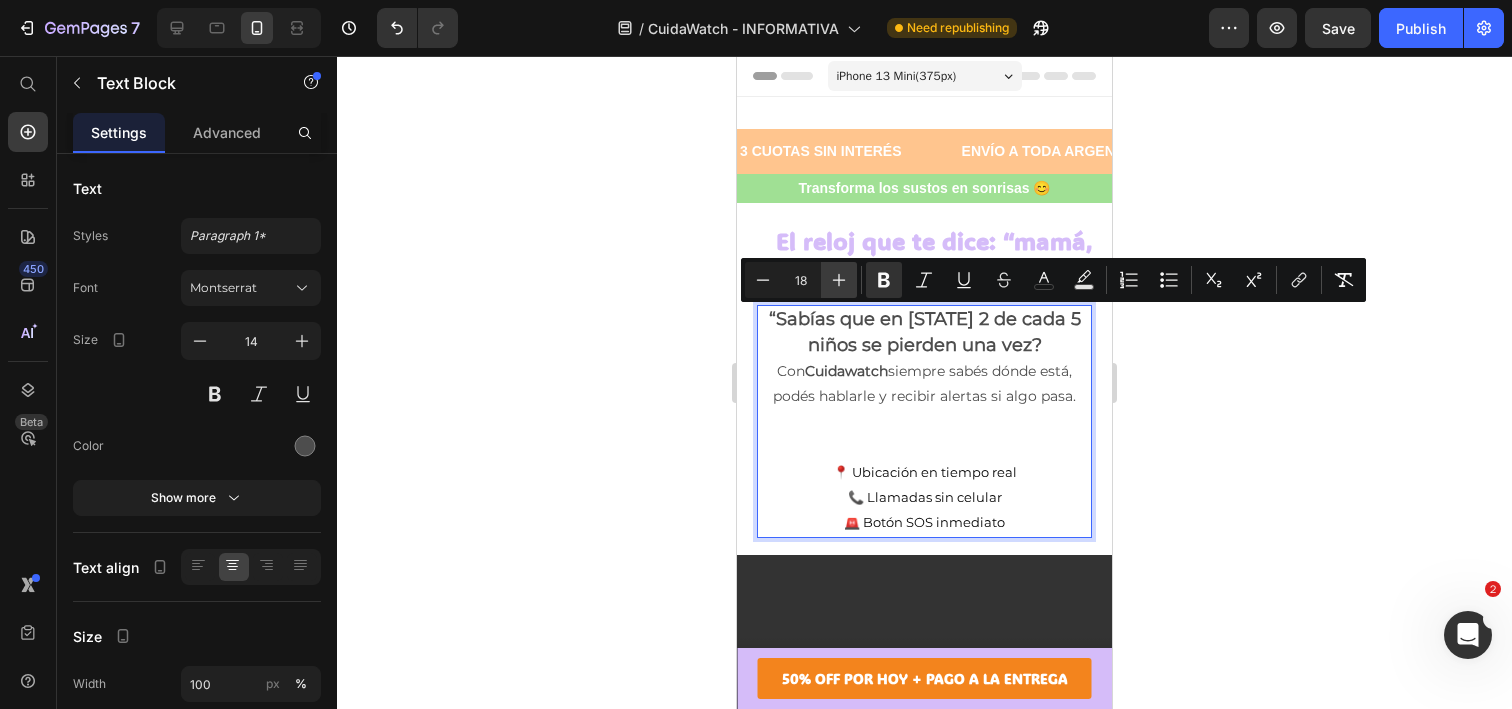 click on "Plus" at bounding box center [839, 280] 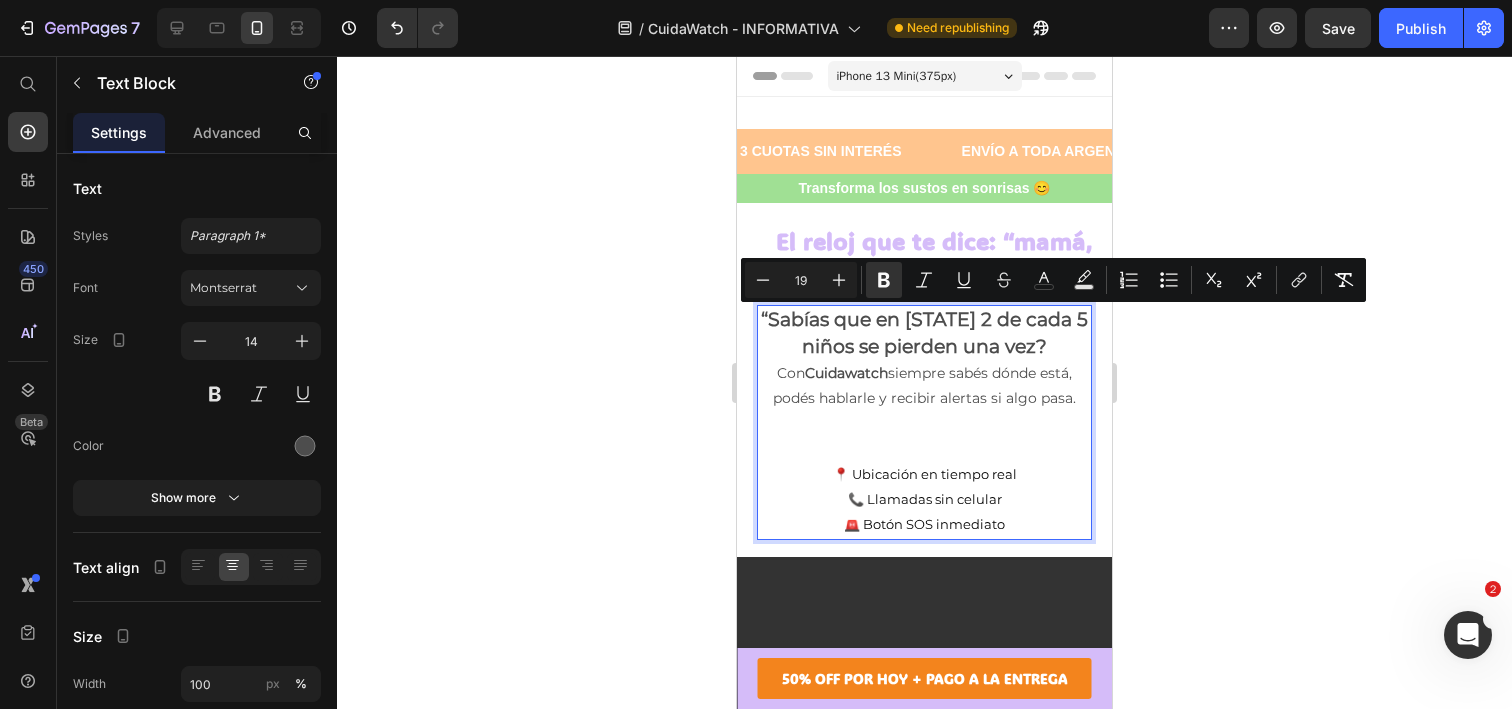 click on "“Sabías que en [STATE] 2 de cada 5 niños se pierden una vez?" at bounding box center (924, 333) 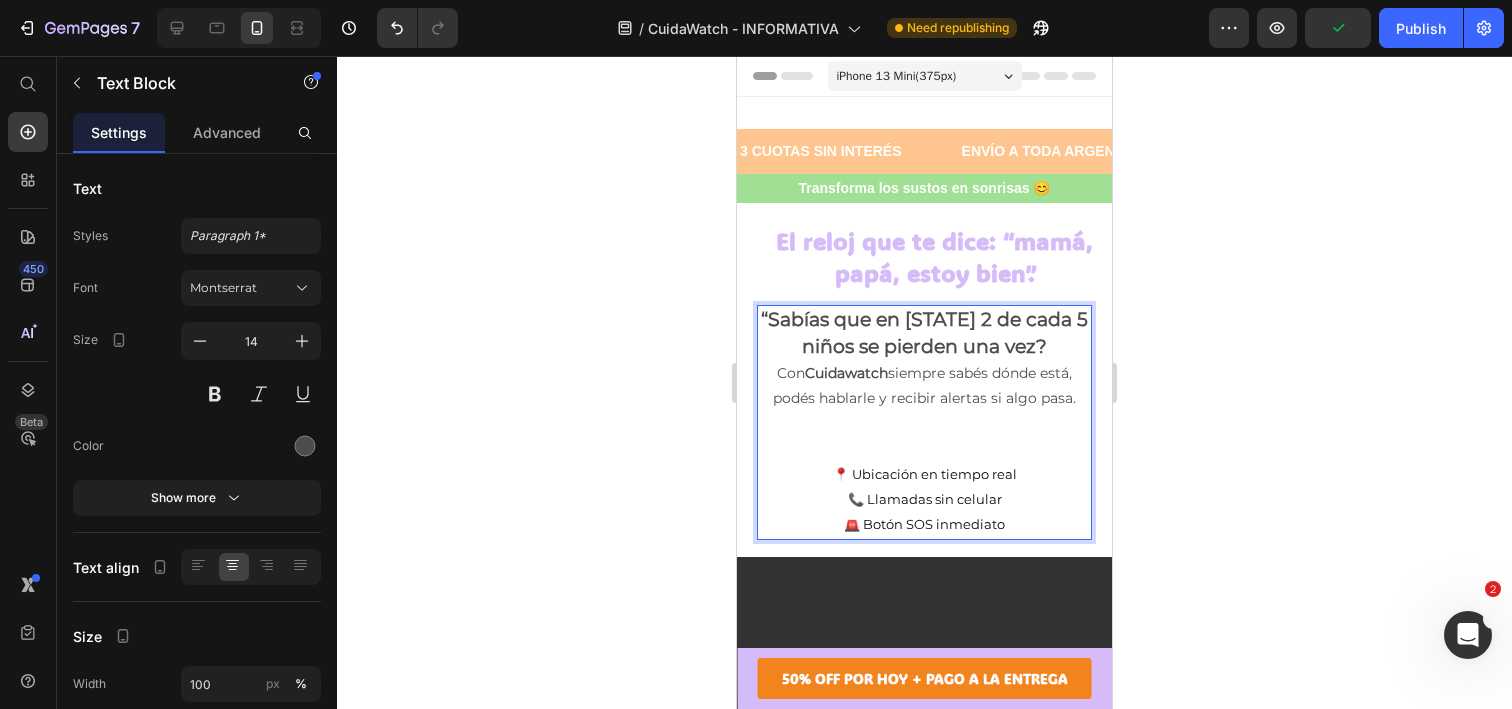 click on "“Sabías que en [STATE] 2 de cada 5 niños se pierden una vez?" at bounding box center (924, 333) 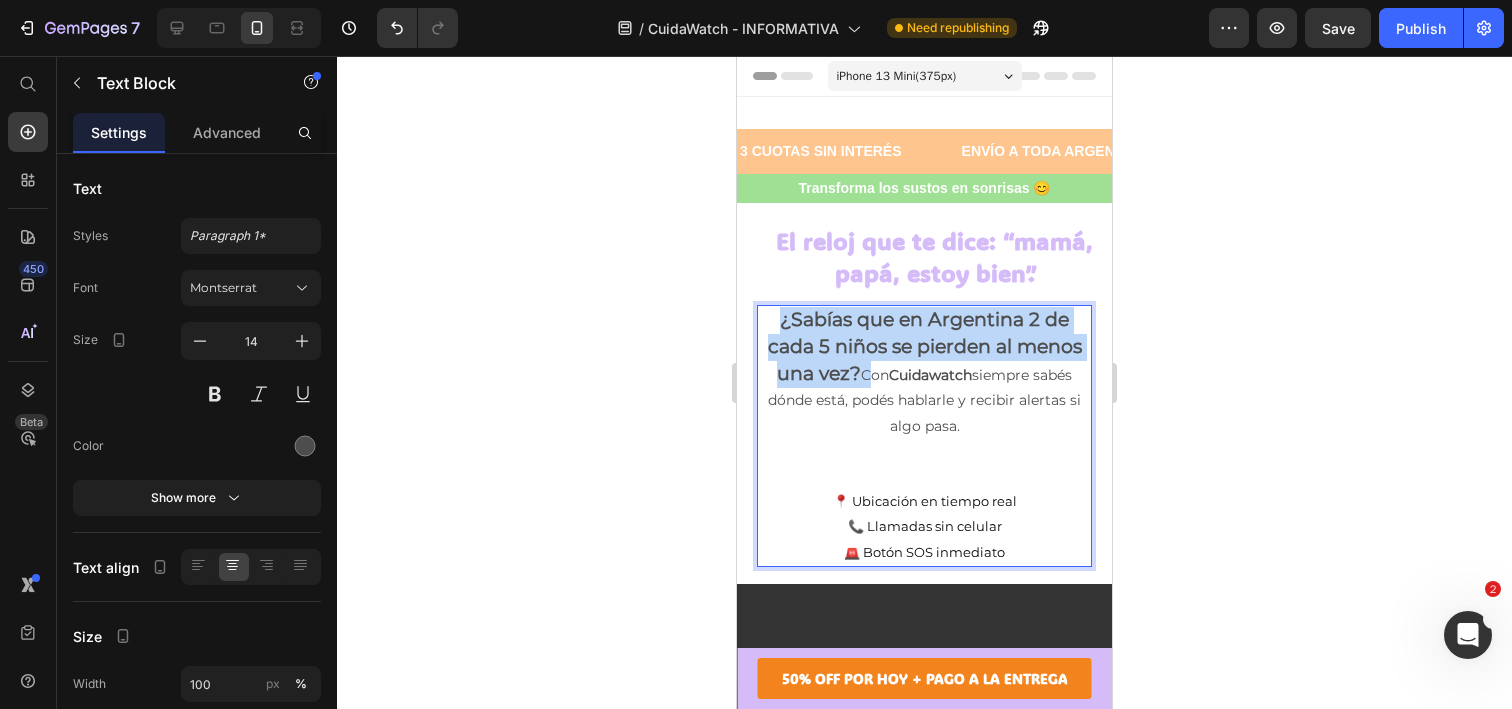 drag, startPoint x: 857, startPoint y: 373, endPoint x: 783, endPoint y: 318, distance: 92.20087 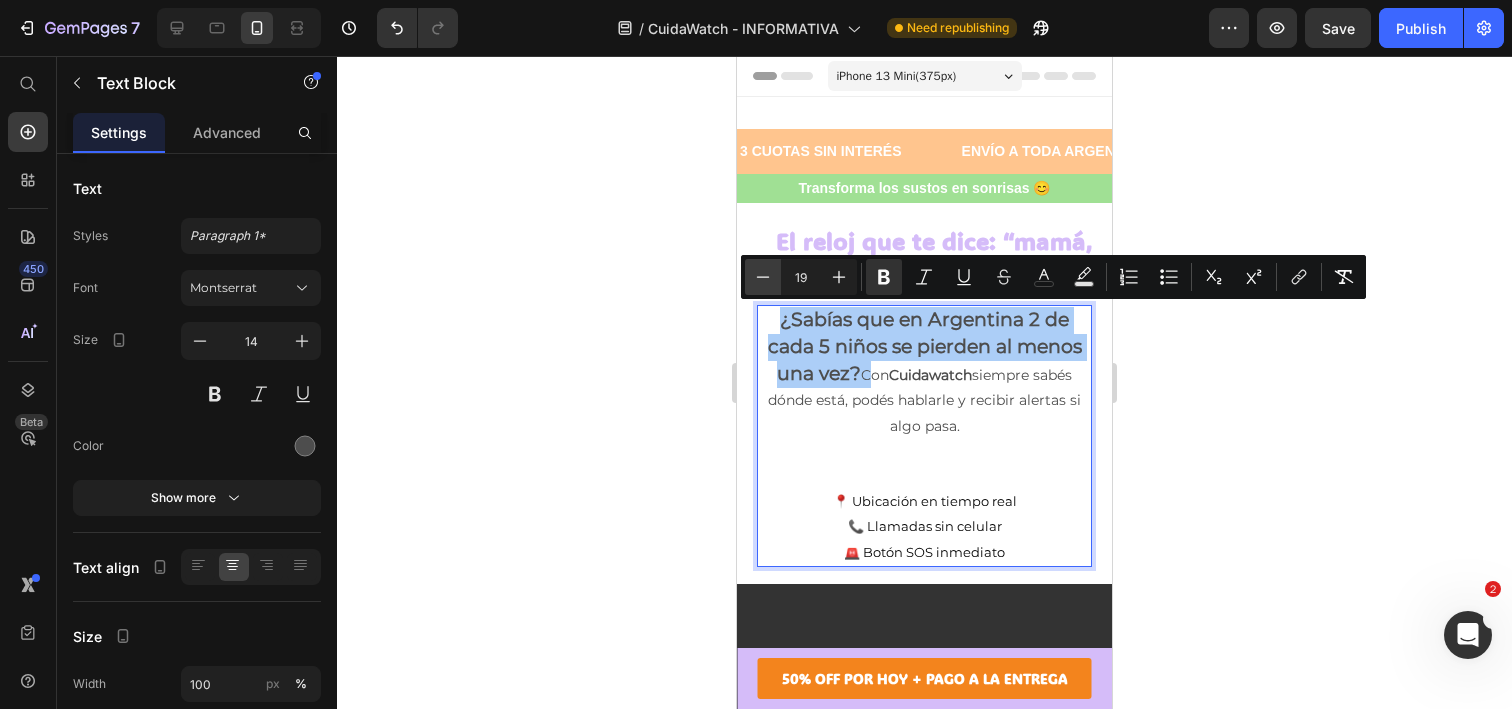 click 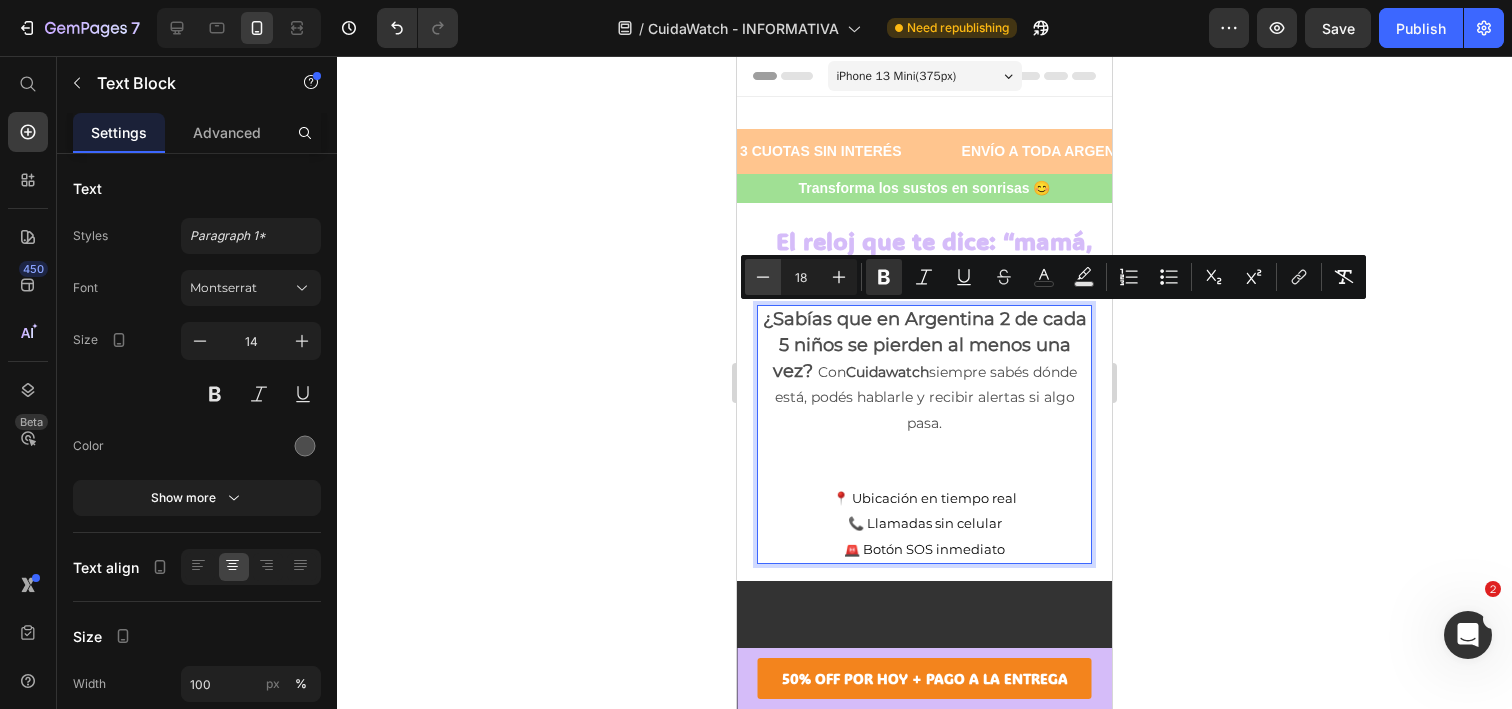 click 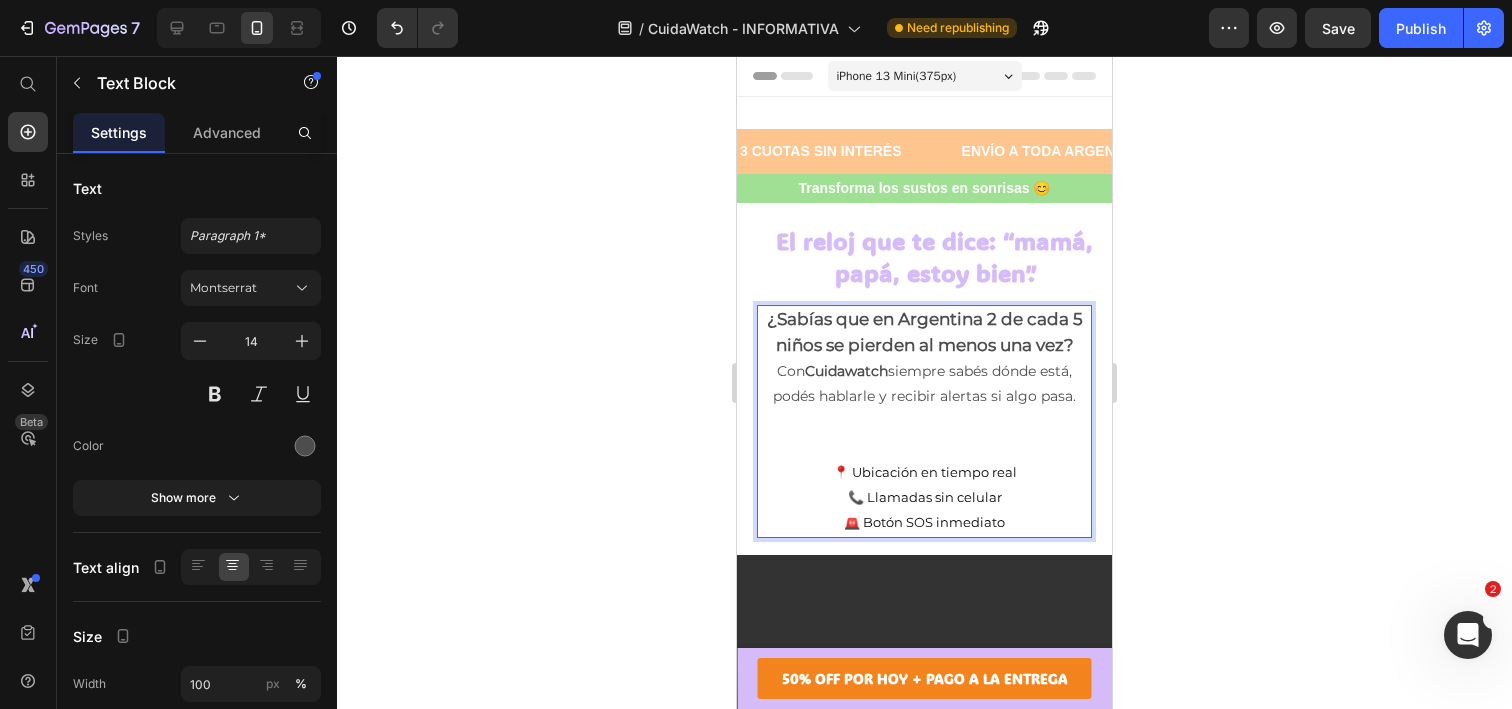 click on "“Sabías que en [STATE] 2 de cada 5 niños se pierden al menos una vez? Con Cuidawatch siempre sabés dónde está, podés hablarle y recibir alertas si algo pasa." at bounding box center (924, 358) 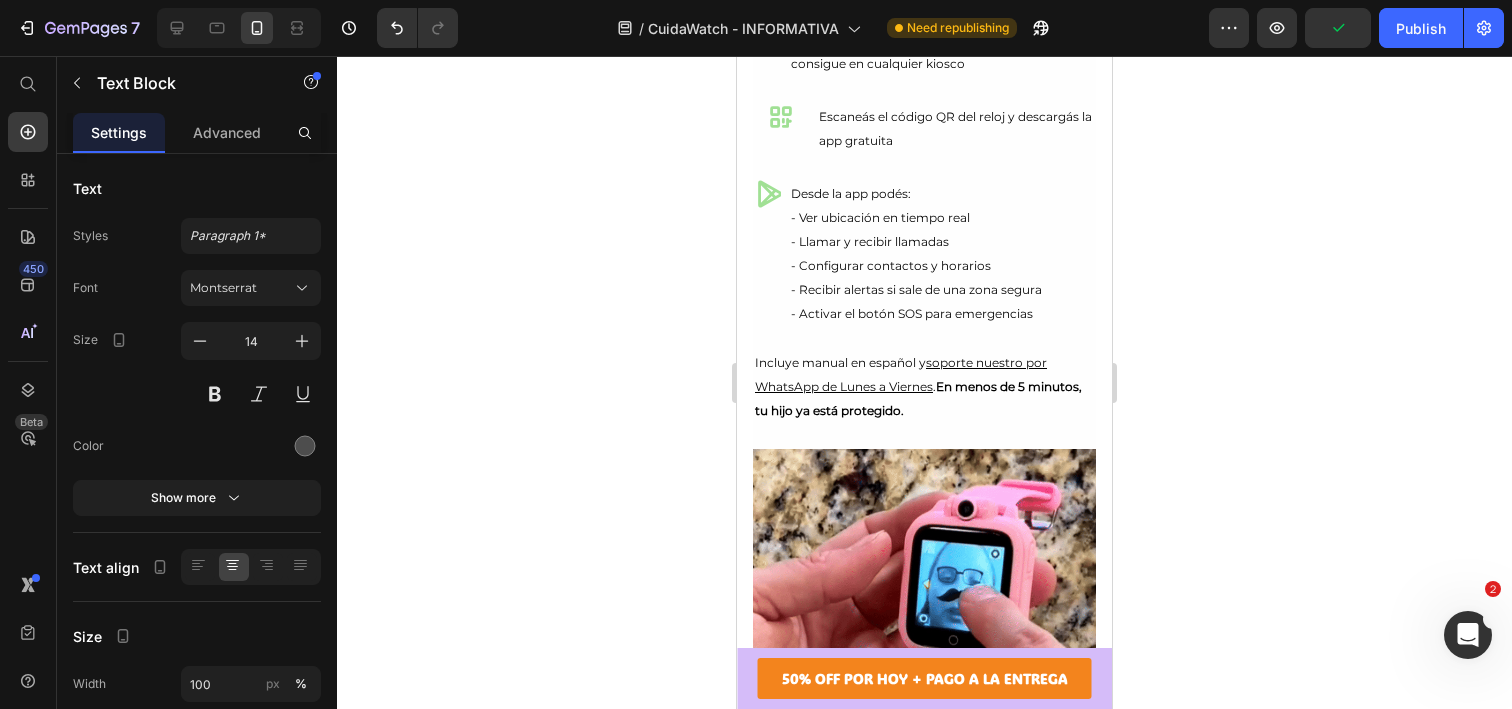 scroll, scrollTop: 895, scrollLeft: 0, axis: vertical 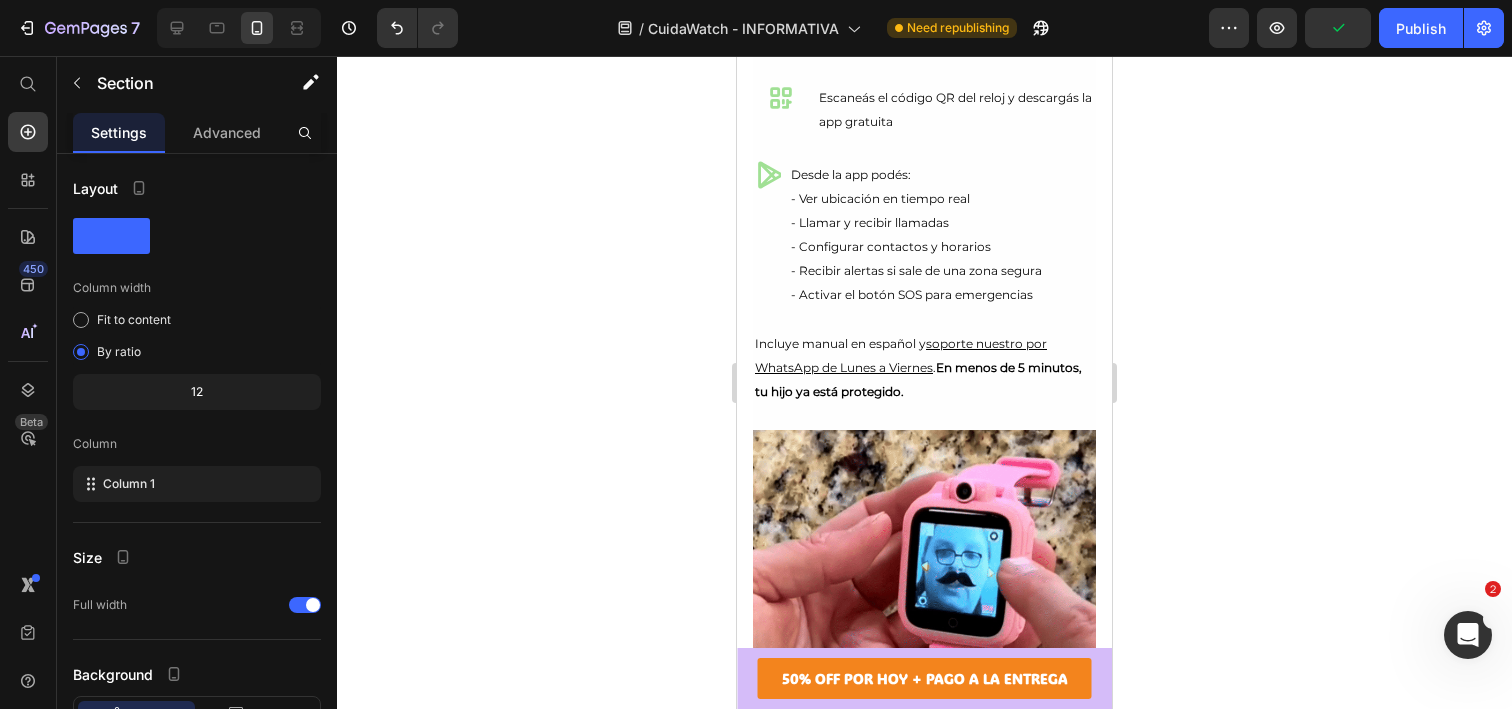 click on "⁠⁠⁠⁠⁠⁠⁠ El reloj que te dice: “mamá, papá, estoy bien”. Heading “Sabías que en [STATE] 2 de cada 5 niños se pierden al menos una vez? Con Cuidawatch siempre sabés dónde está, podés hablarle y recibir alertas si algo pasa. 📍 Ubicación en tiempo real 📞 Llamadas sin celular 🚨 Botón SOS inmediato Text Block 17 Video Row" at bounding box center (924, -409) 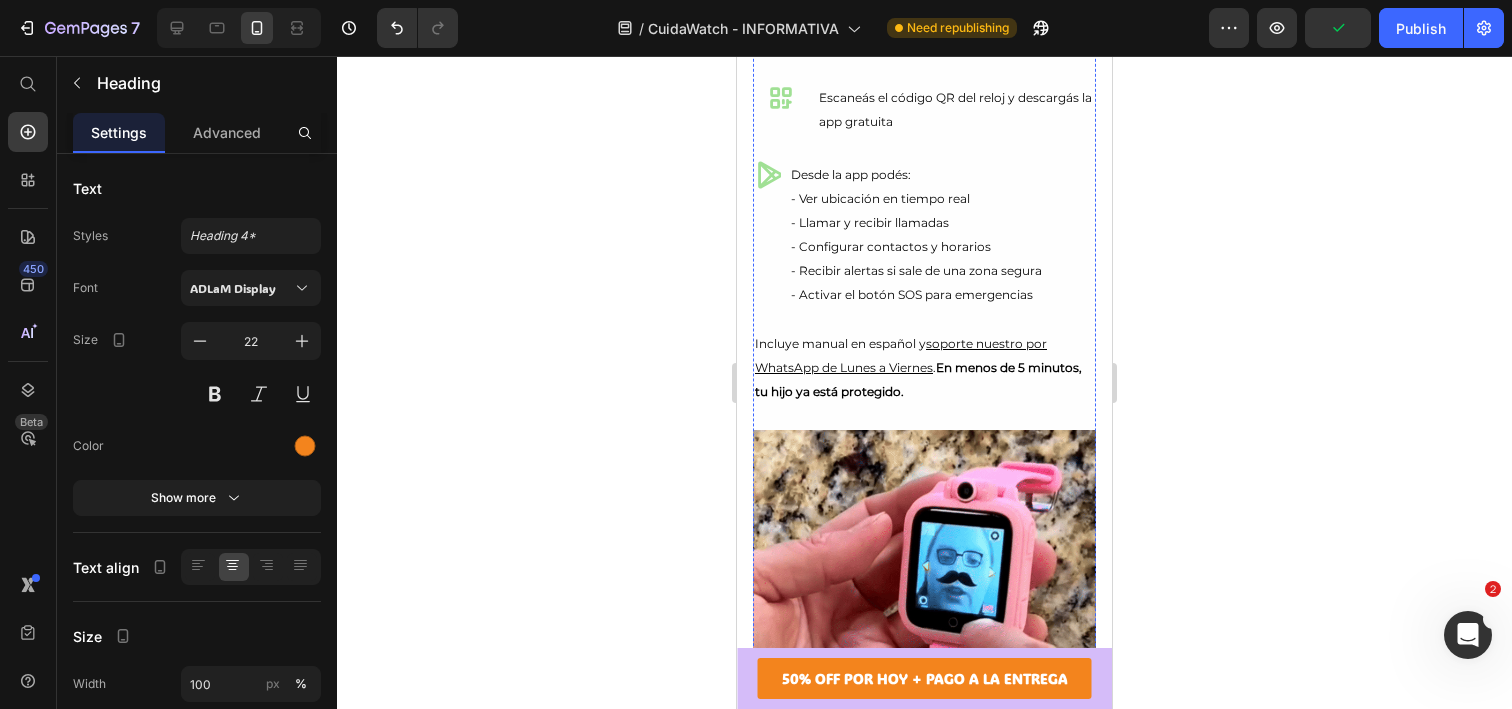 click on "¿Cómo funciona?" at bounding box center [924, -98] 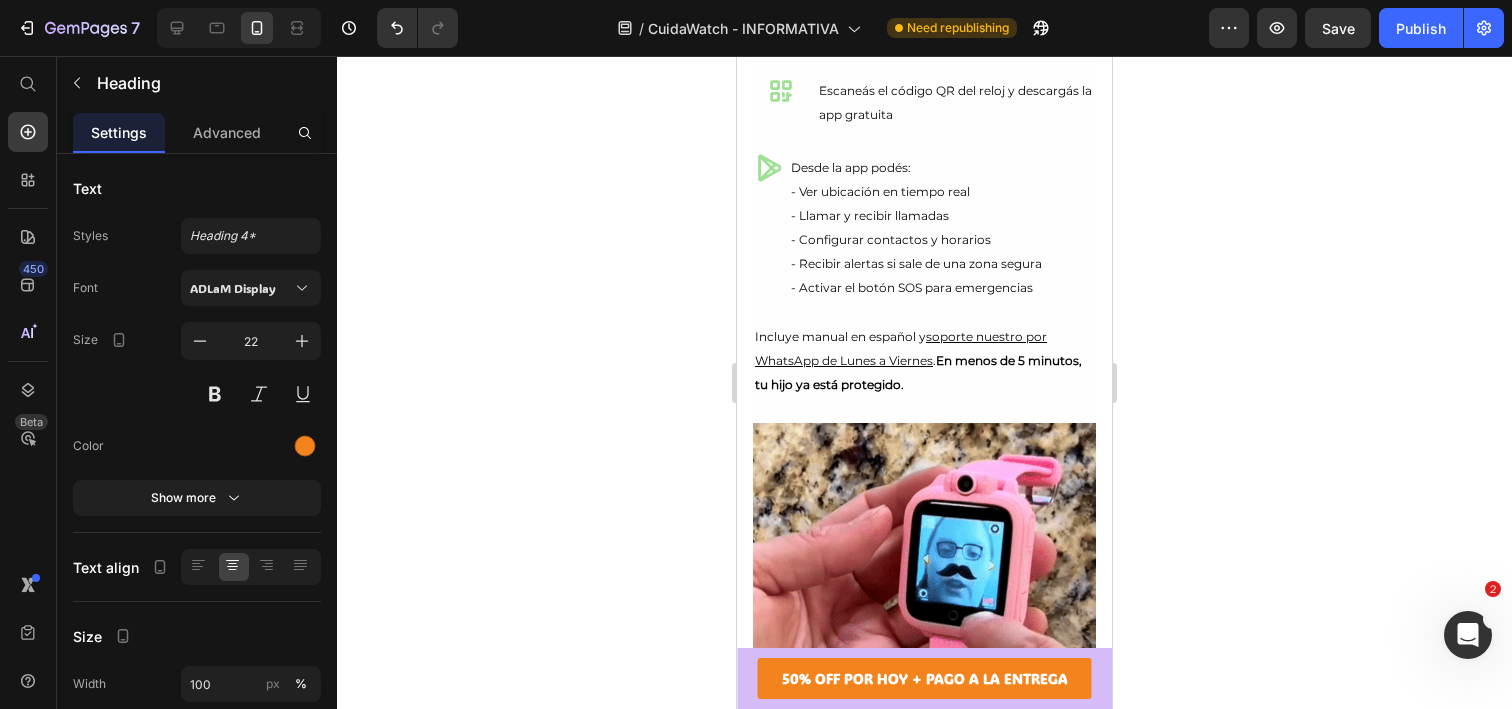 click at bounding box center (925, -69) 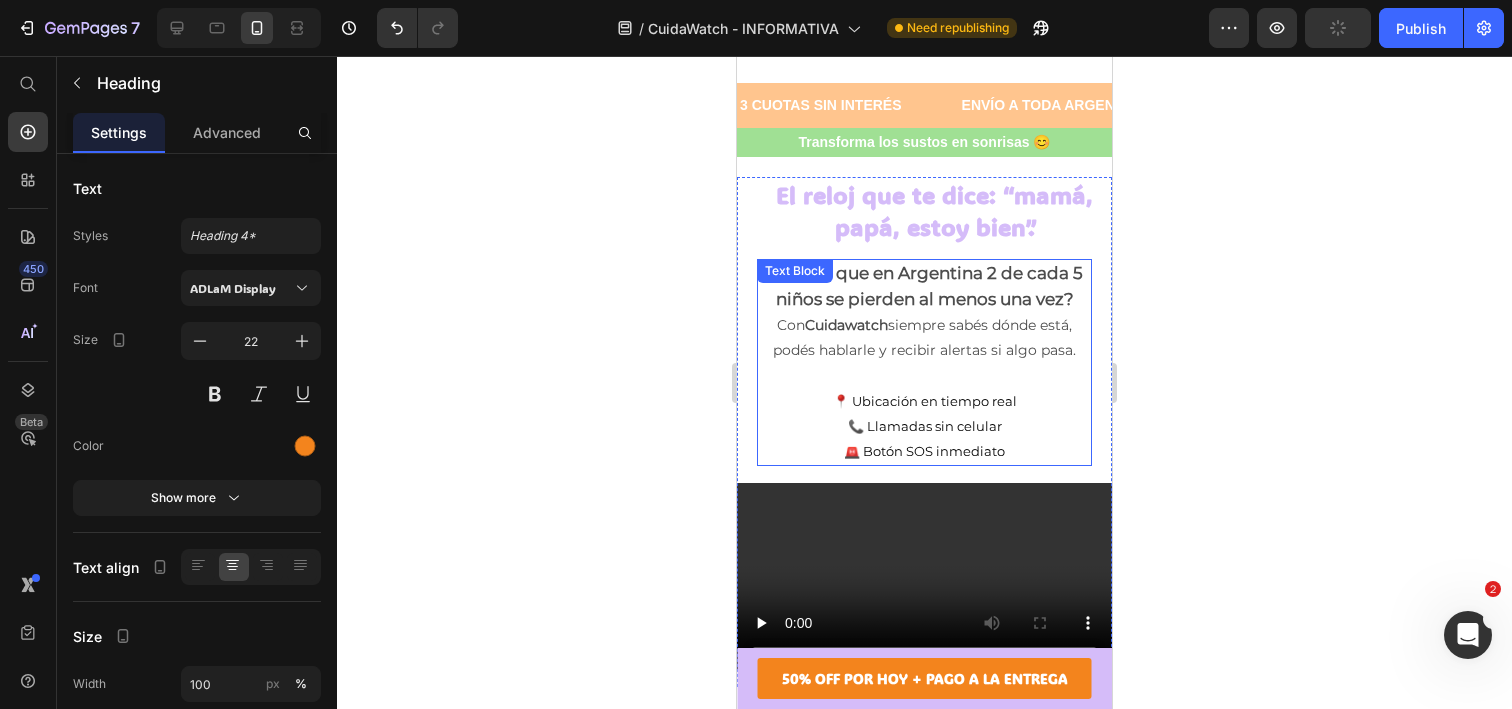 scroll, scrollTop: 0, scrollLeft: 0, axis: both 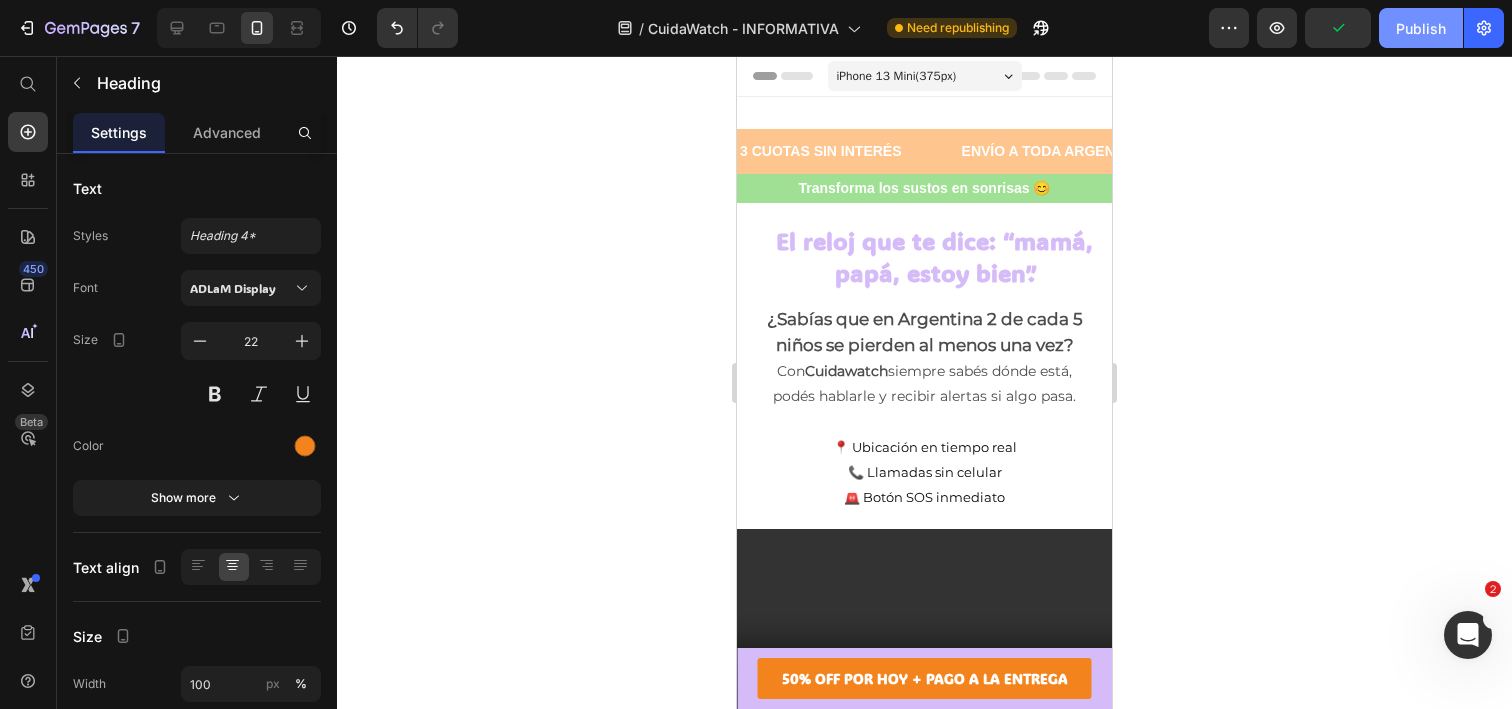 click on "Publish" at bounding box center [1421, 28] 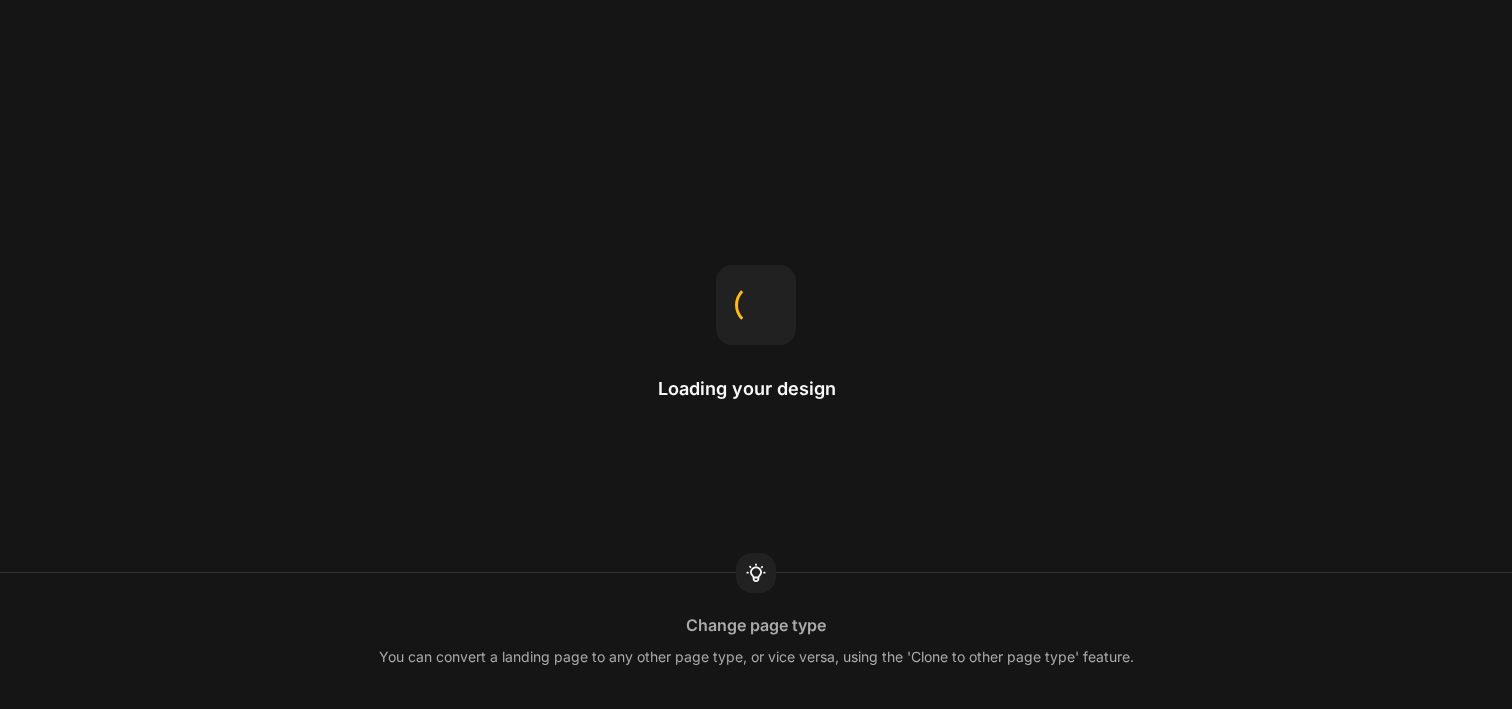scroll, scrollTop: 0, scrollLeft: 0, axis: both 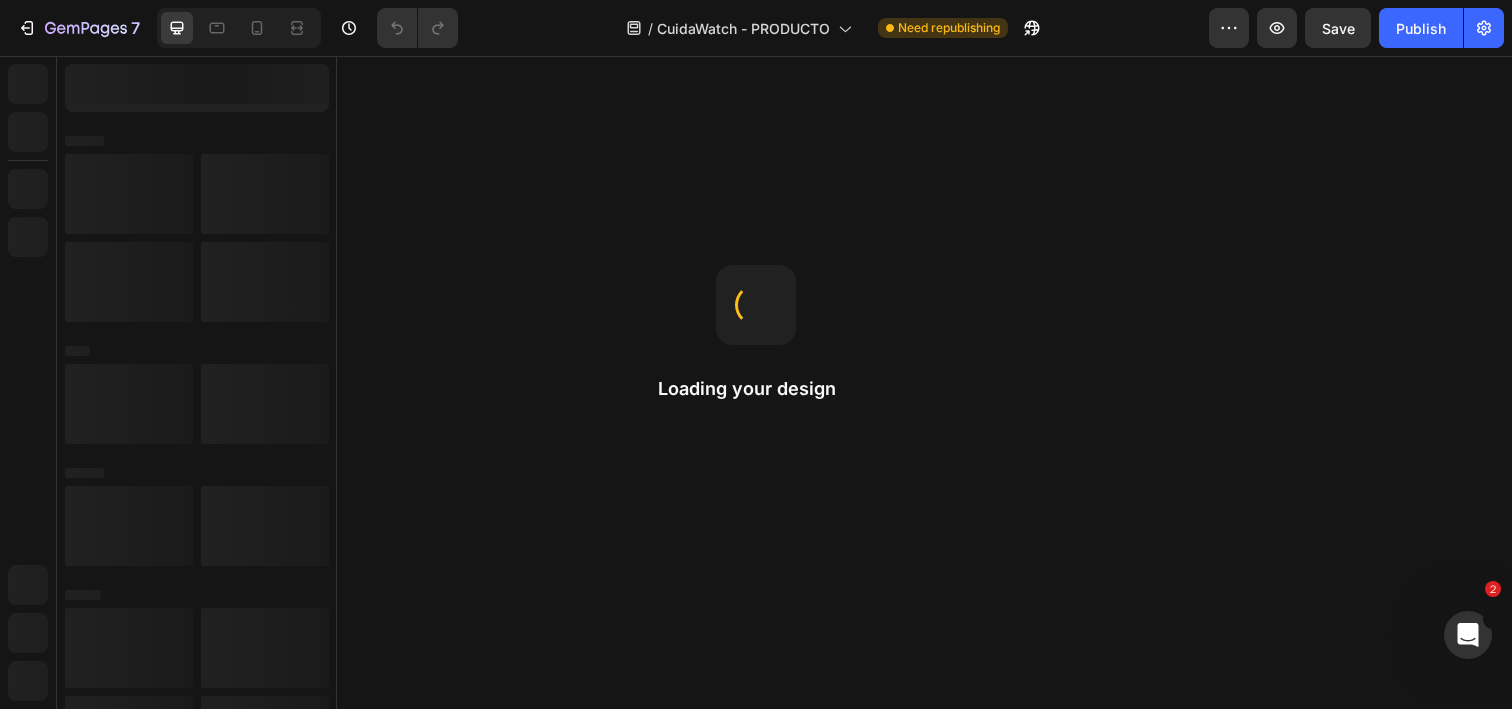 radio on "false" 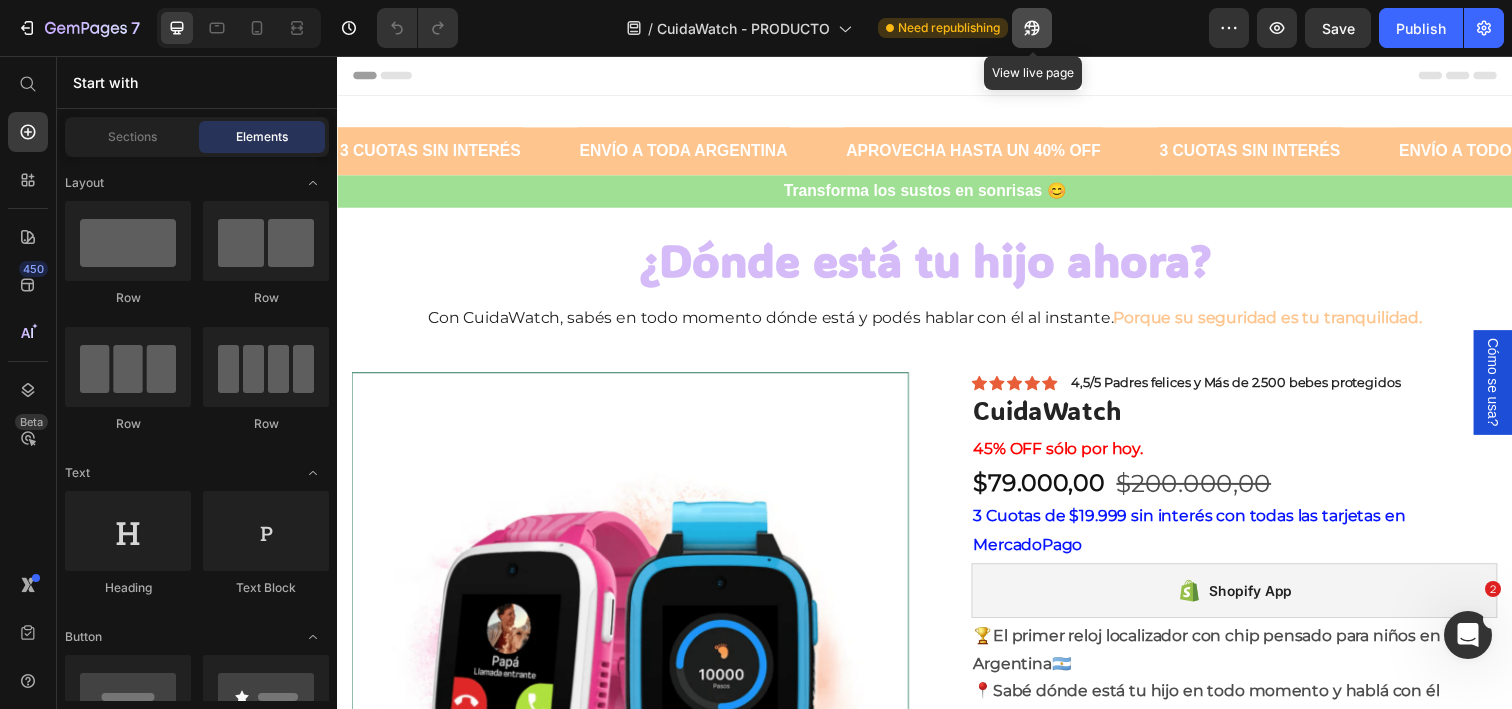 click 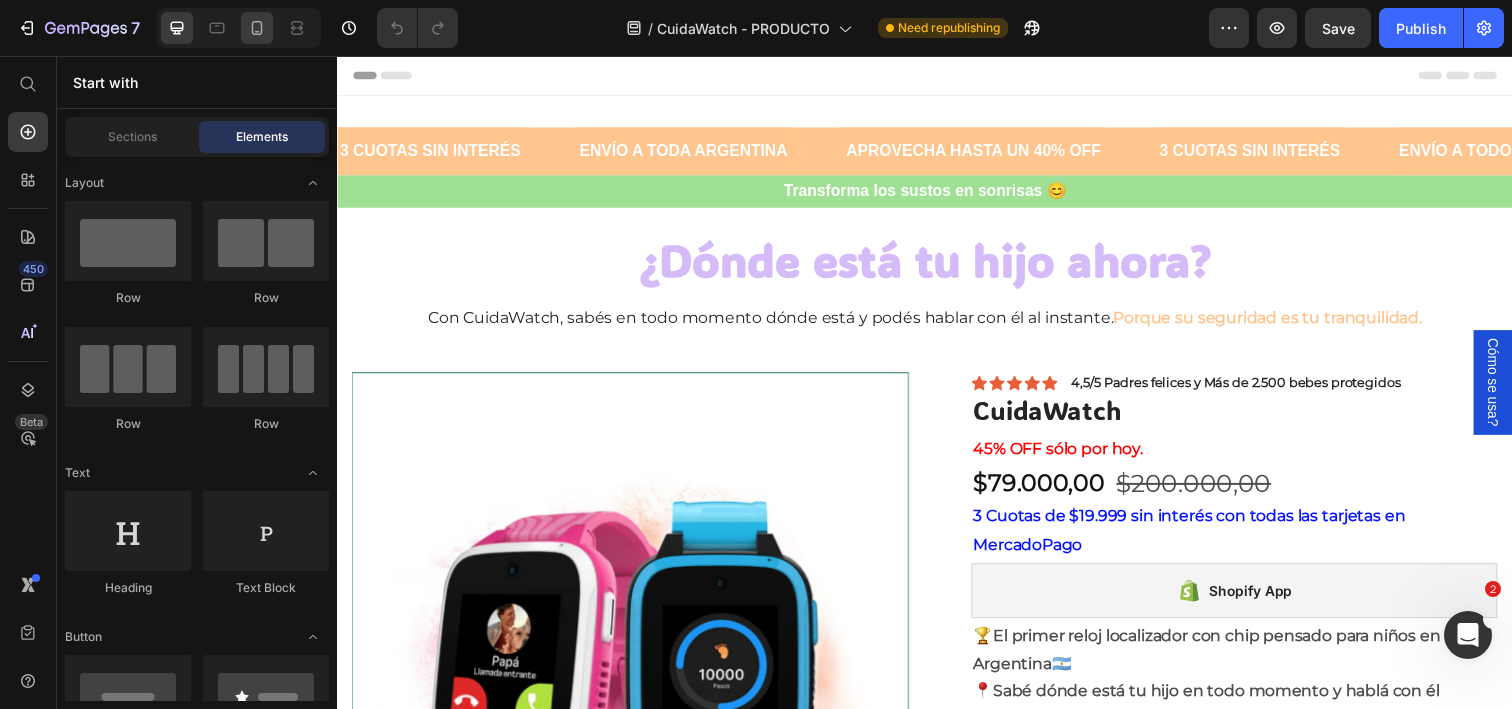 click 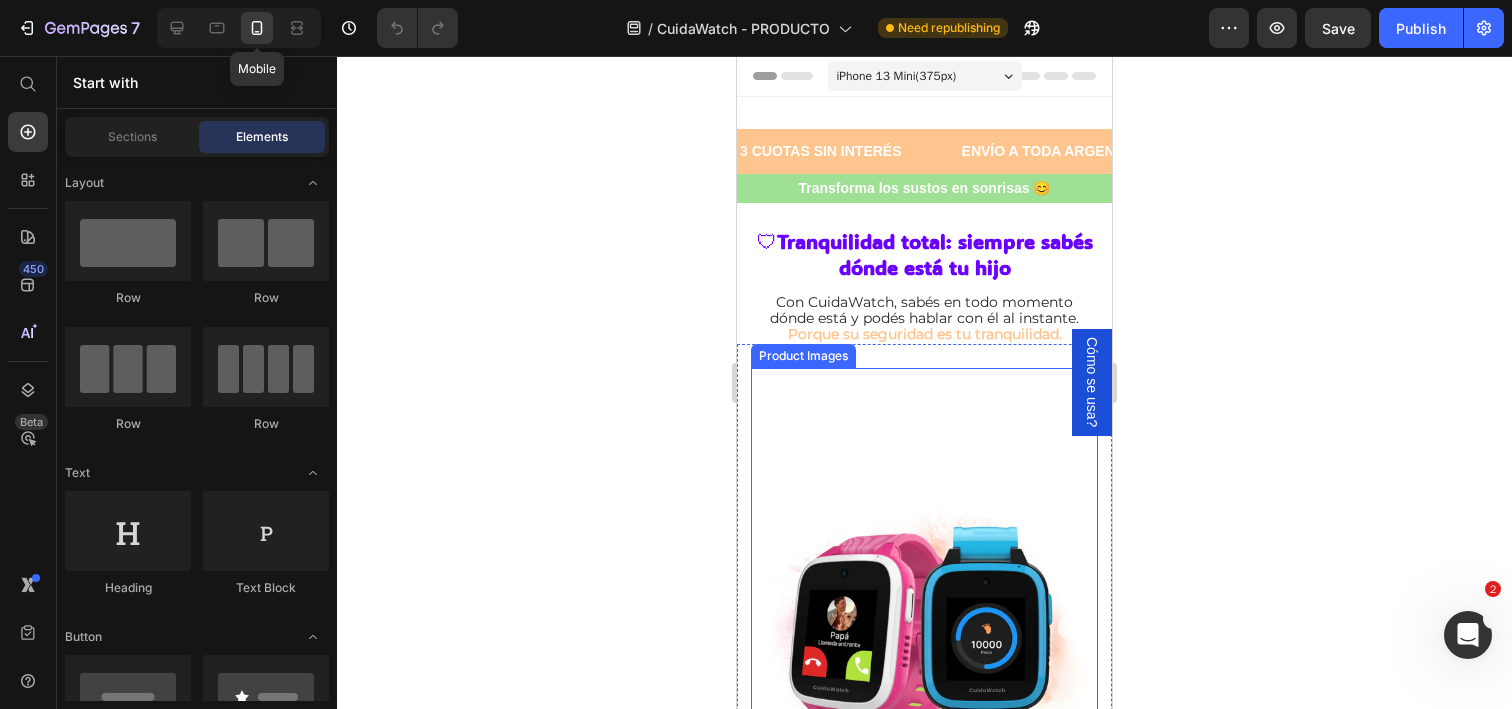 radio on "true" 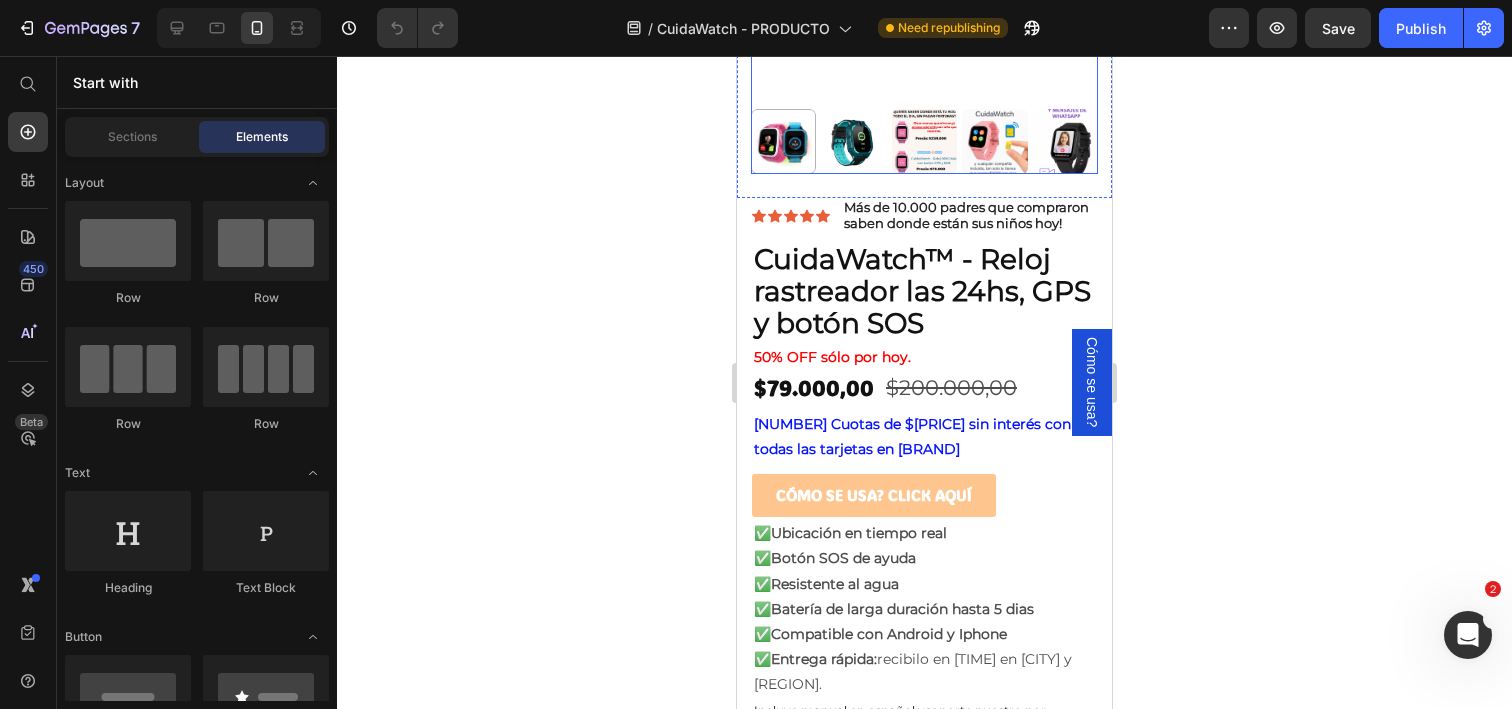 scroll, scrollTop: 805, scrollLeft: 0, axis: vertical 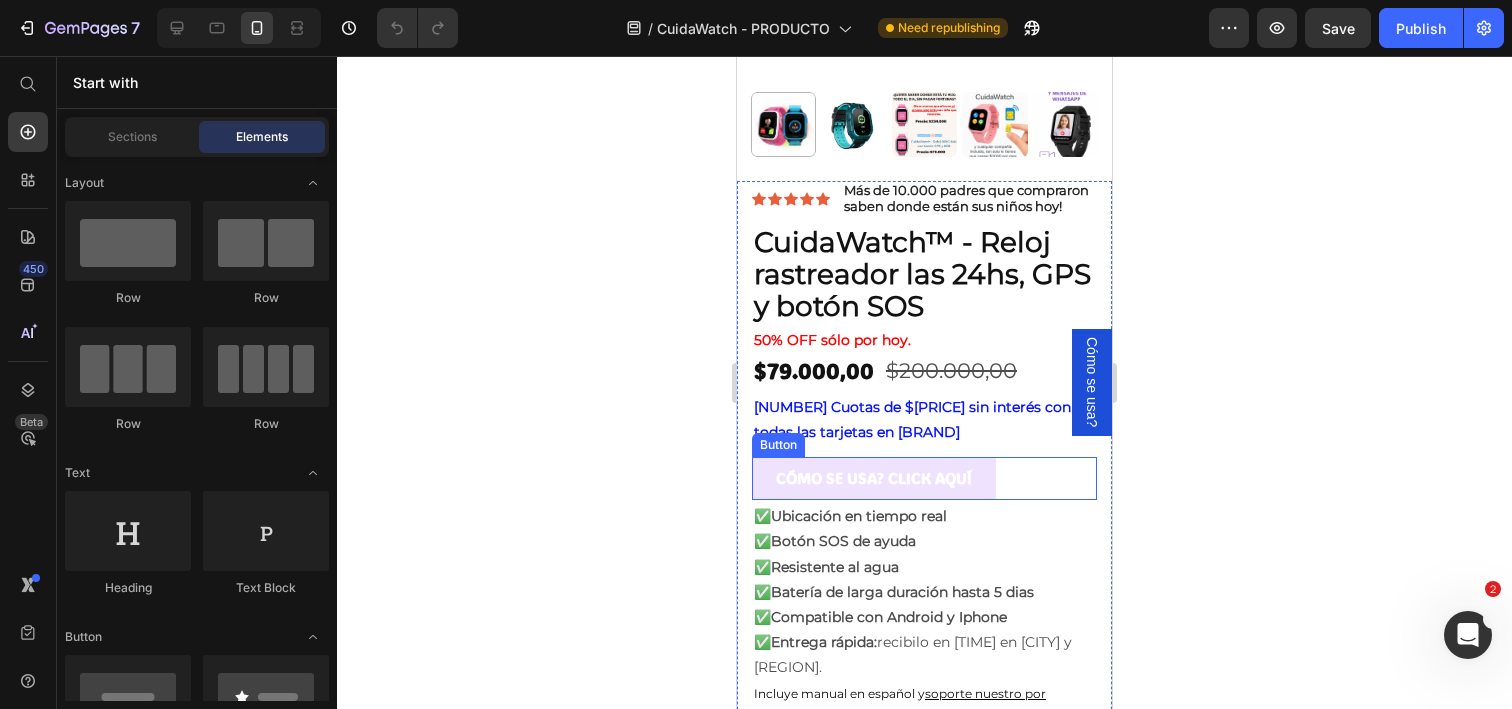 click on "CÓMO SE USA? CLICK AQUÍ" at bounding box center (874, 478) 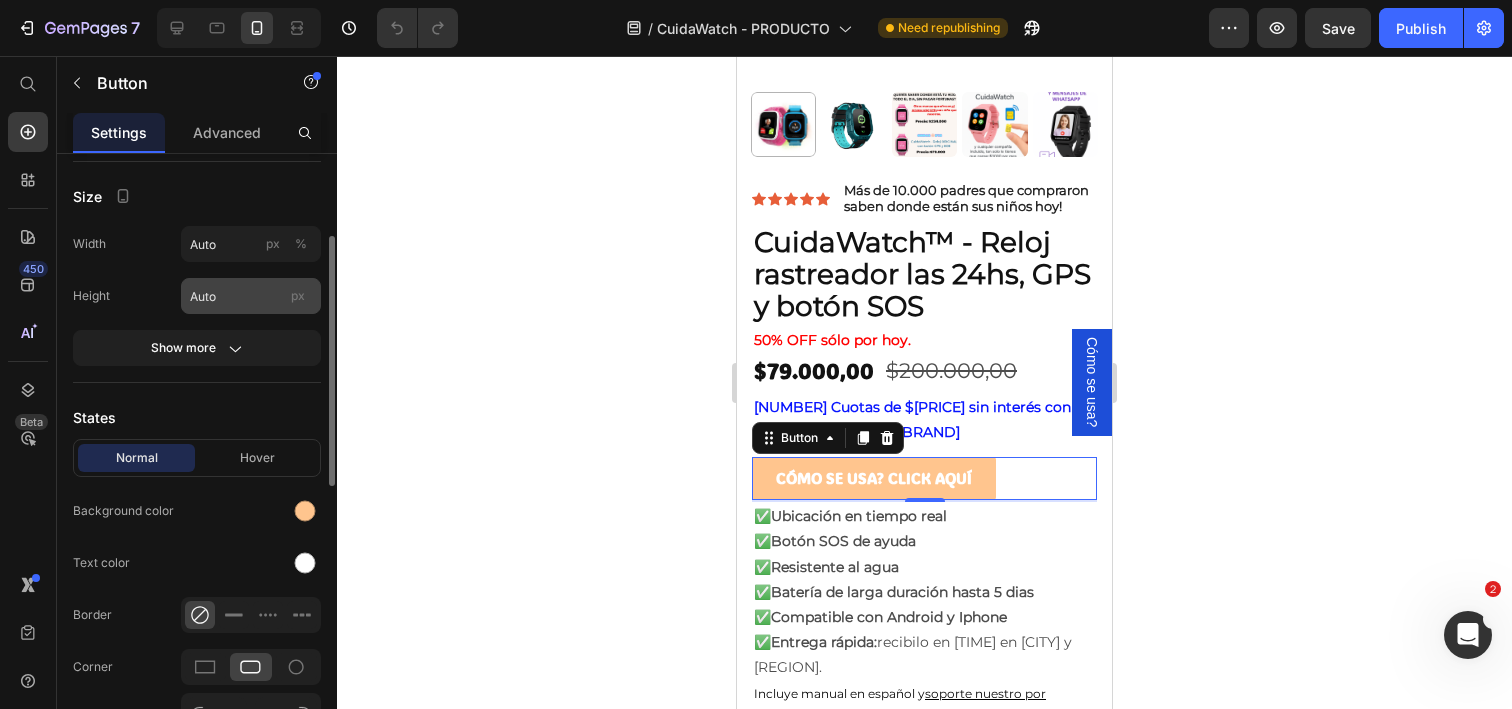 scroll, scrollTop: 324, scrollLeft: 0, axis: vertical 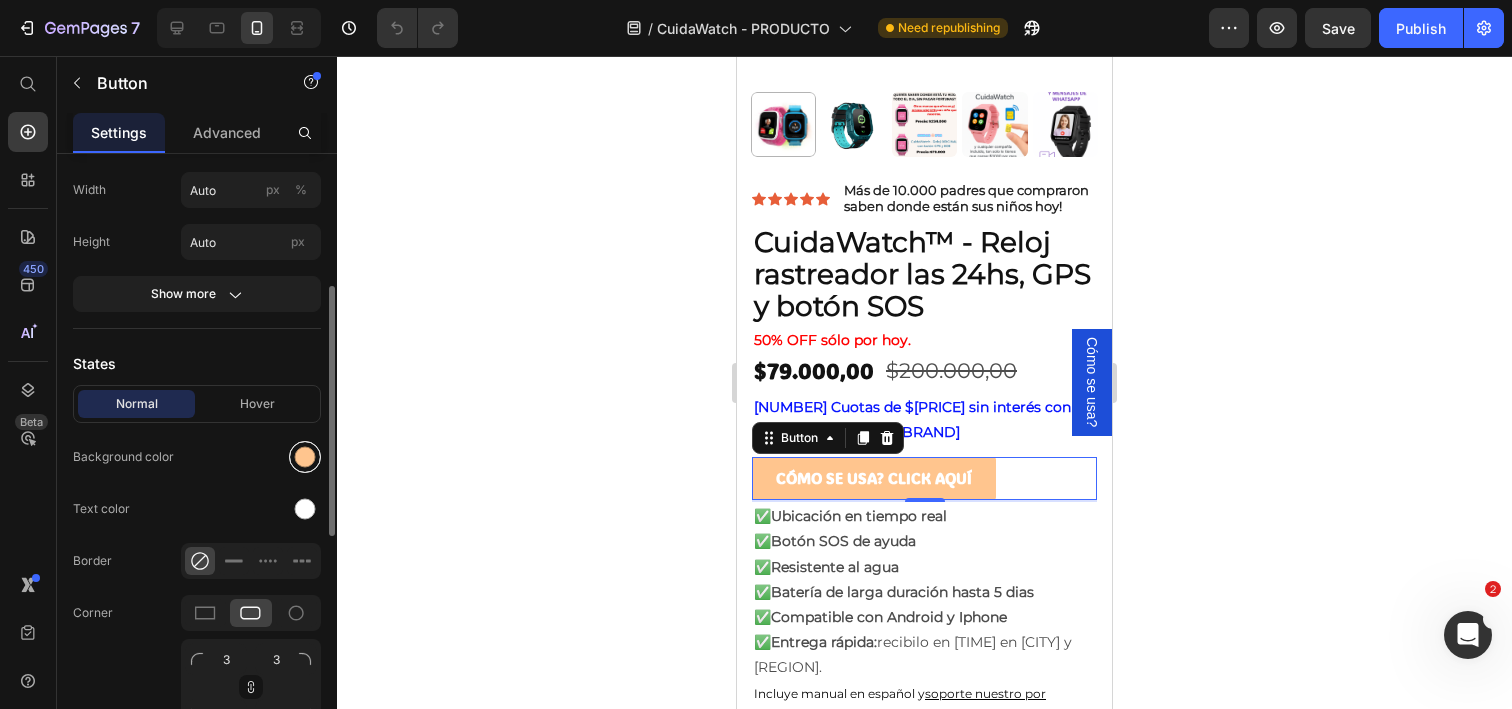 click at bounding box center (305, 457) 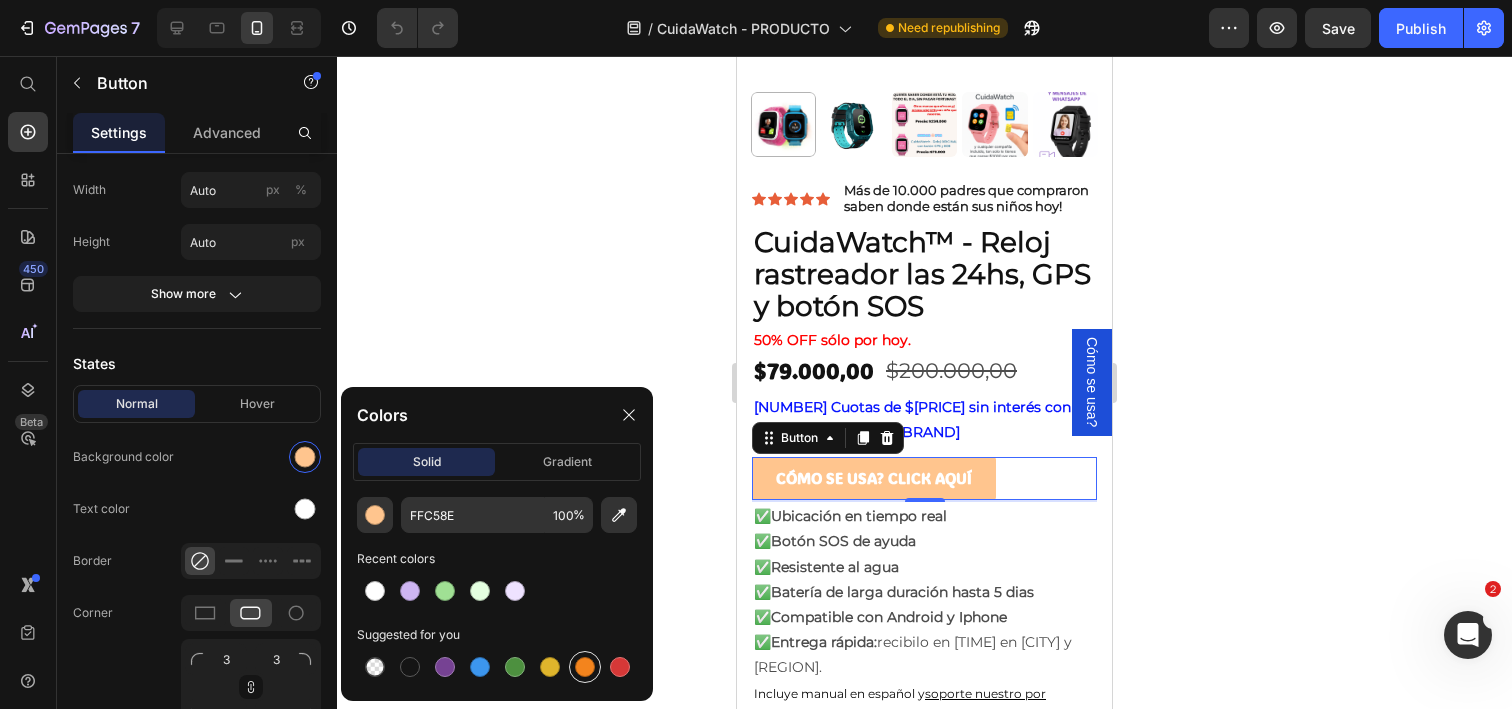 click at bounding box center [585, 667] 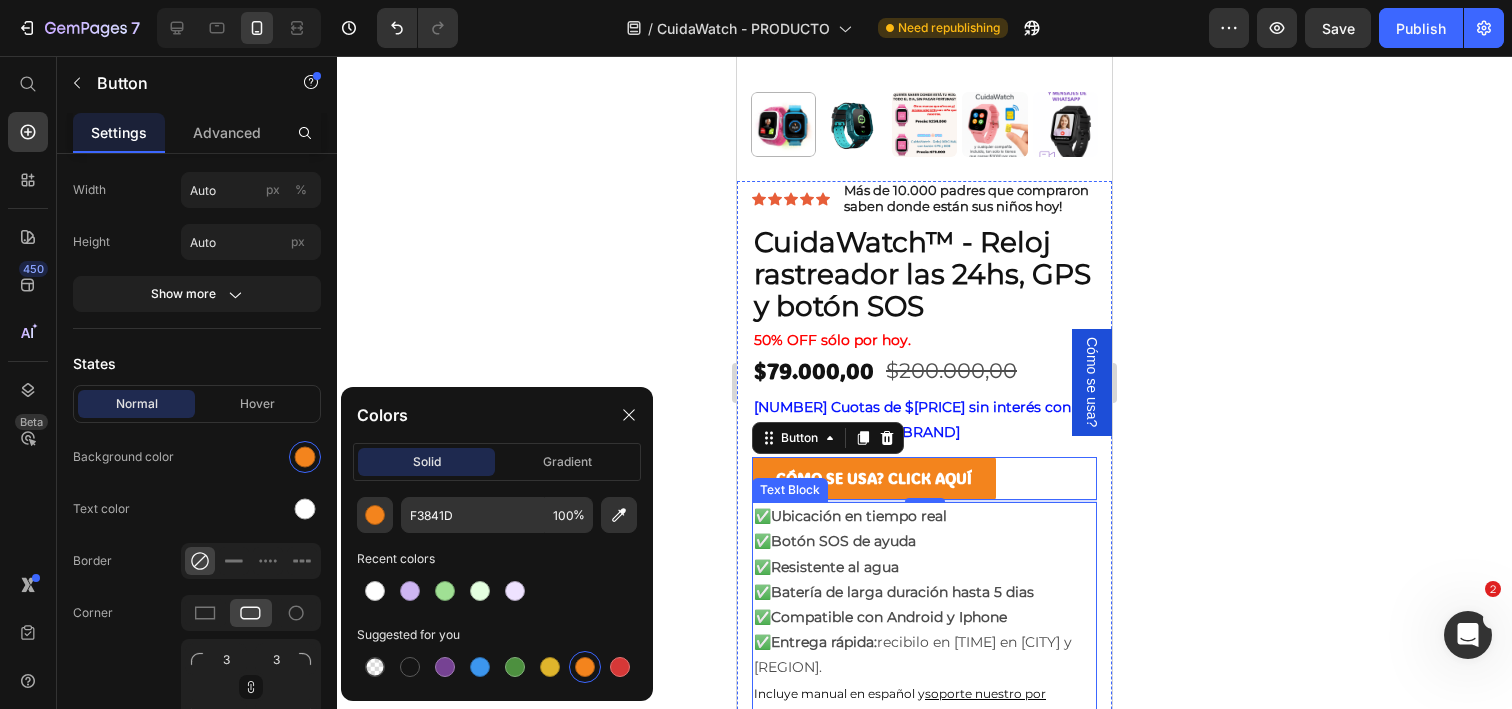 click 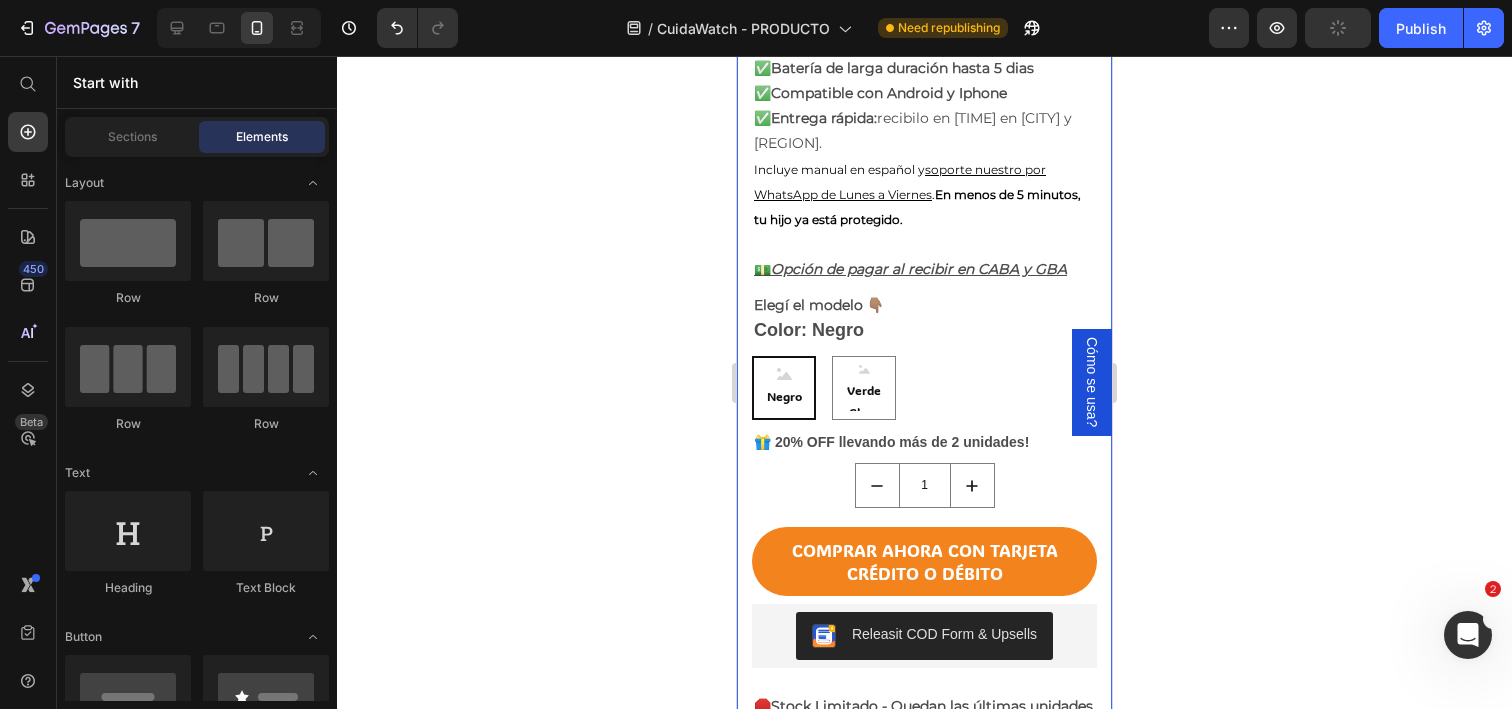 scroll, scrollTop: 1162, scrollLeft: 0, axis: vertical 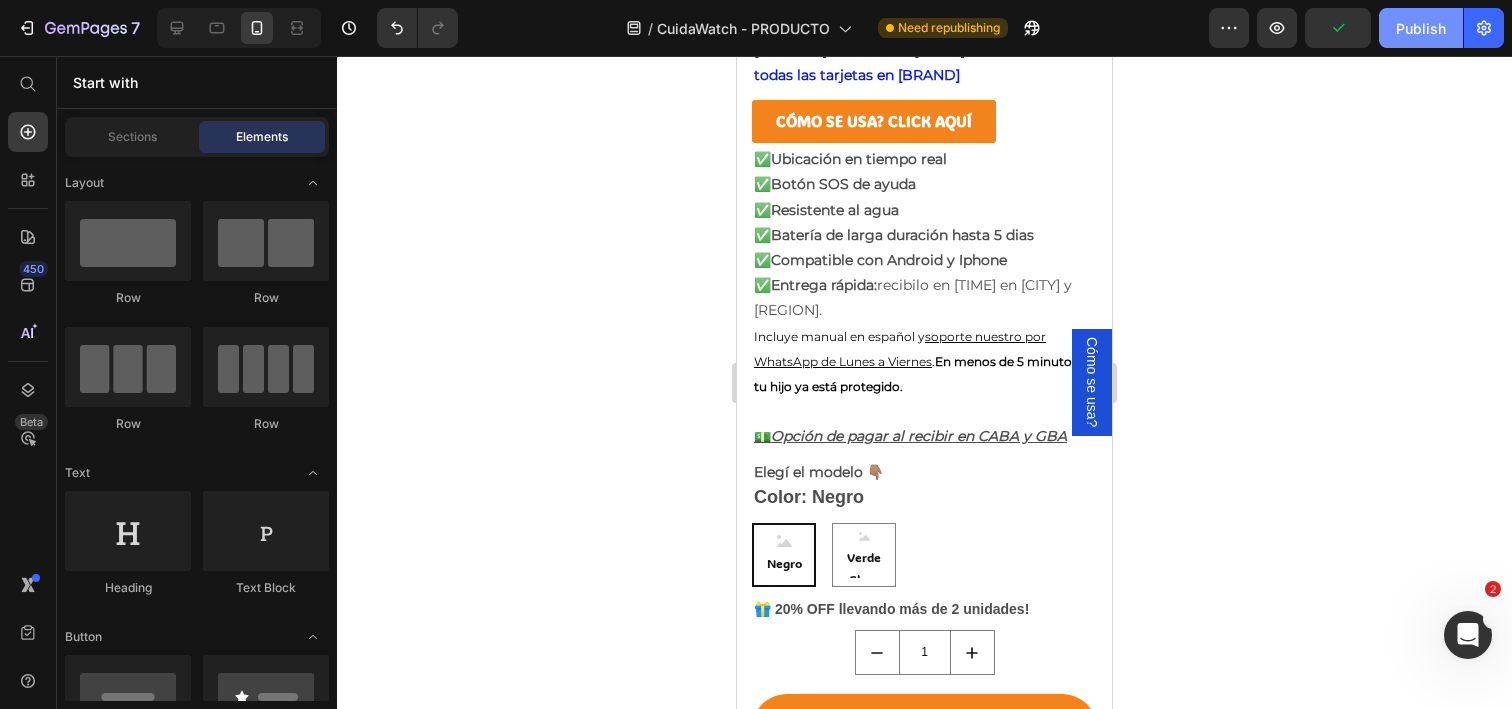 click on "Publish" at bounding box center (1421, 28) 